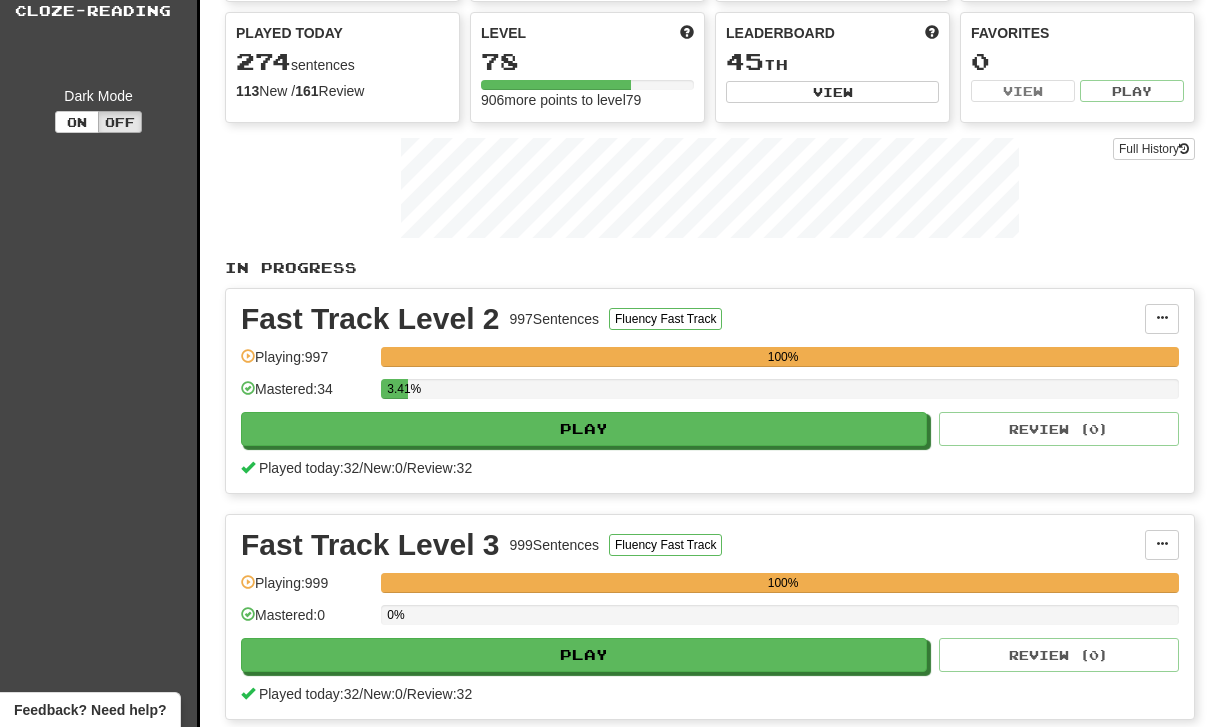 scroll, scrollTop: 0, scrollLeft: 0, axis: both 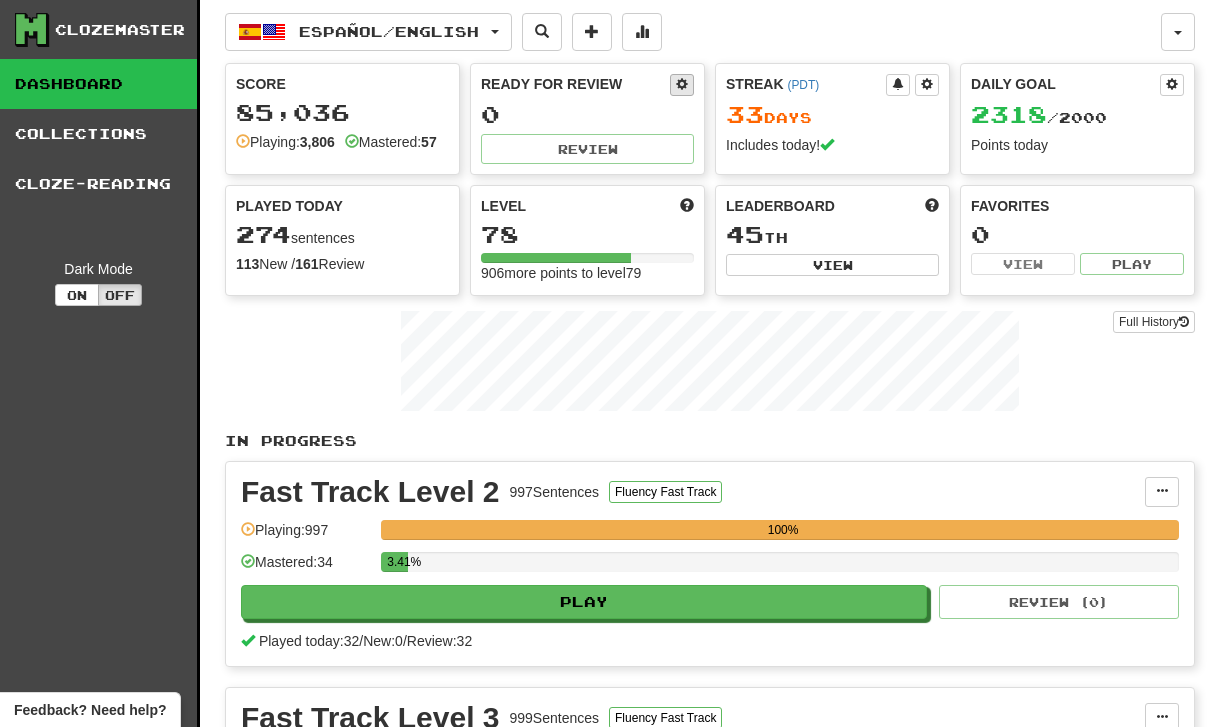 click at bounding box center (682, 85) 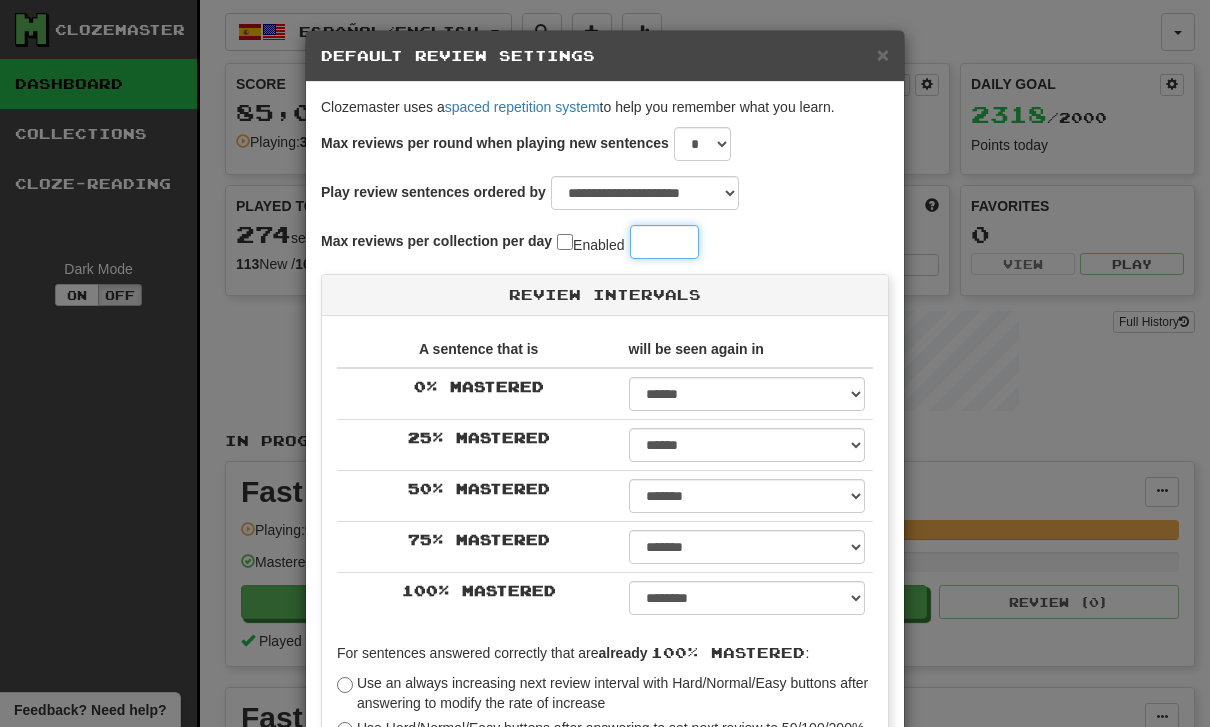 click on "**" at bounding box center [664, 242] 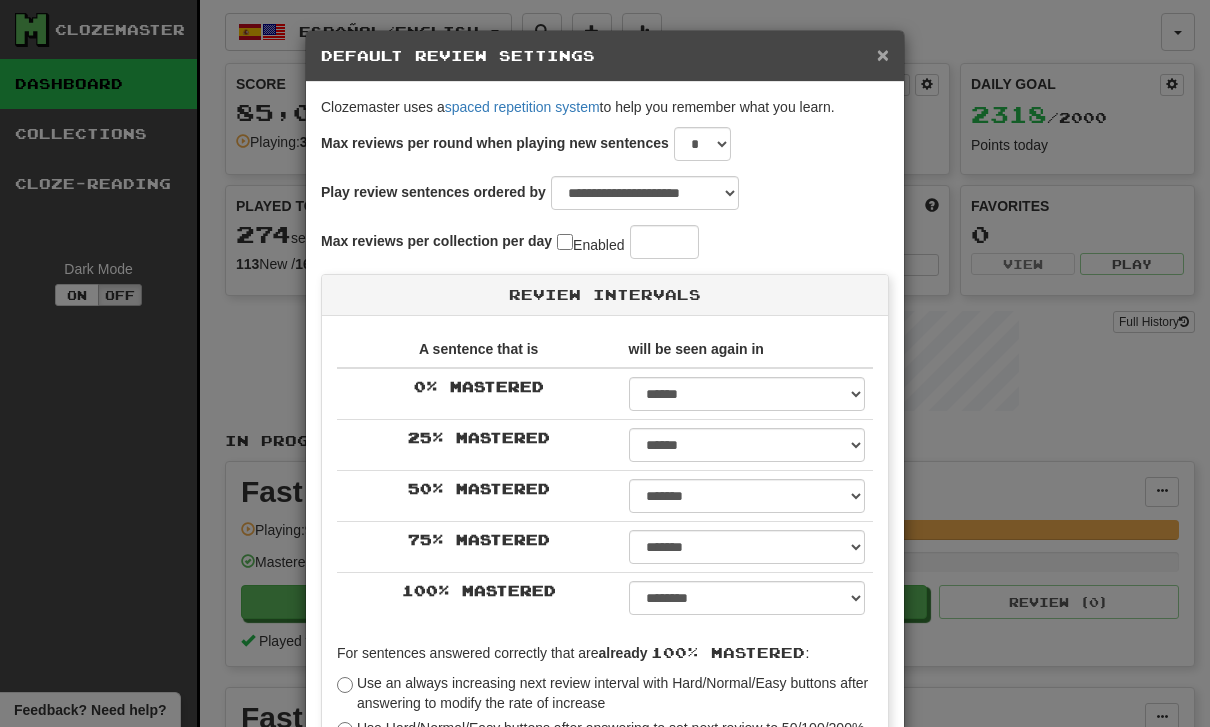 click on "×" at bounding box center [883, 54] 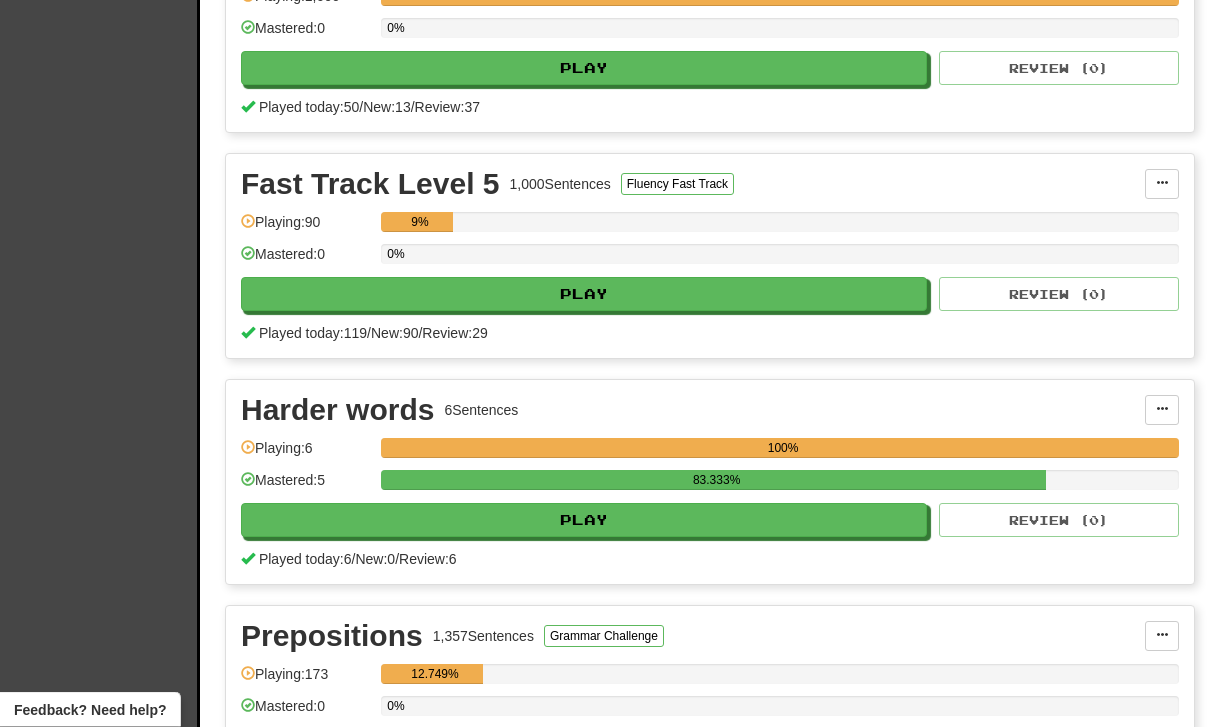 scroll, scrollTop: 986, scrollLeft: 0, axis: vertical 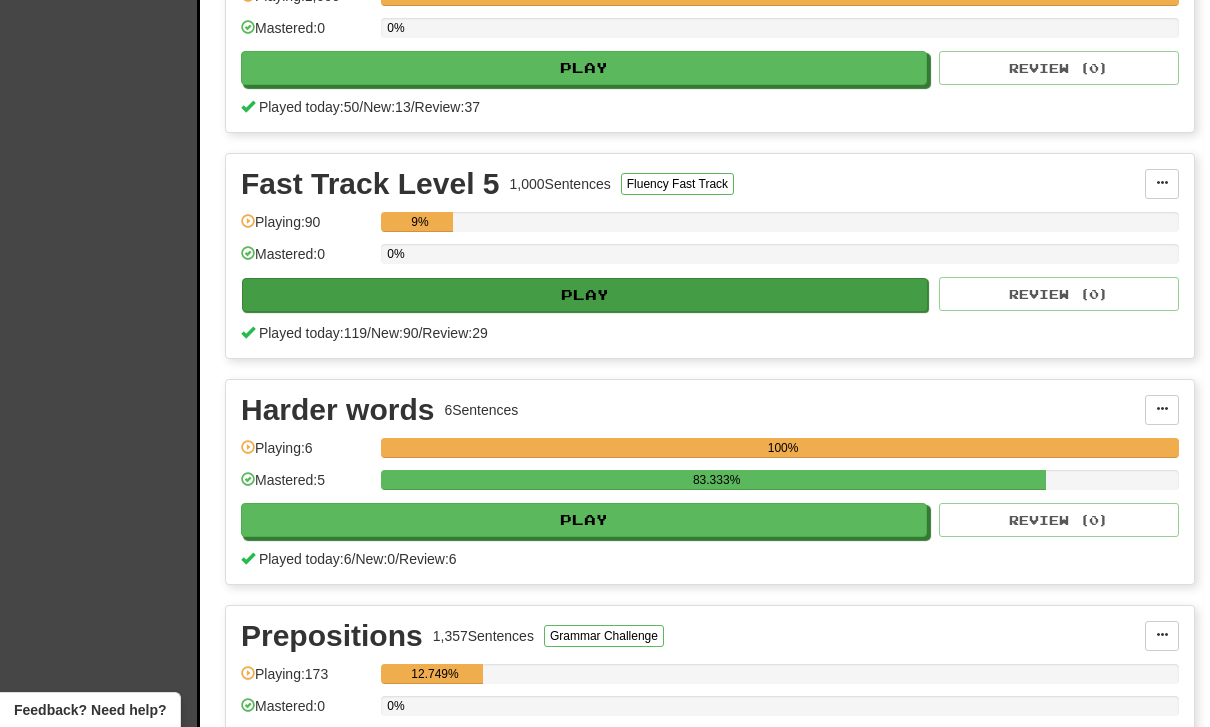 click on "Play" at bounding box center (585, 295) 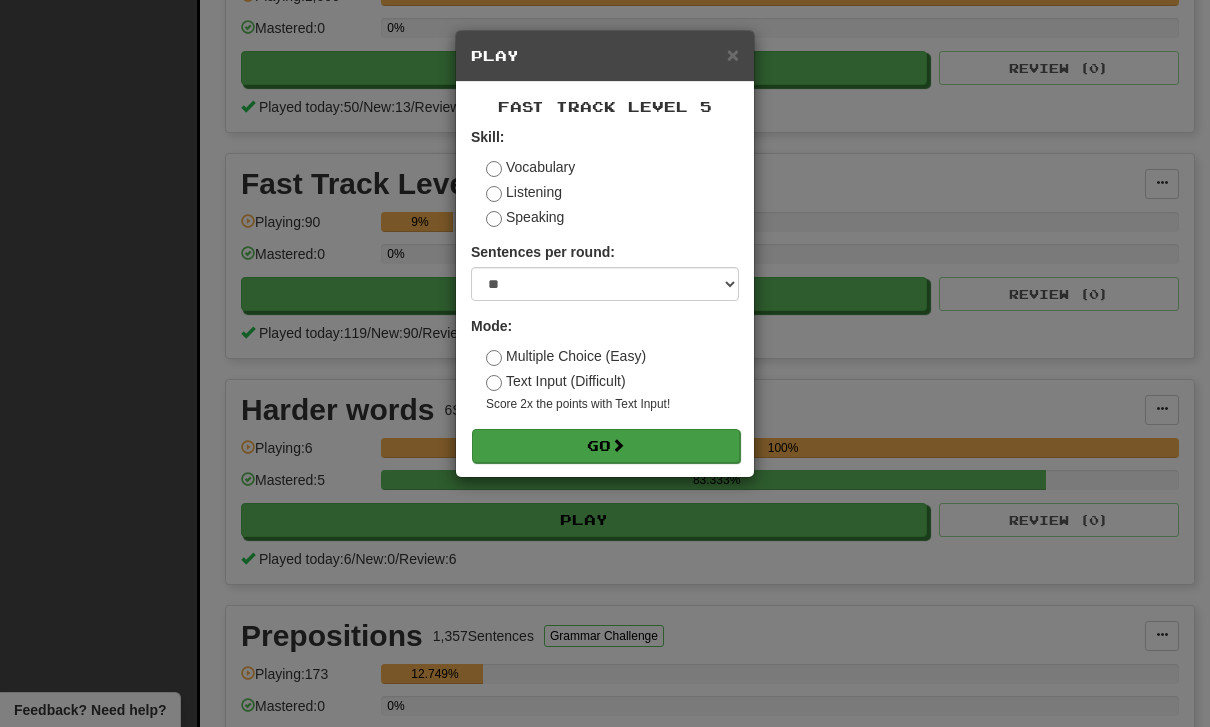 click on "Go" at bounding box center (606, 446) 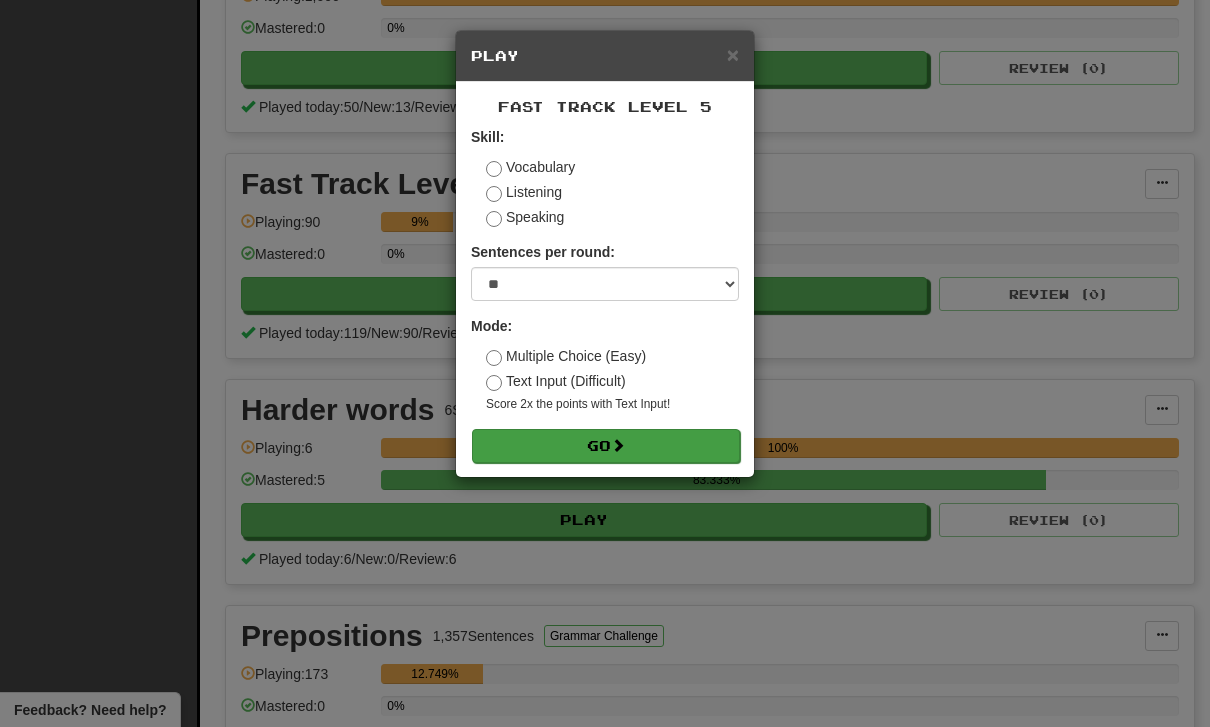 scroll, scrollTop: 1050, scrollLeft: 0, axis: vertical 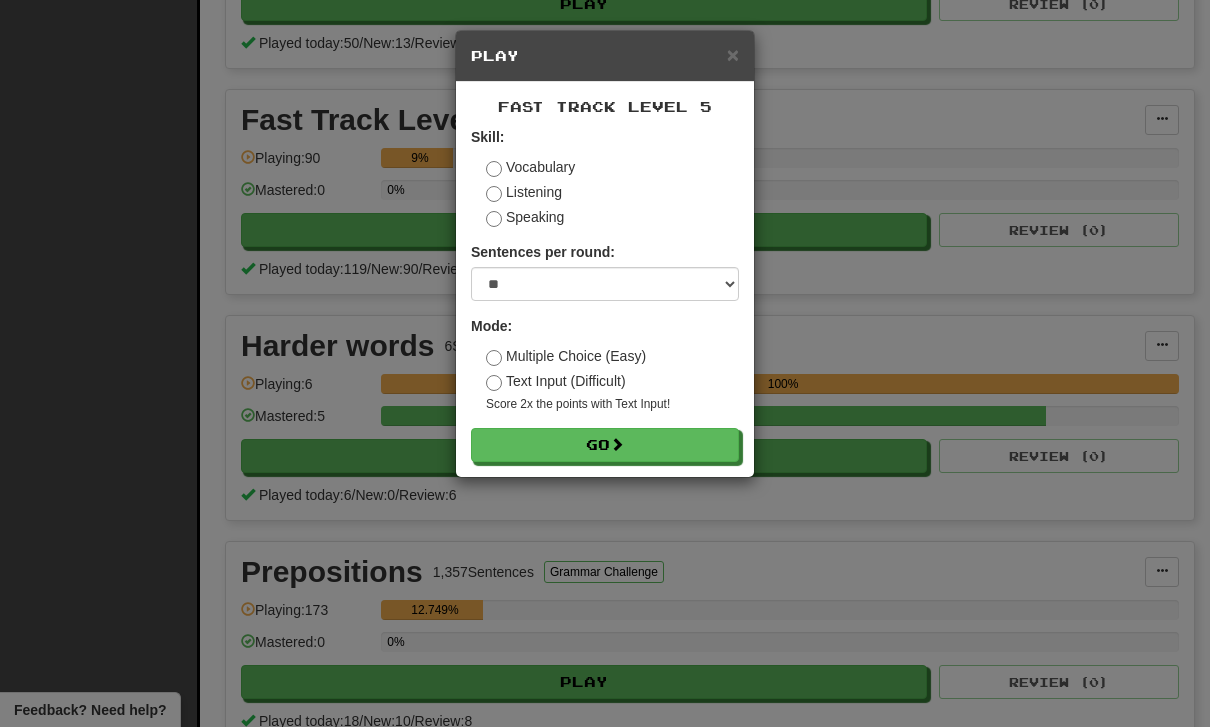 click on "Text Input (Difficult)" at bounding box center (556, 381) 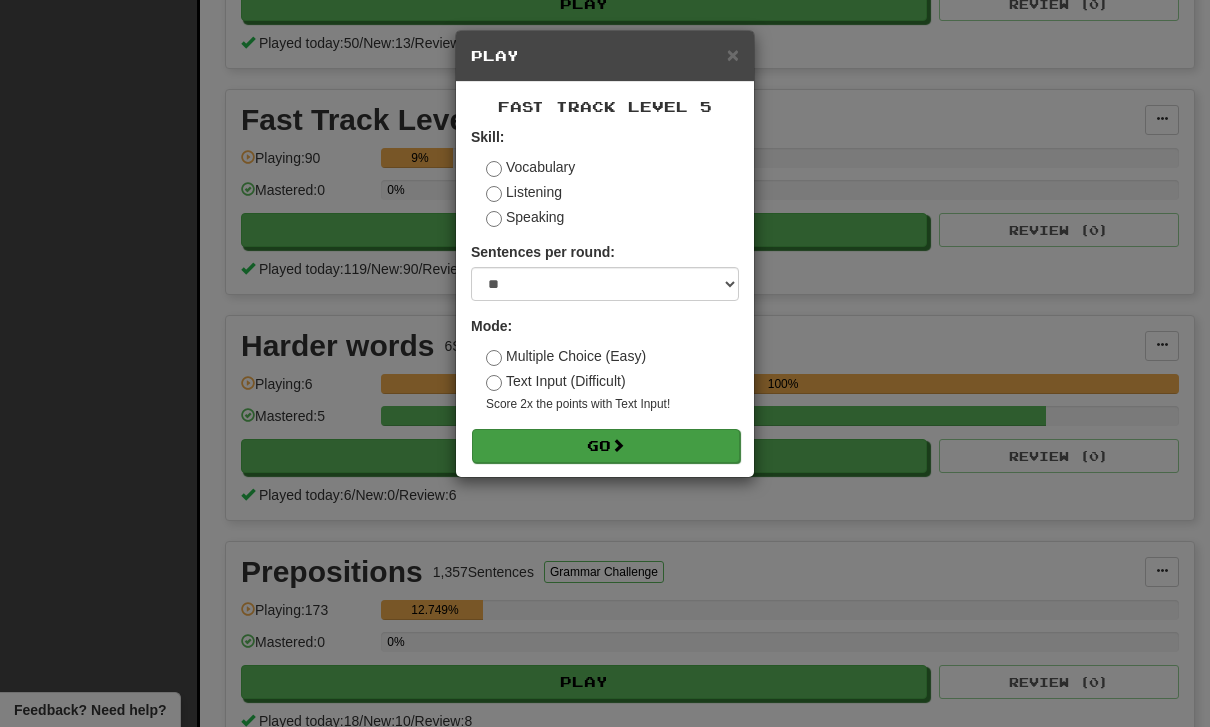 click on "Go" at bounding box center (606, 446) 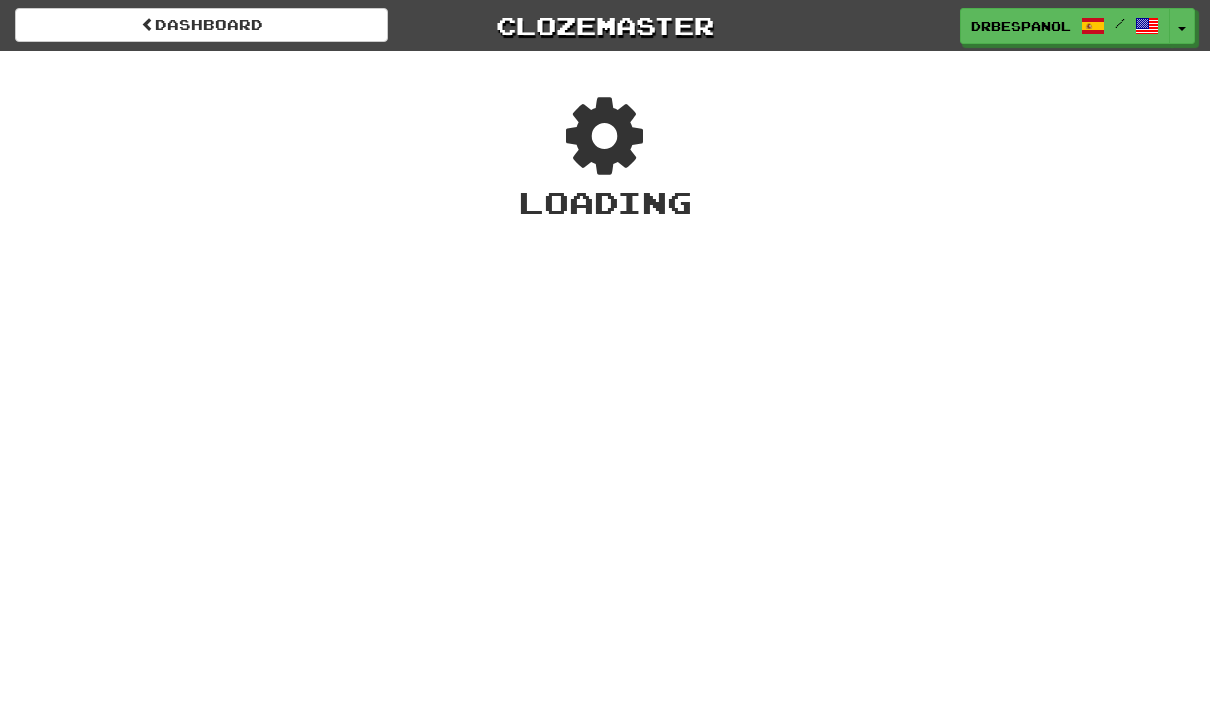 scroll, scrollTop: 0, scrollLeft: 0, axis: both 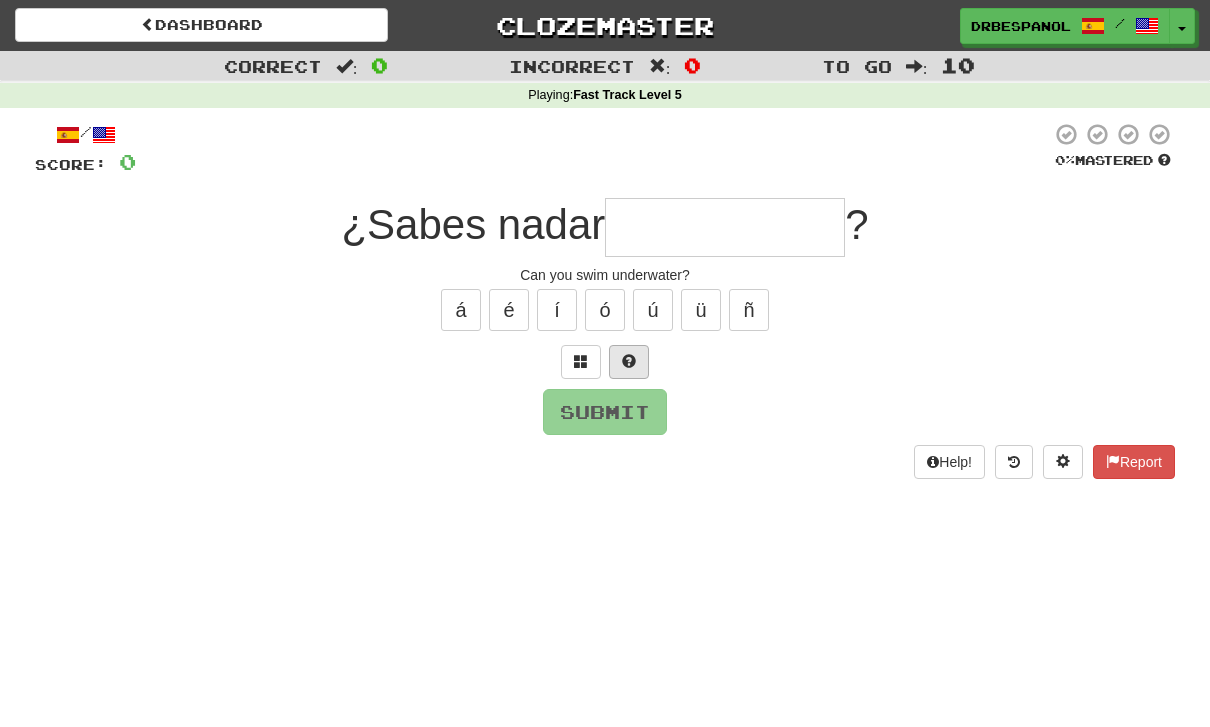 click at bounding box center (629, 361) 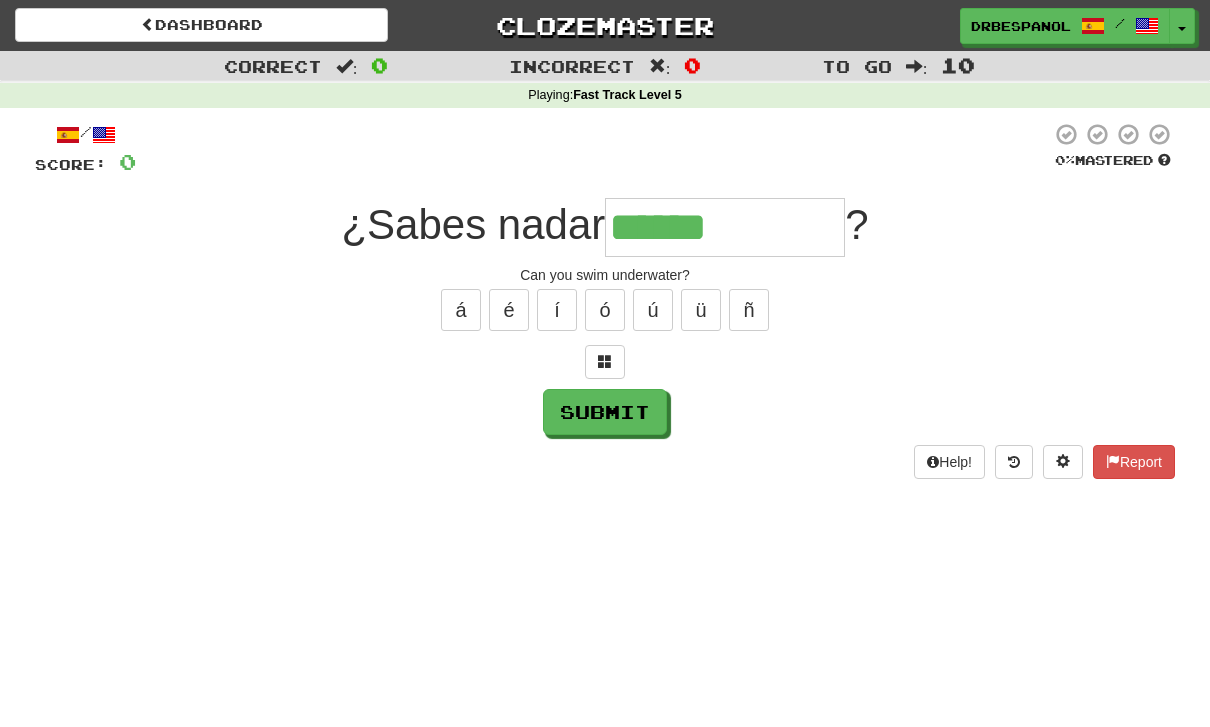 type on "**********" 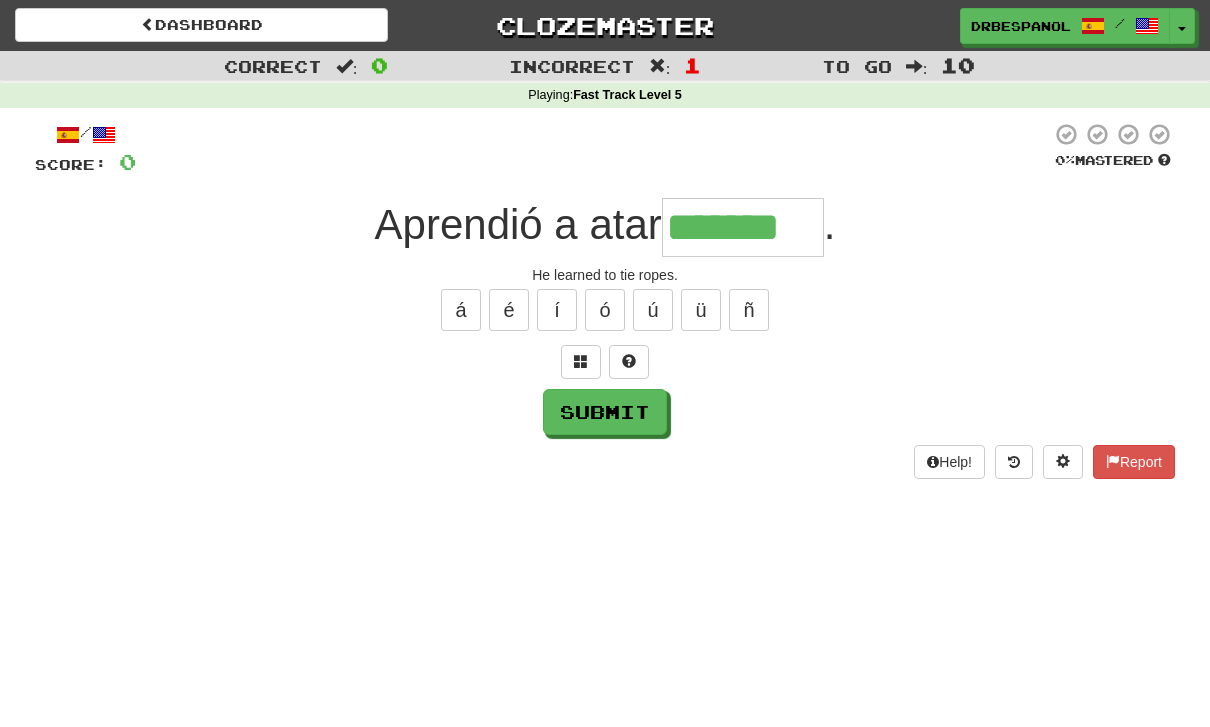 type on "*******" 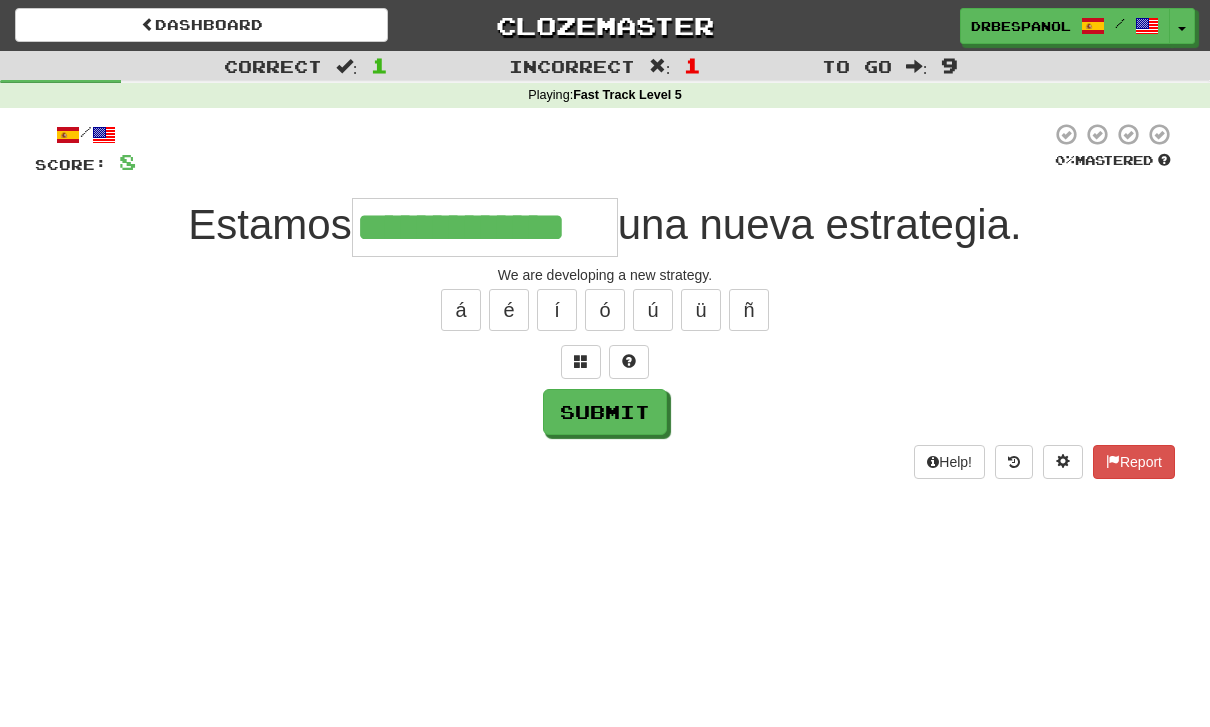 type on "**********" 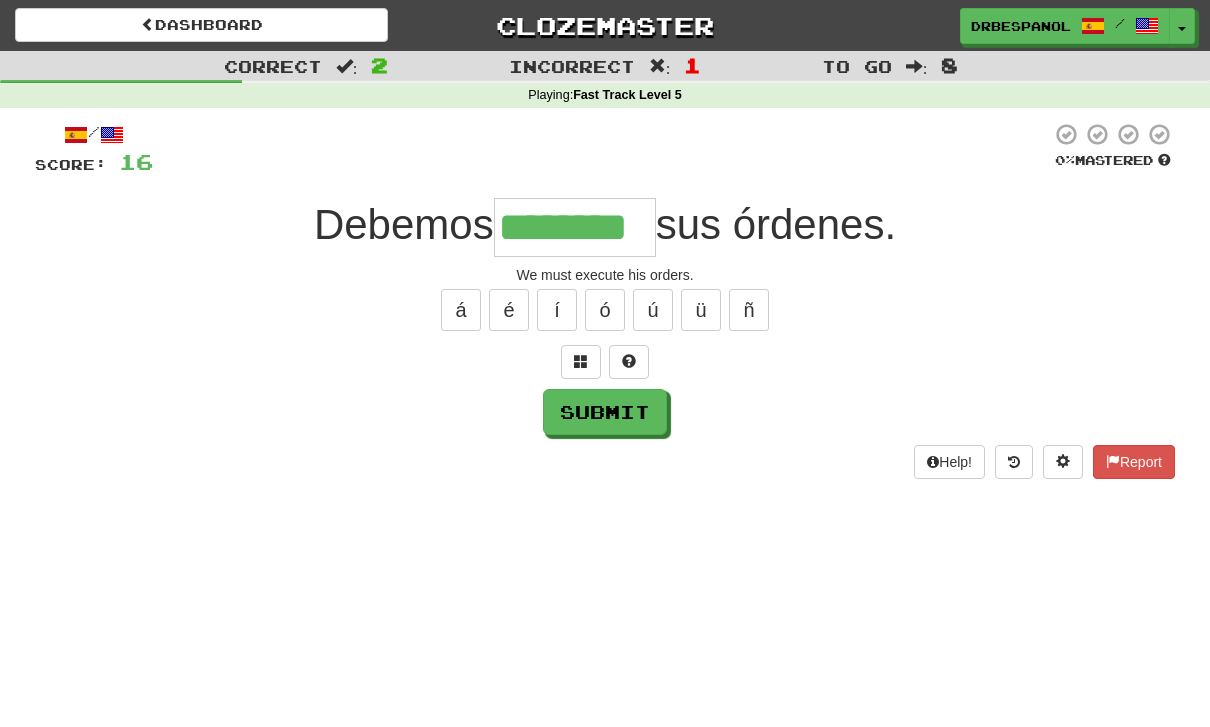 type on "********" 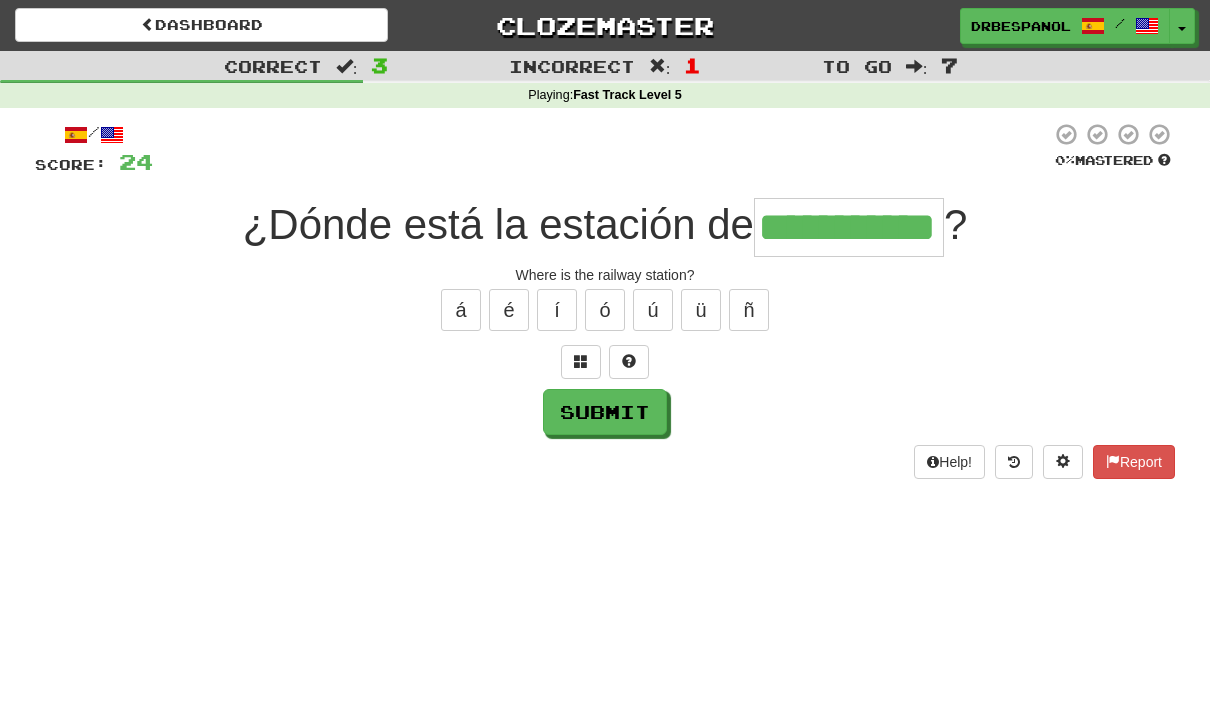 type on "**********" 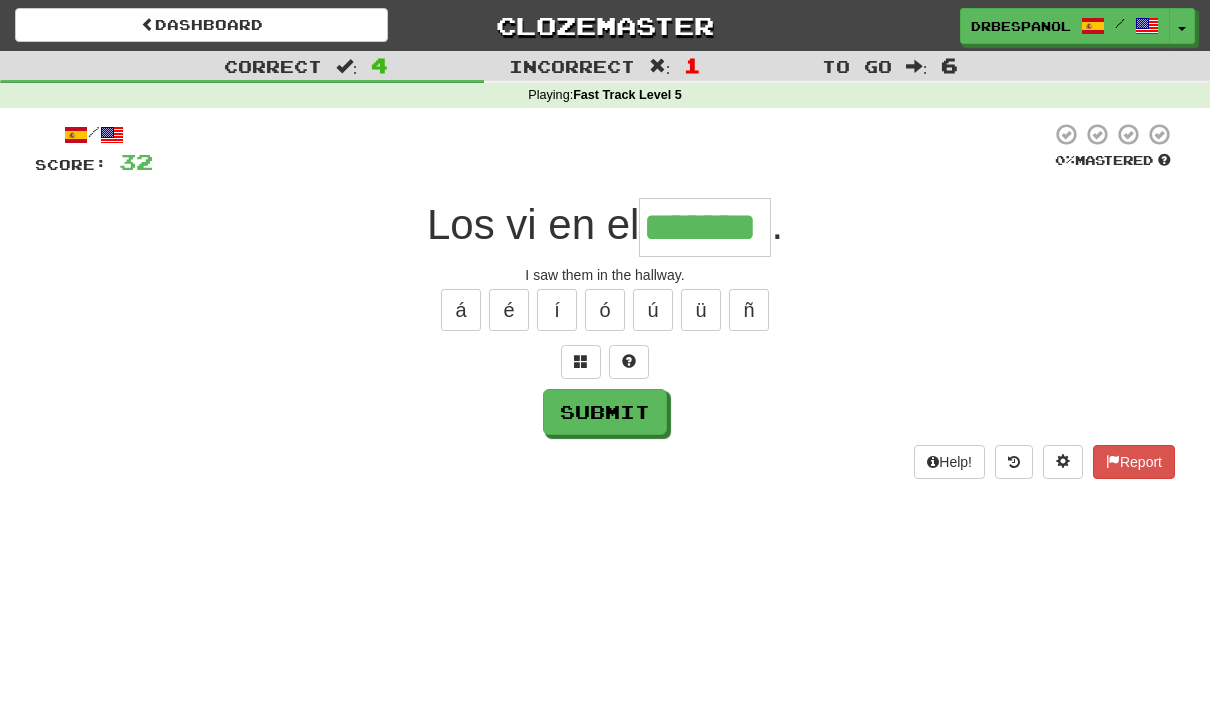 type on "*******" 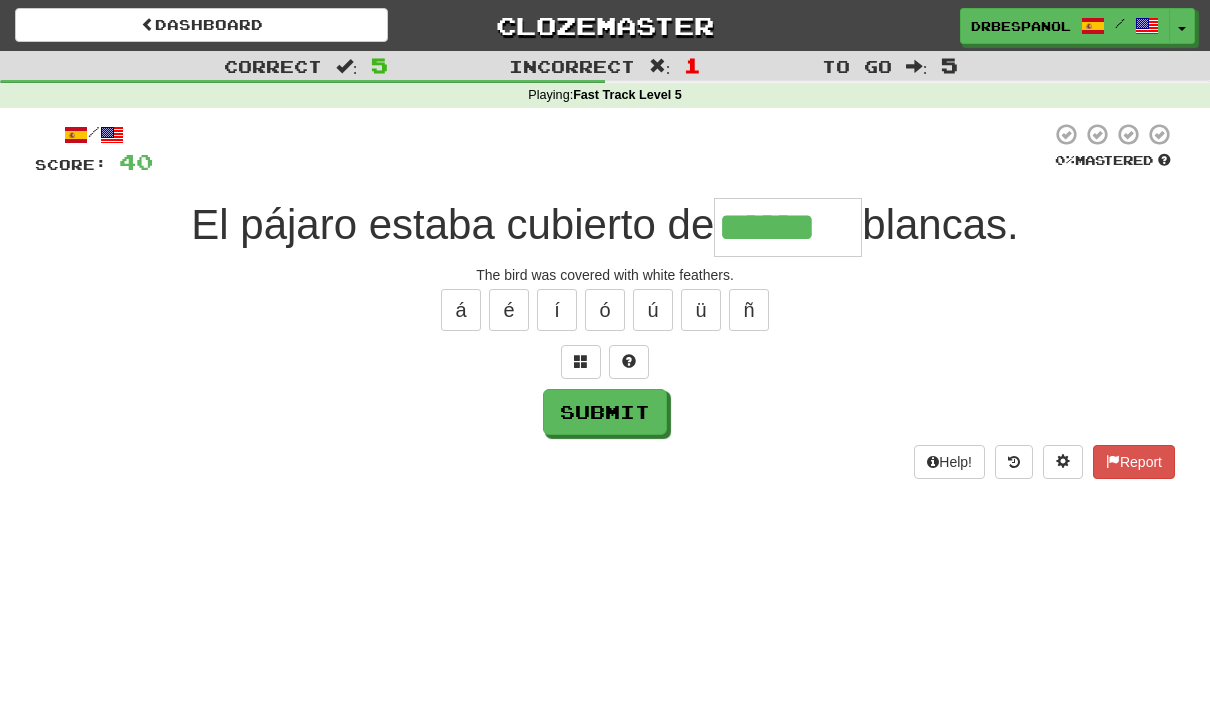 type on "******" 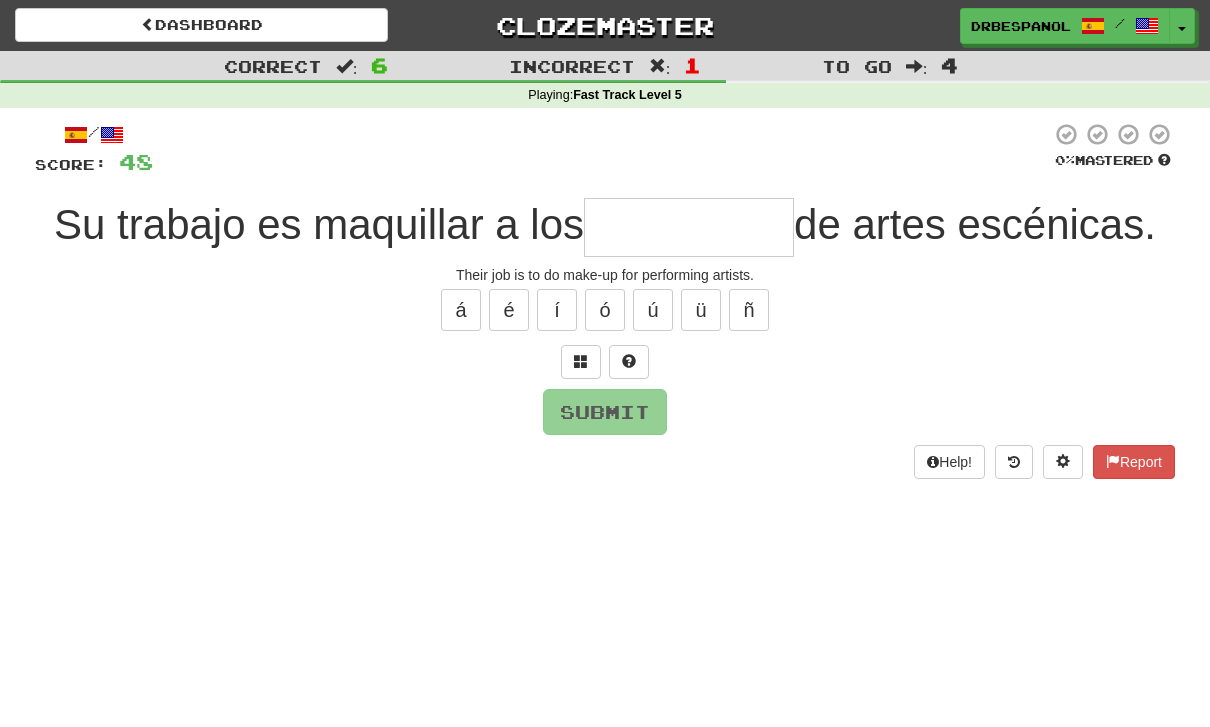 type on "*" 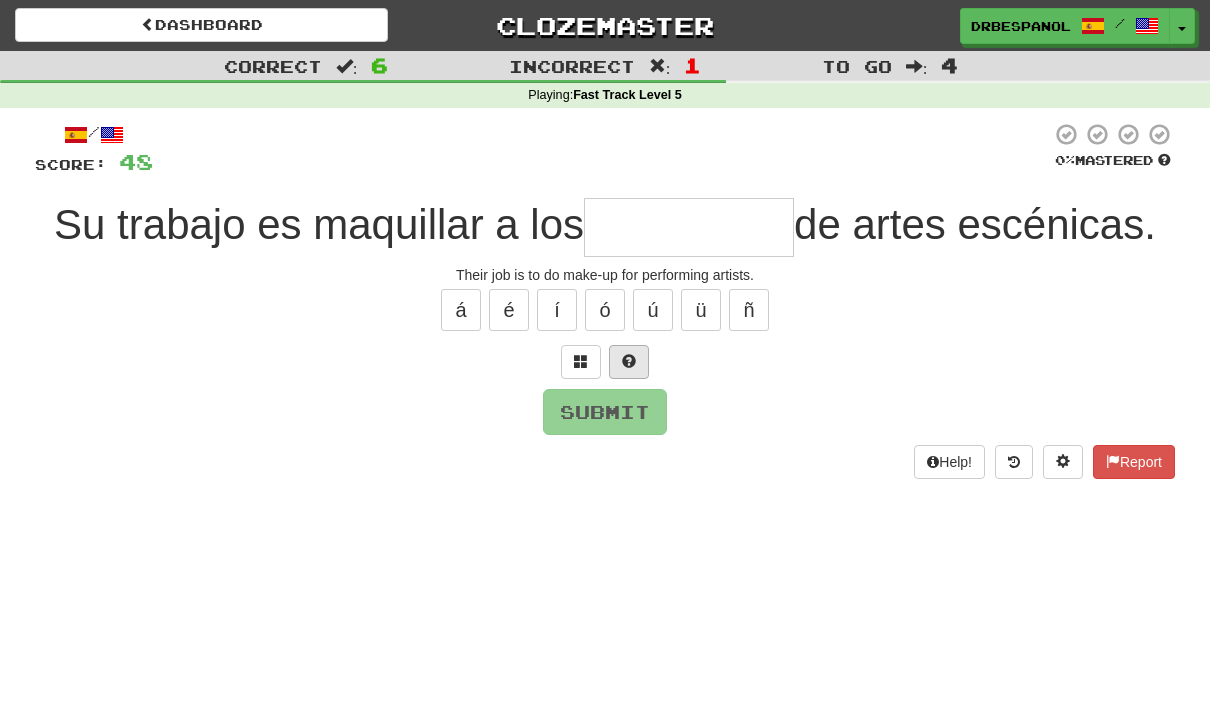 click at bounding box center (629, 361) 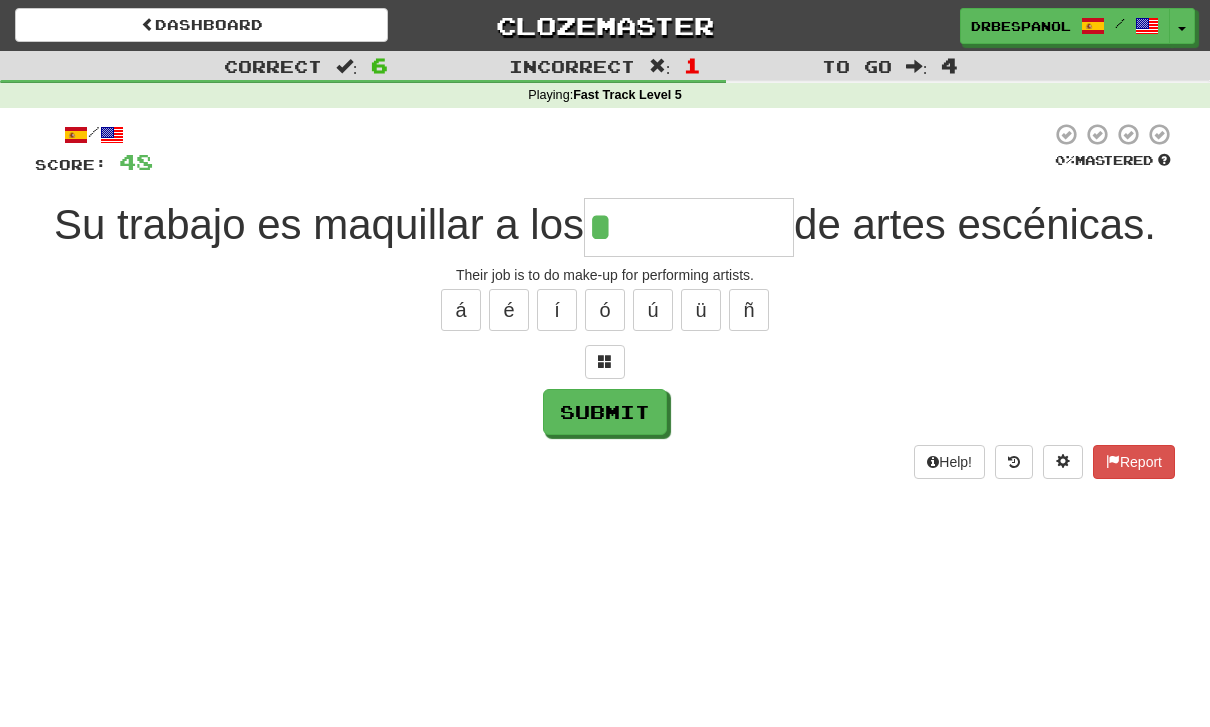 type on "**********" 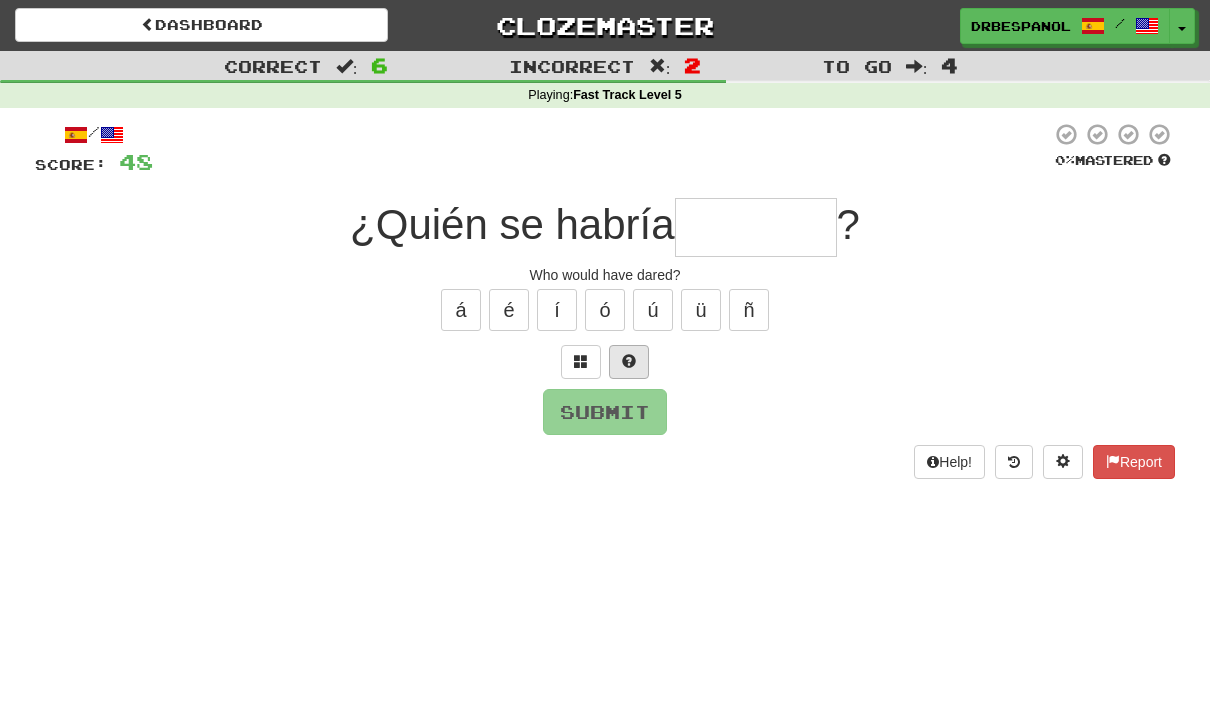 click at bounding box center (629, 362) 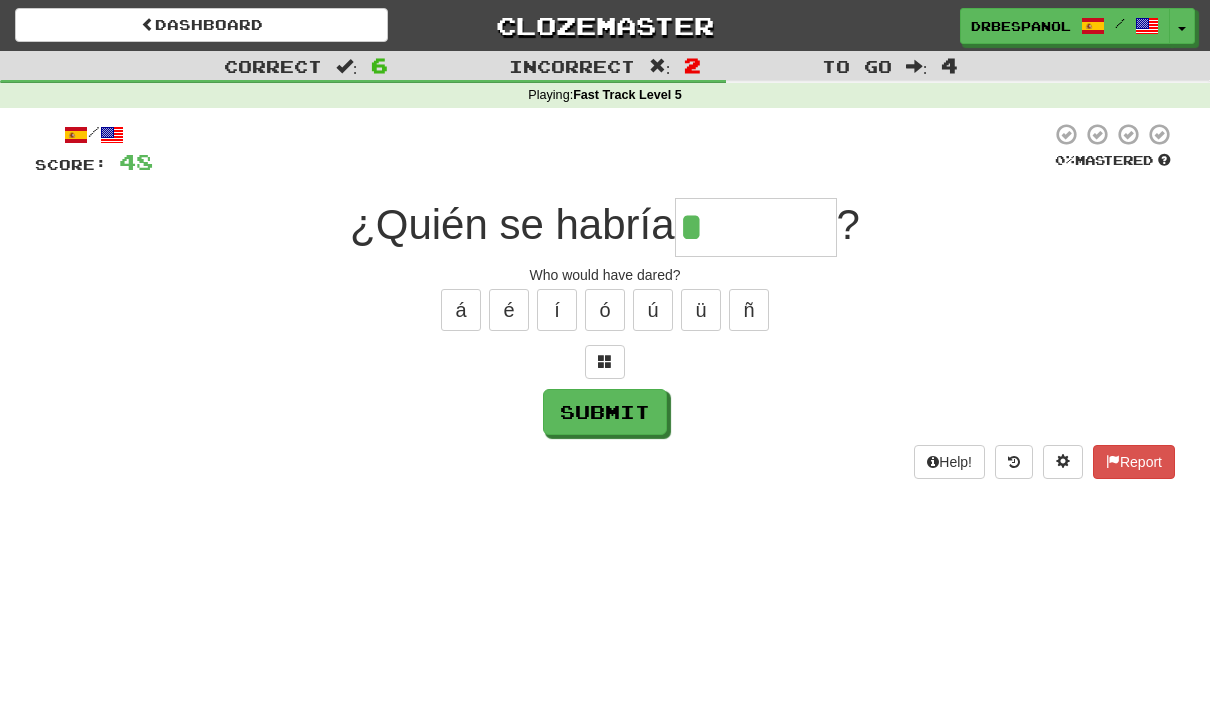 type on "********" 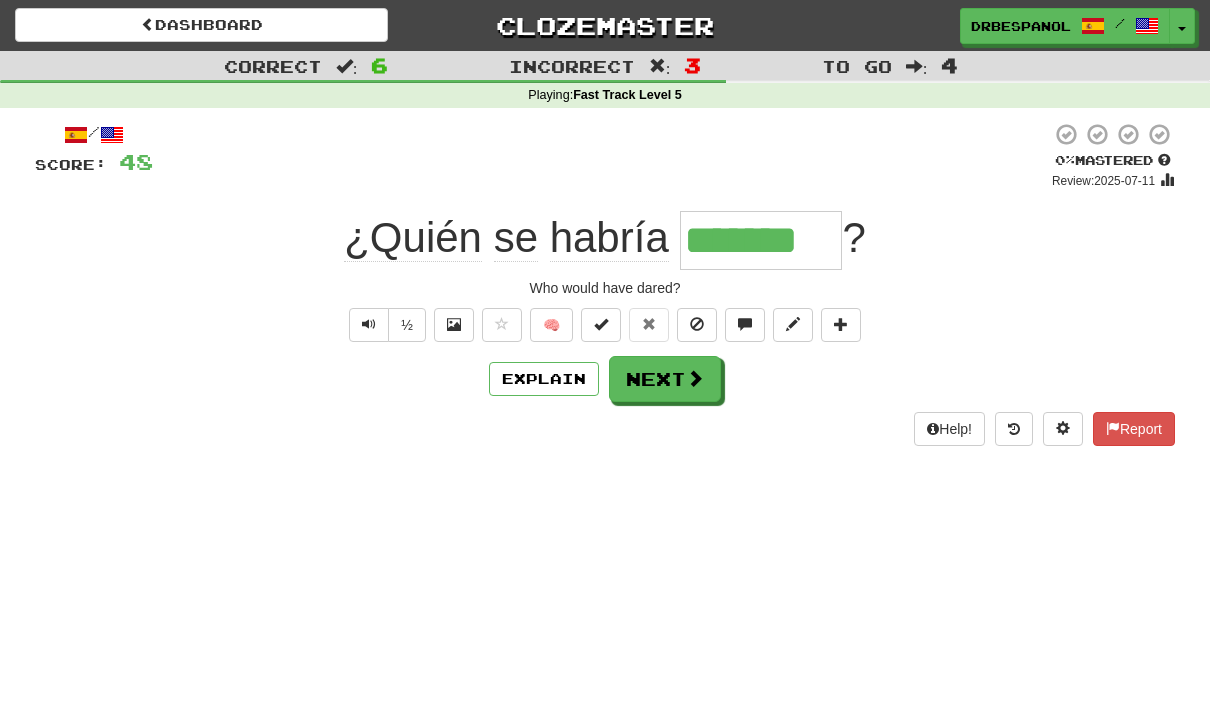 type on "********" 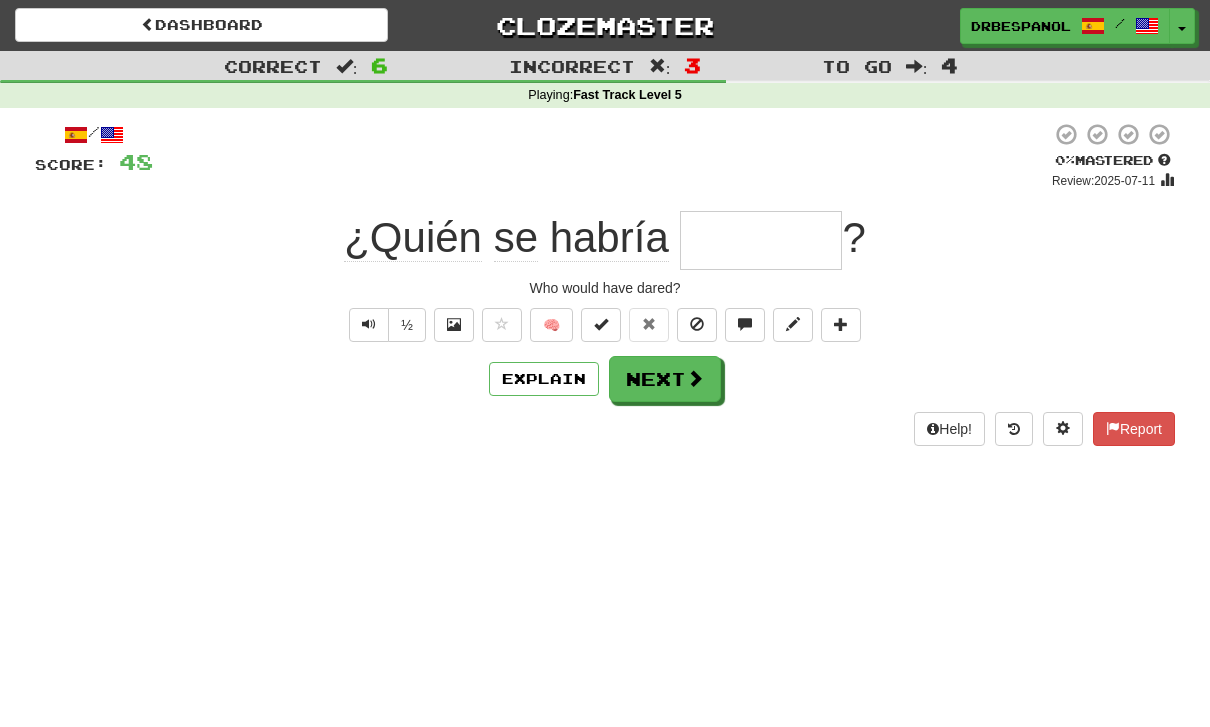 type on "**********" 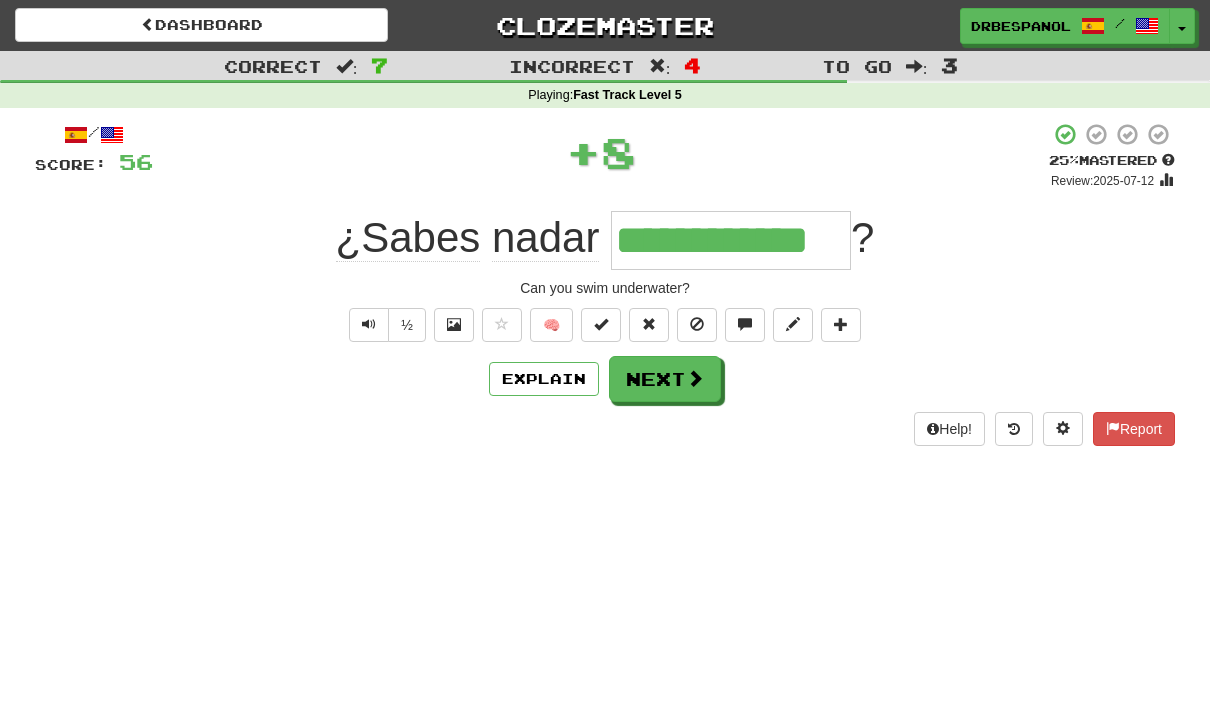 type on "**********" 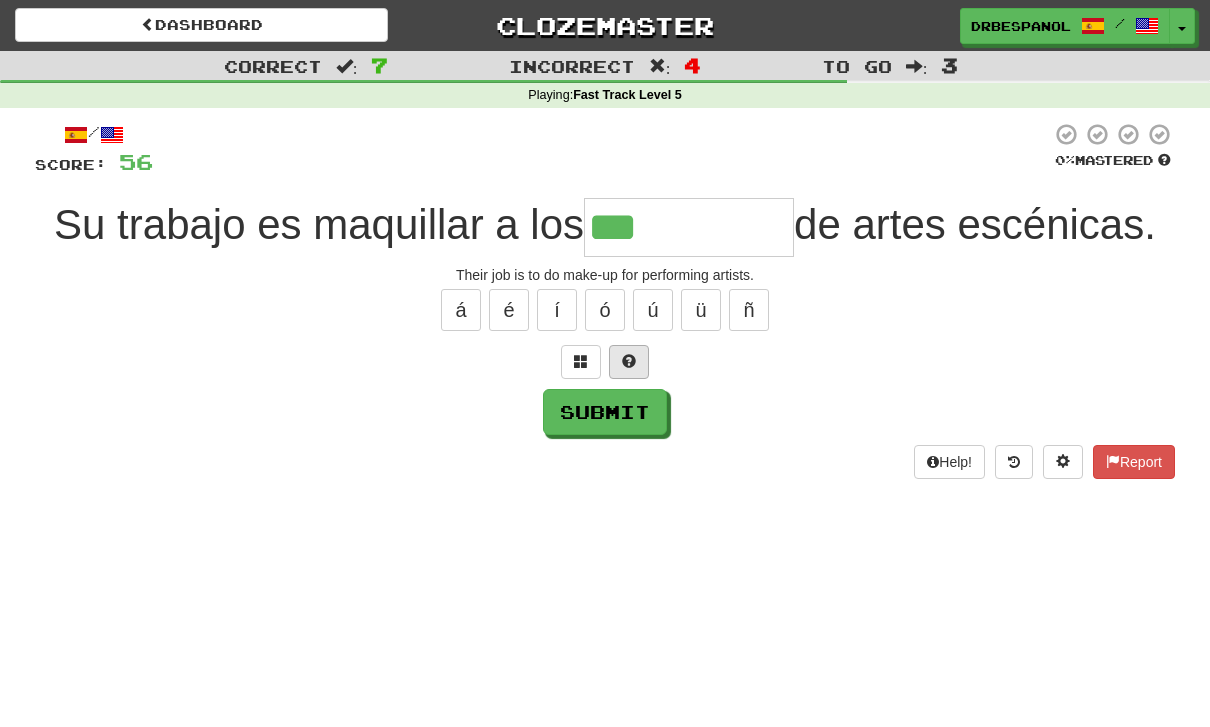 click at bounding box center (629, 362) 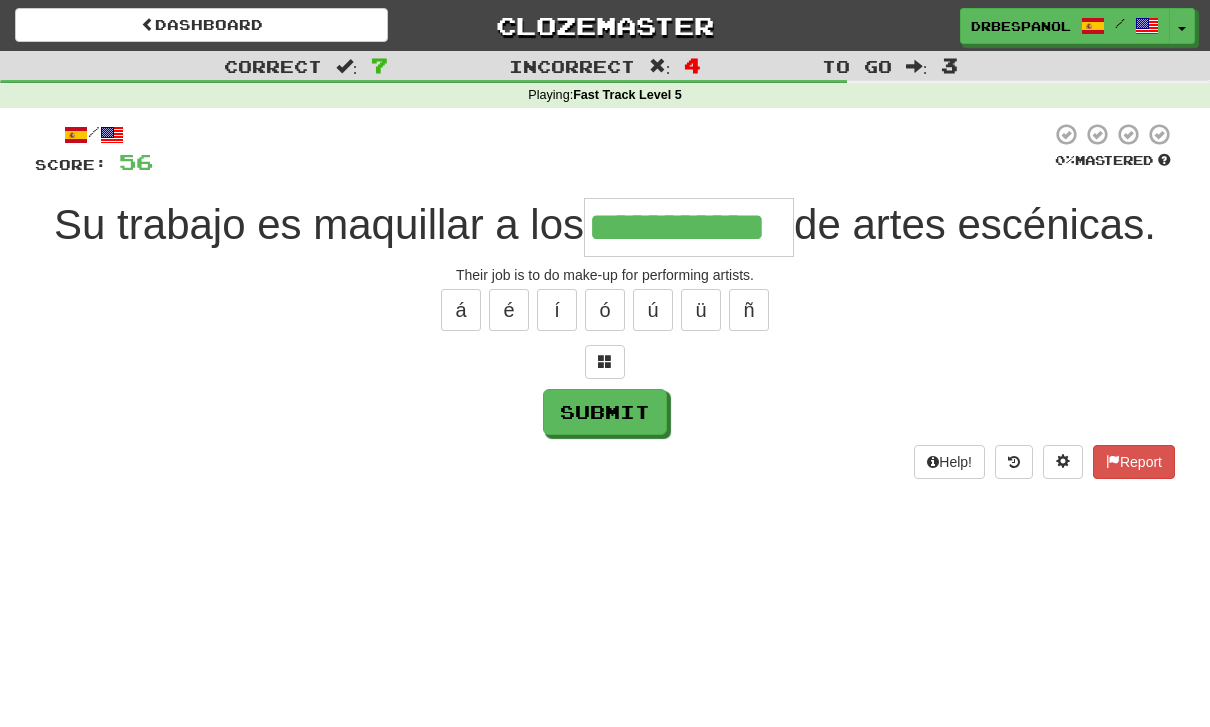type on "**********" 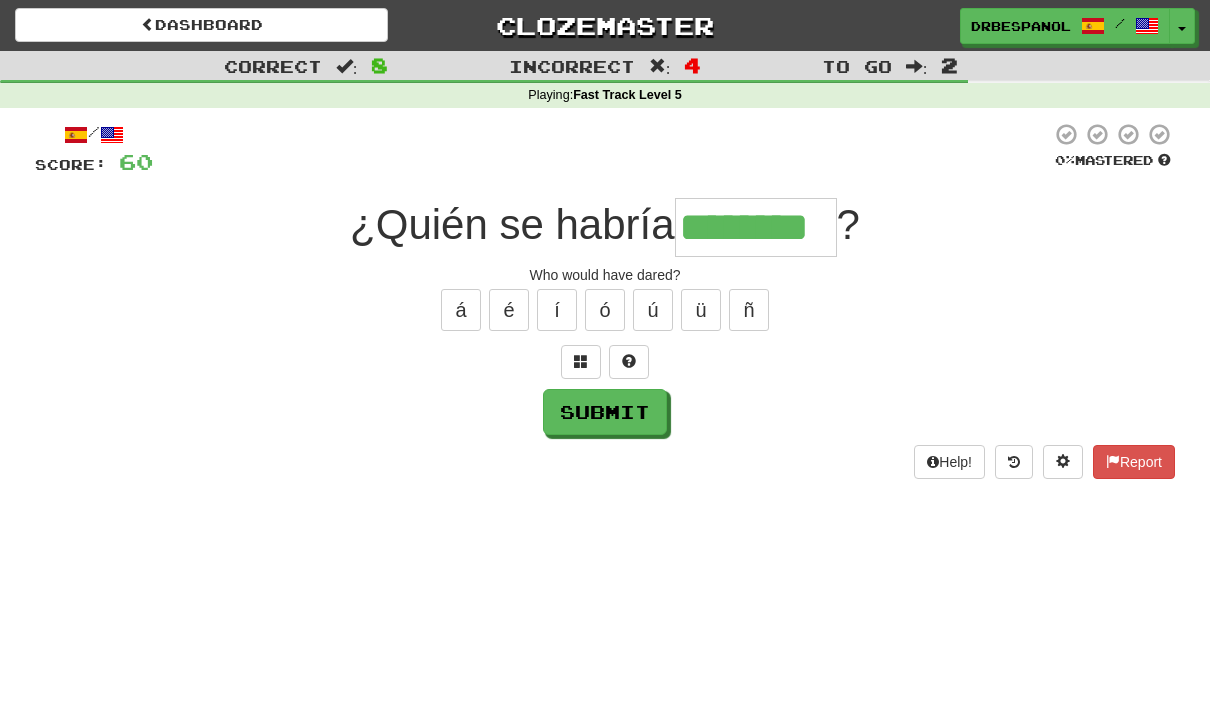type on "********" 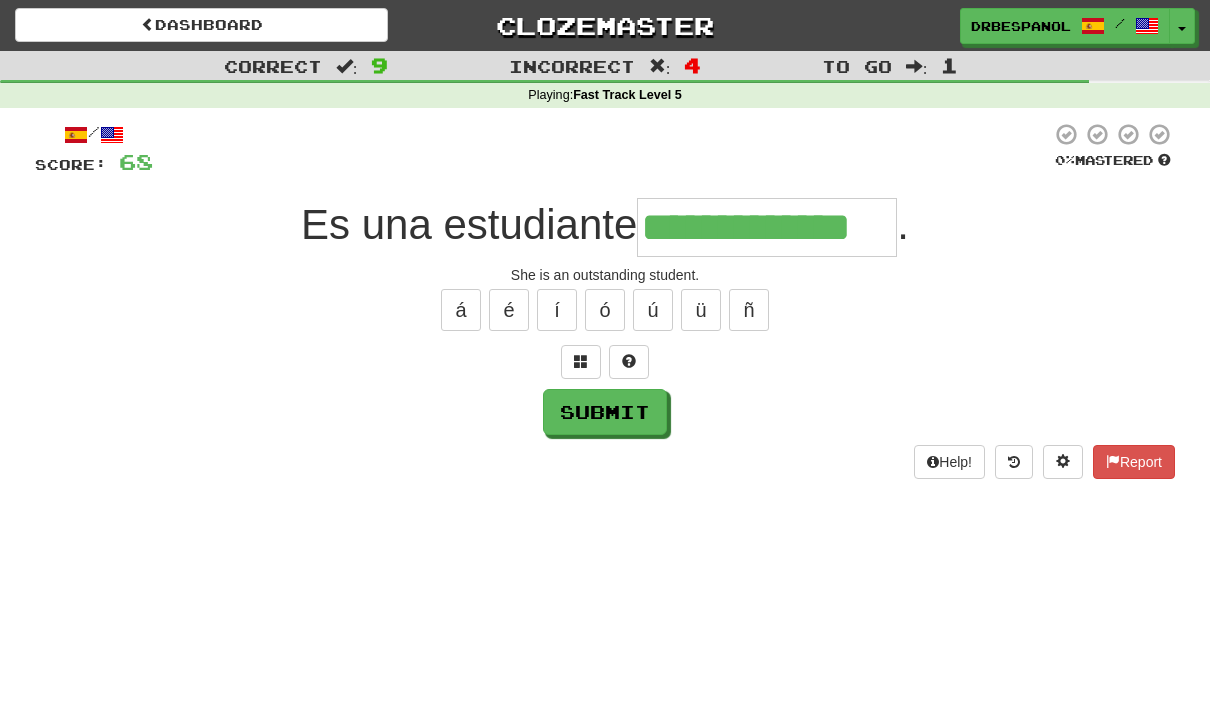 type on "**********" 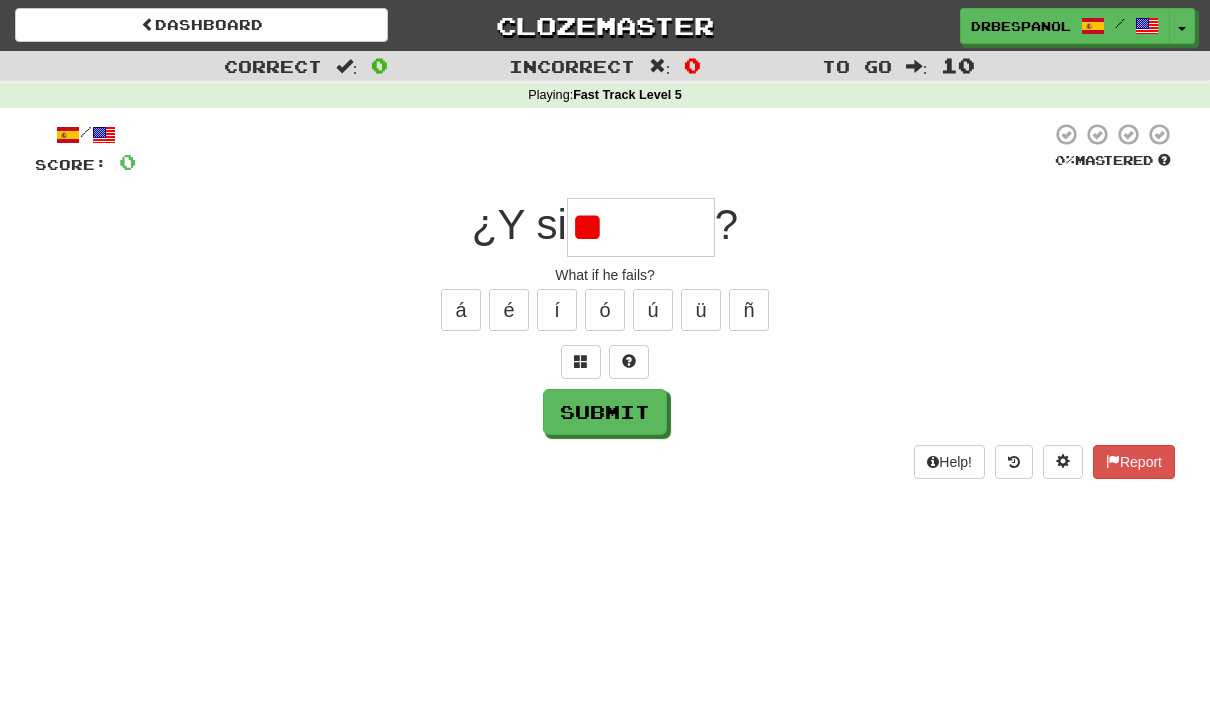 type on "*" 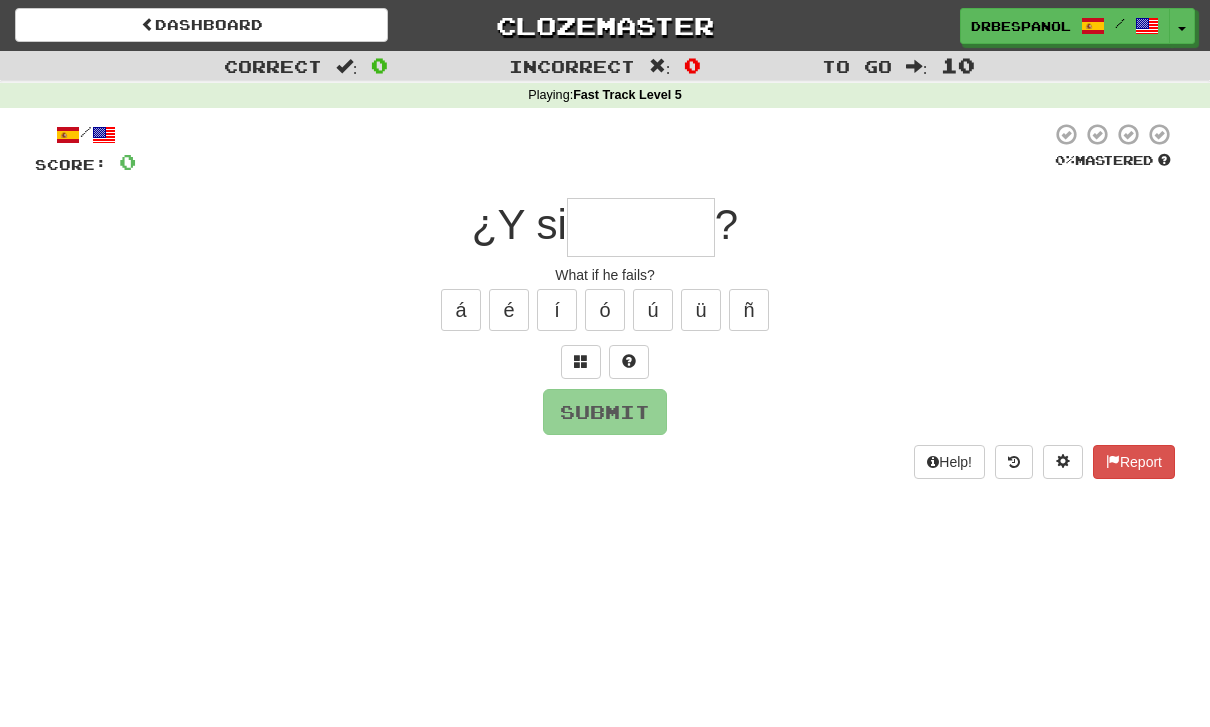 type on "*" 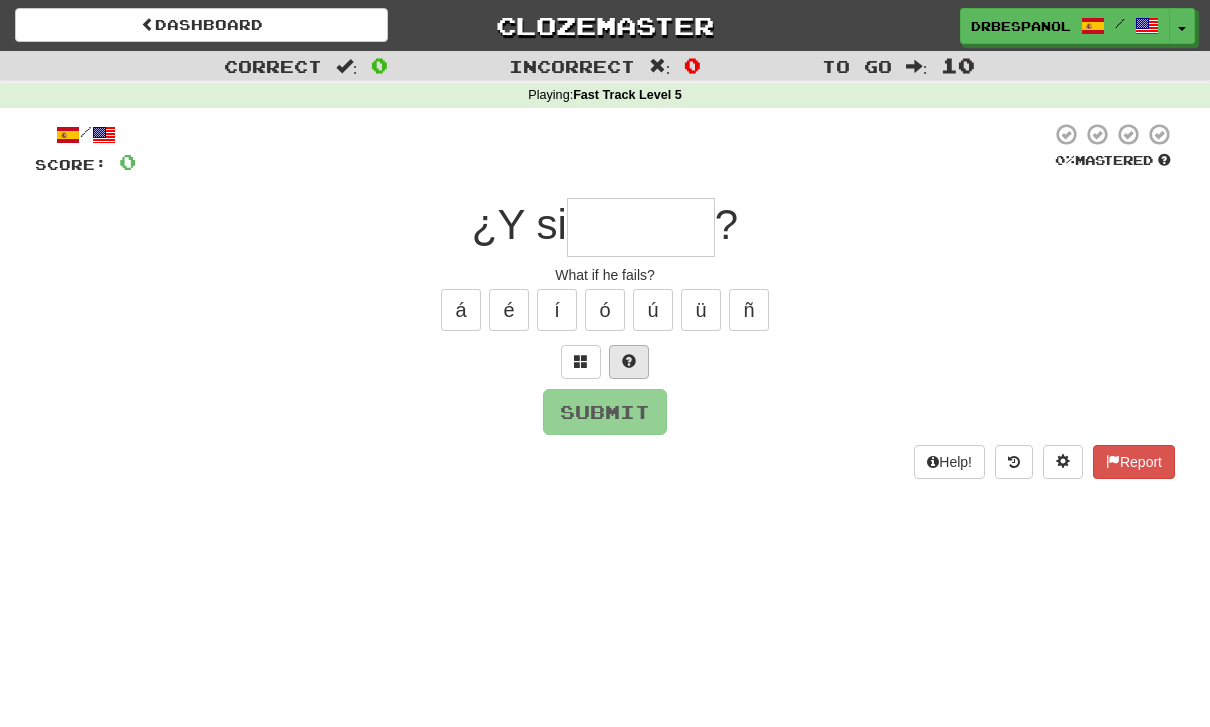 click at bounding box center (629, 362) 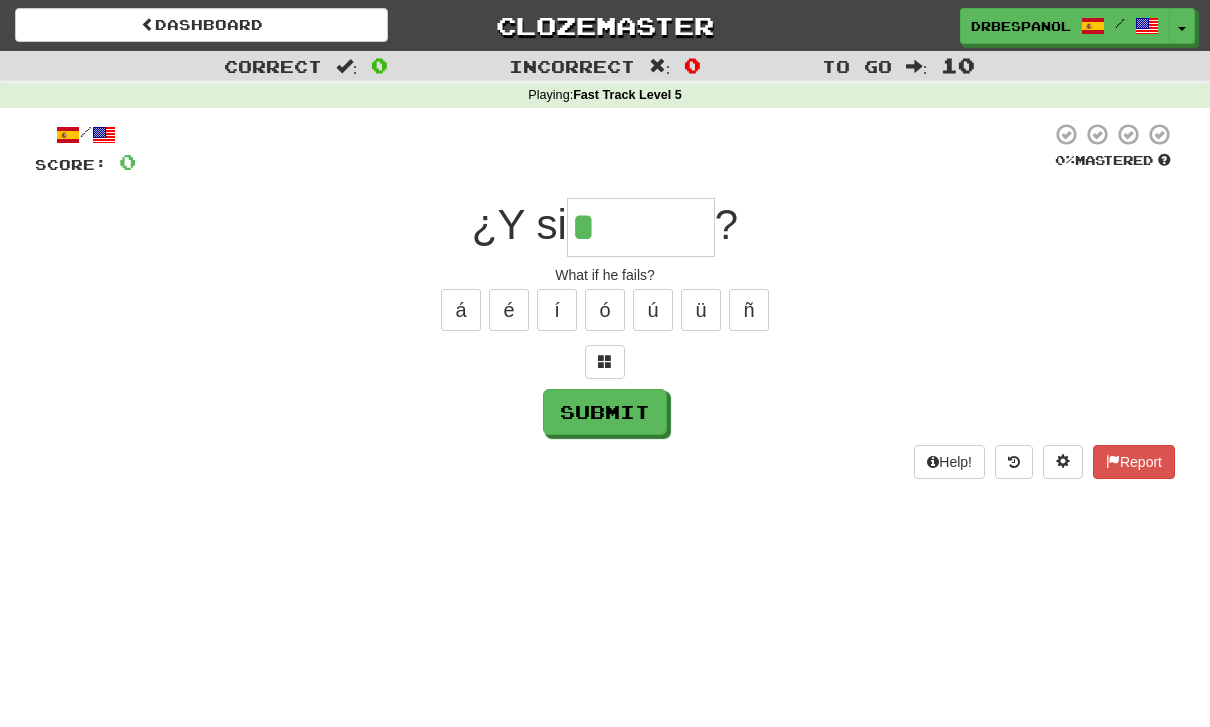 type on "*******" 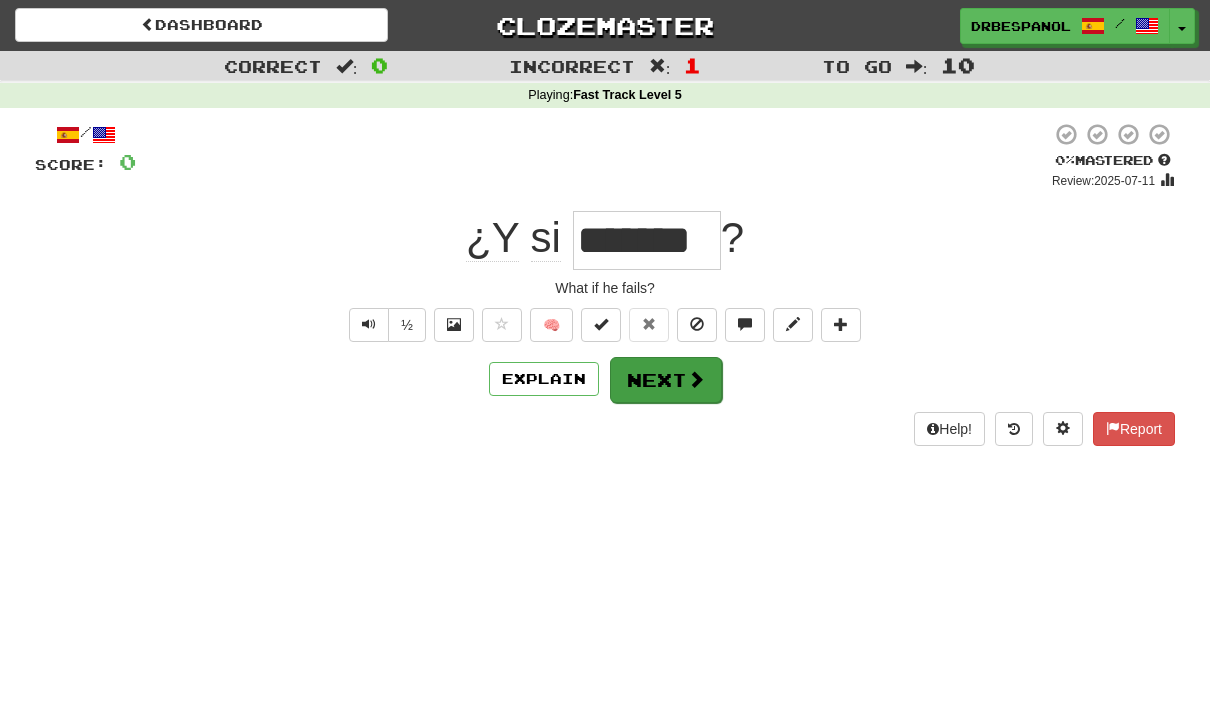 click on "Next" at bounding box center [666, 380] 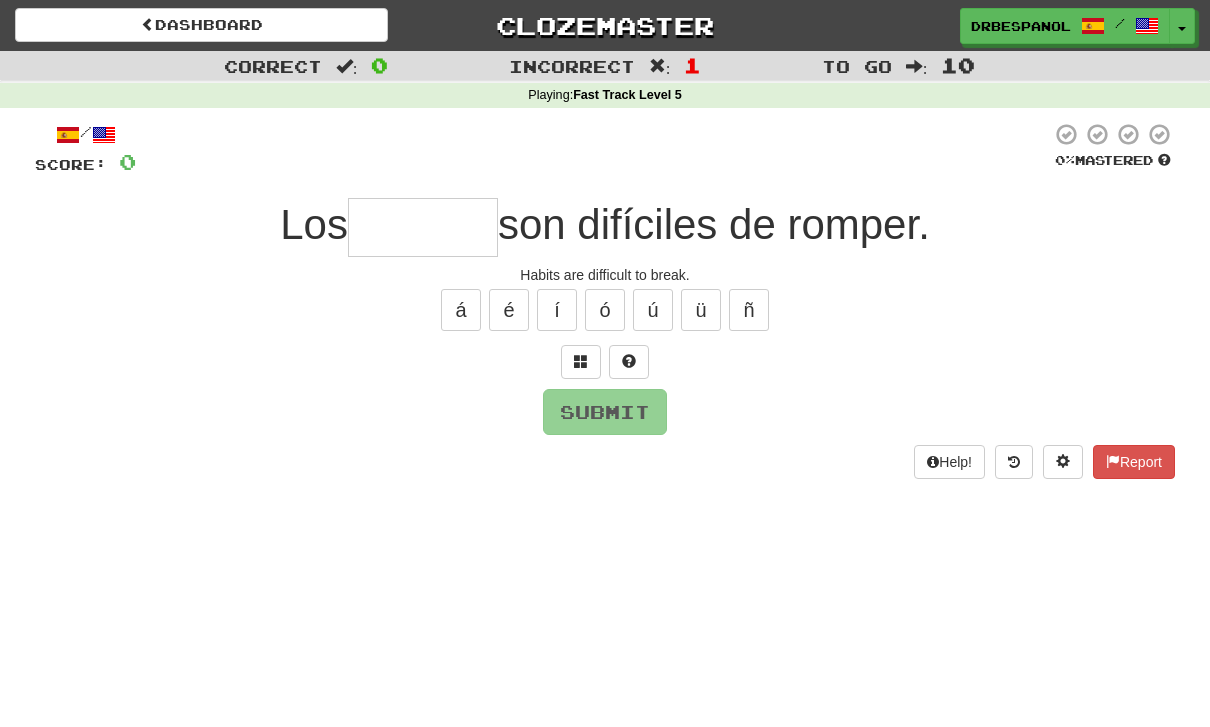 type on "*" 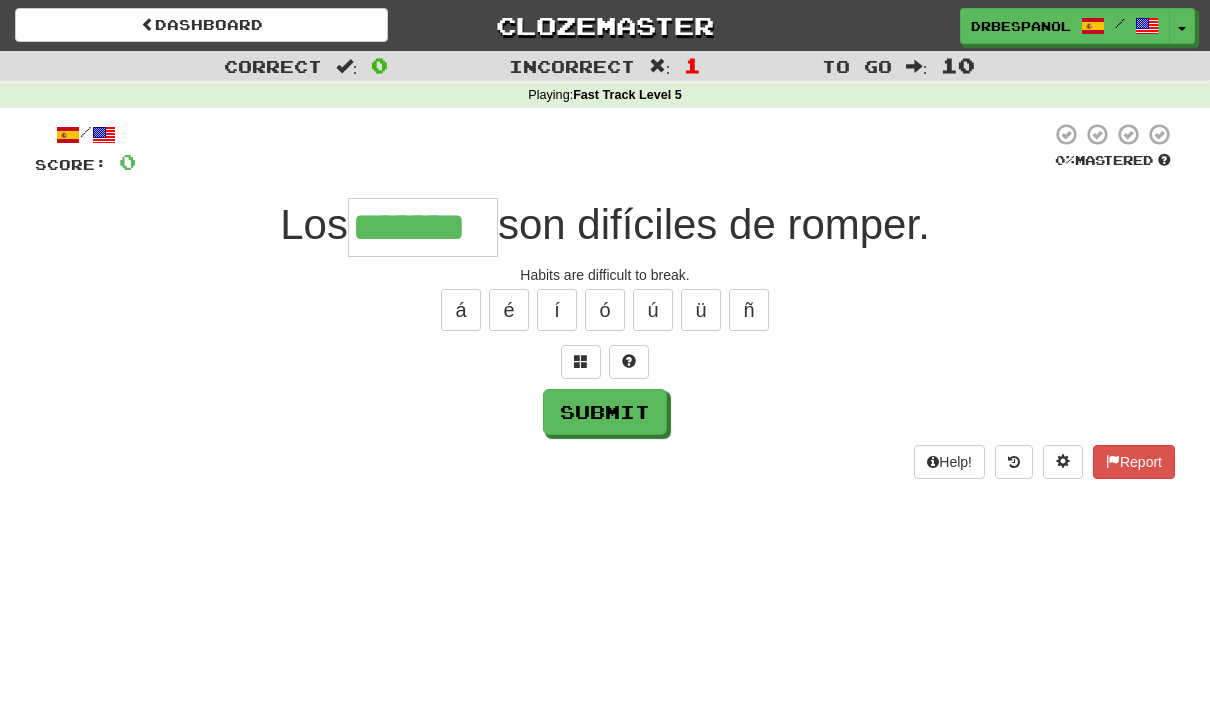 type on "*******" 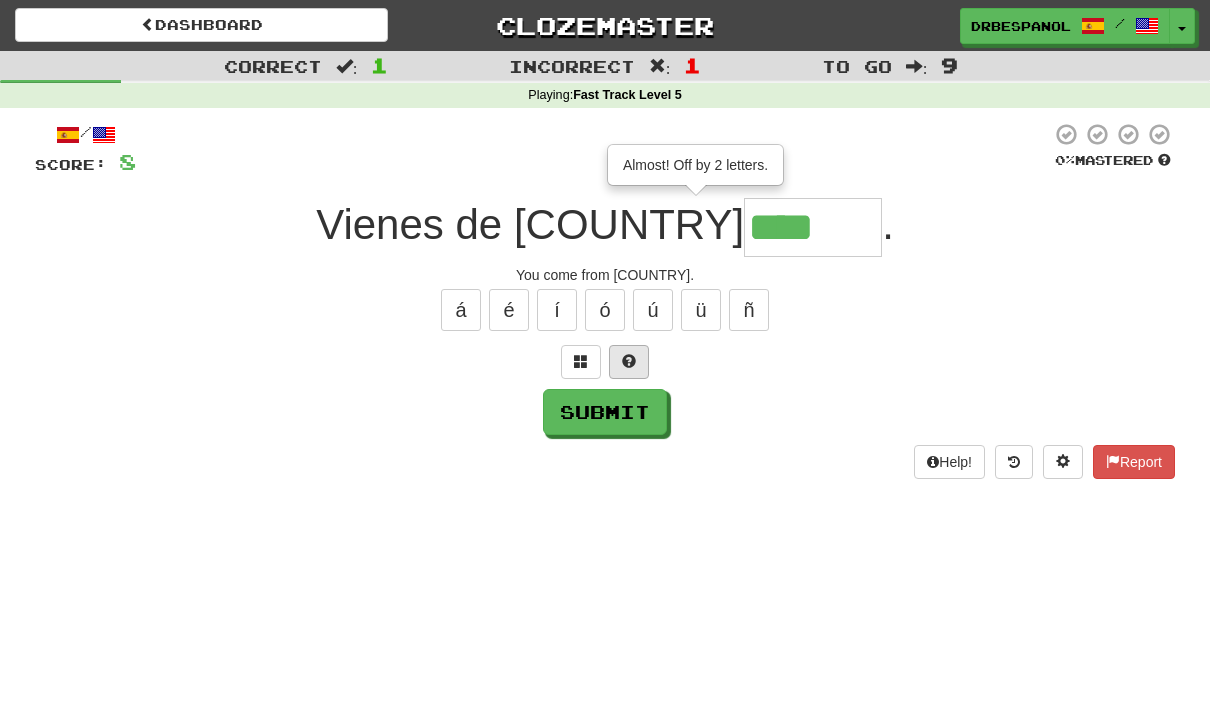 click at bounding box center [629, 362] 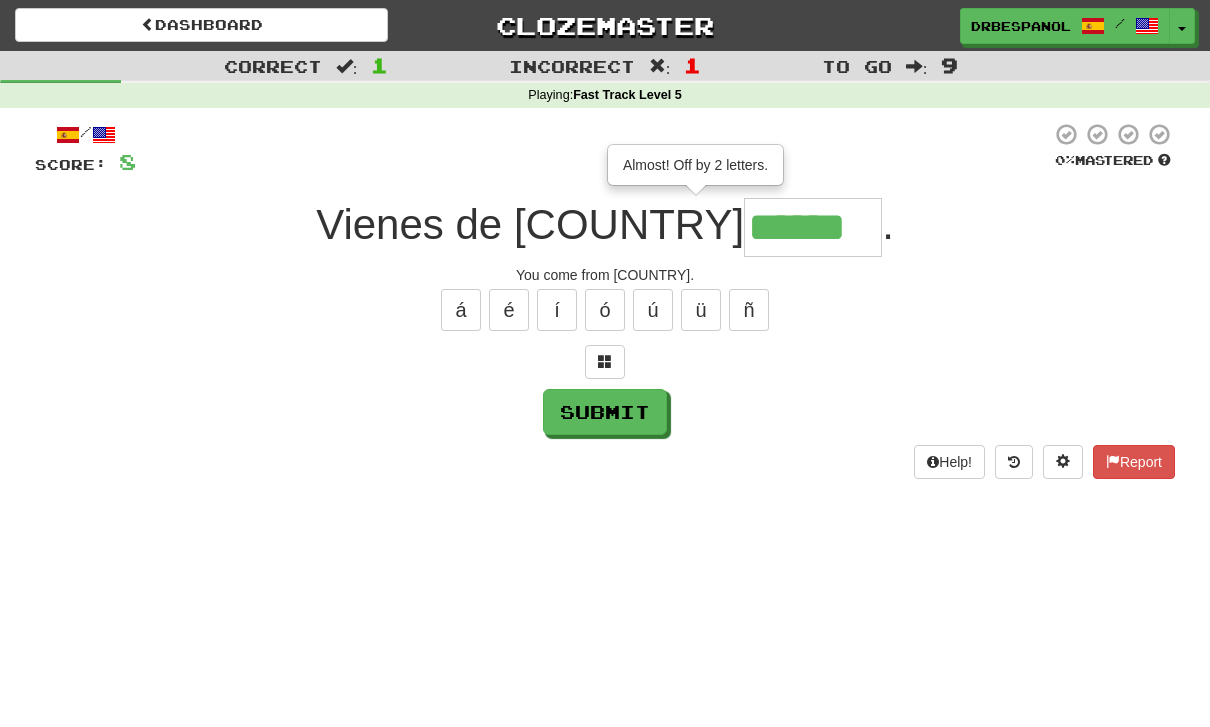 type on "******" 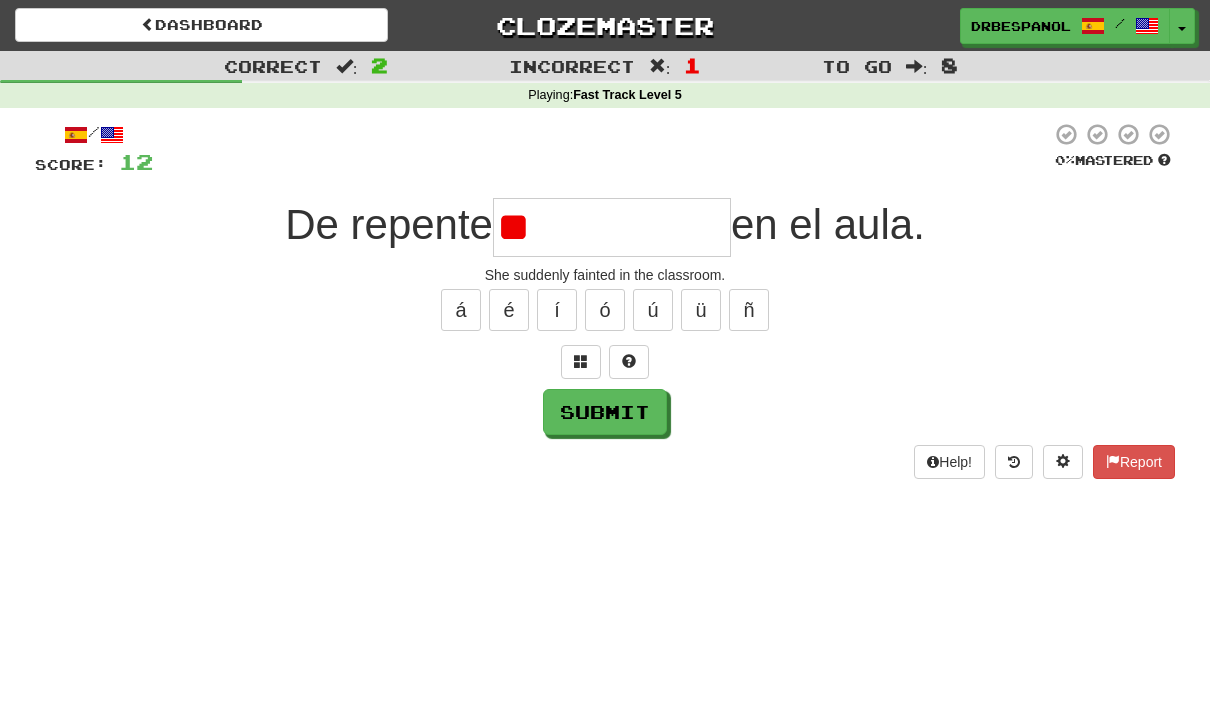 type on "*" 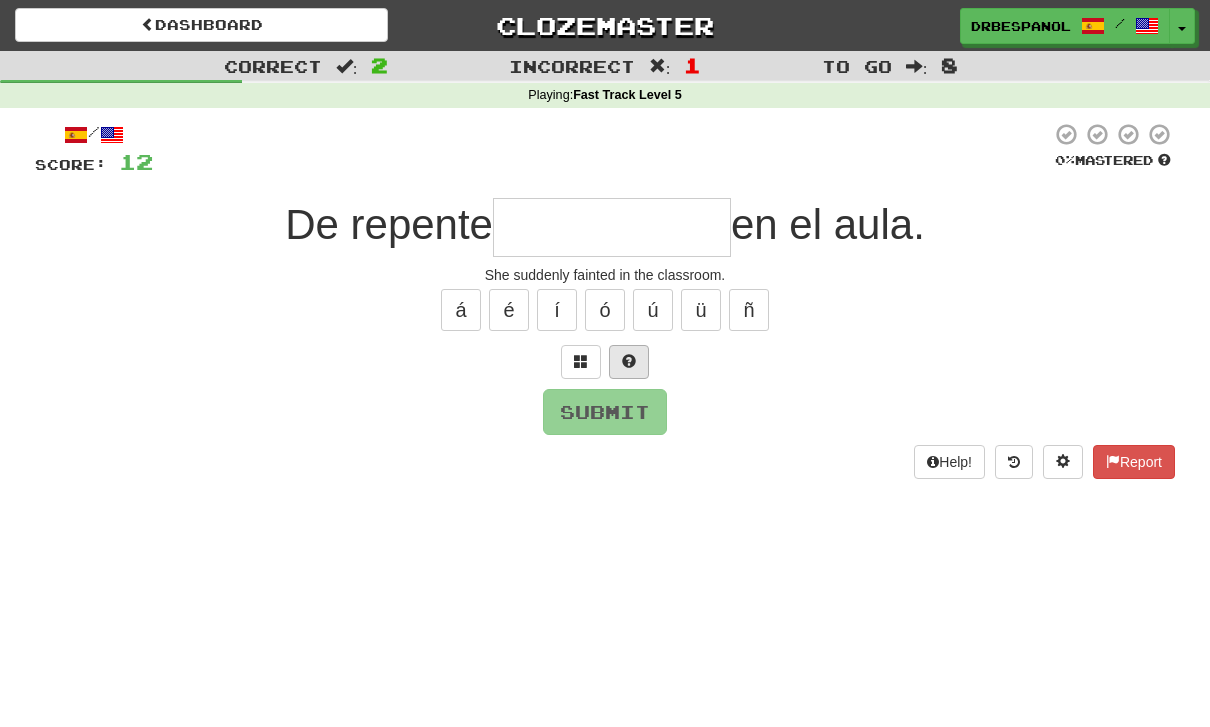 click at bounding box center (629, 362) 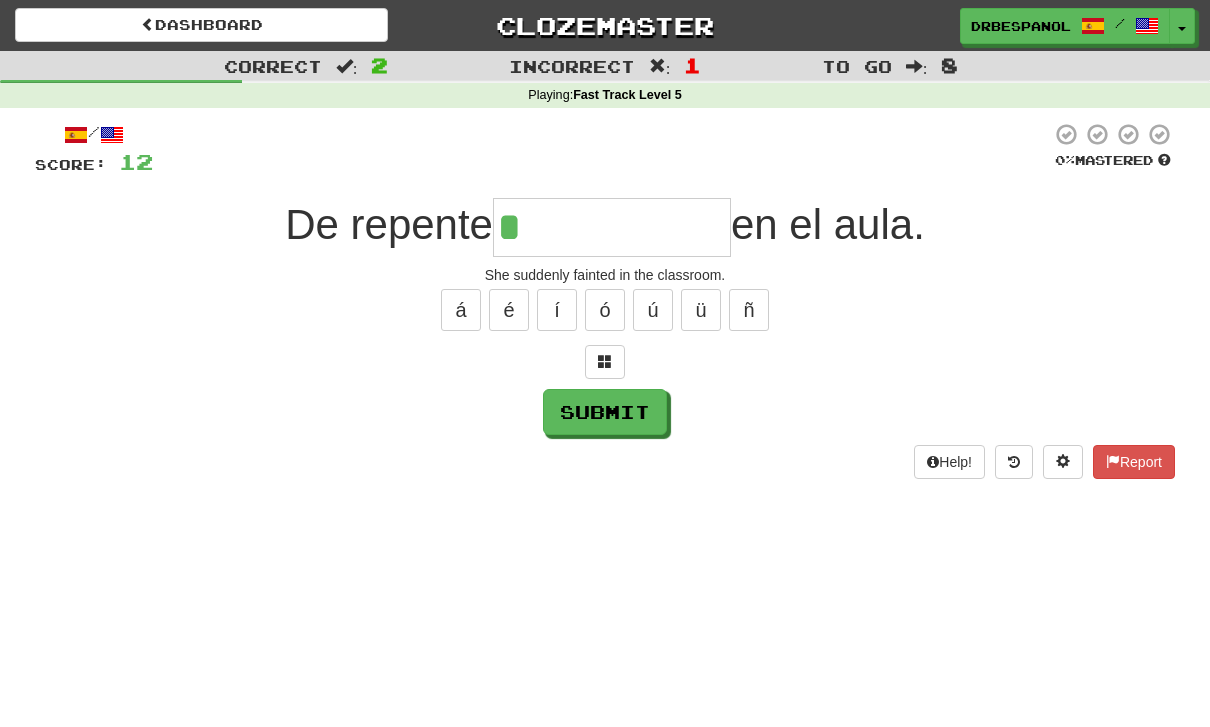 type on "**********" 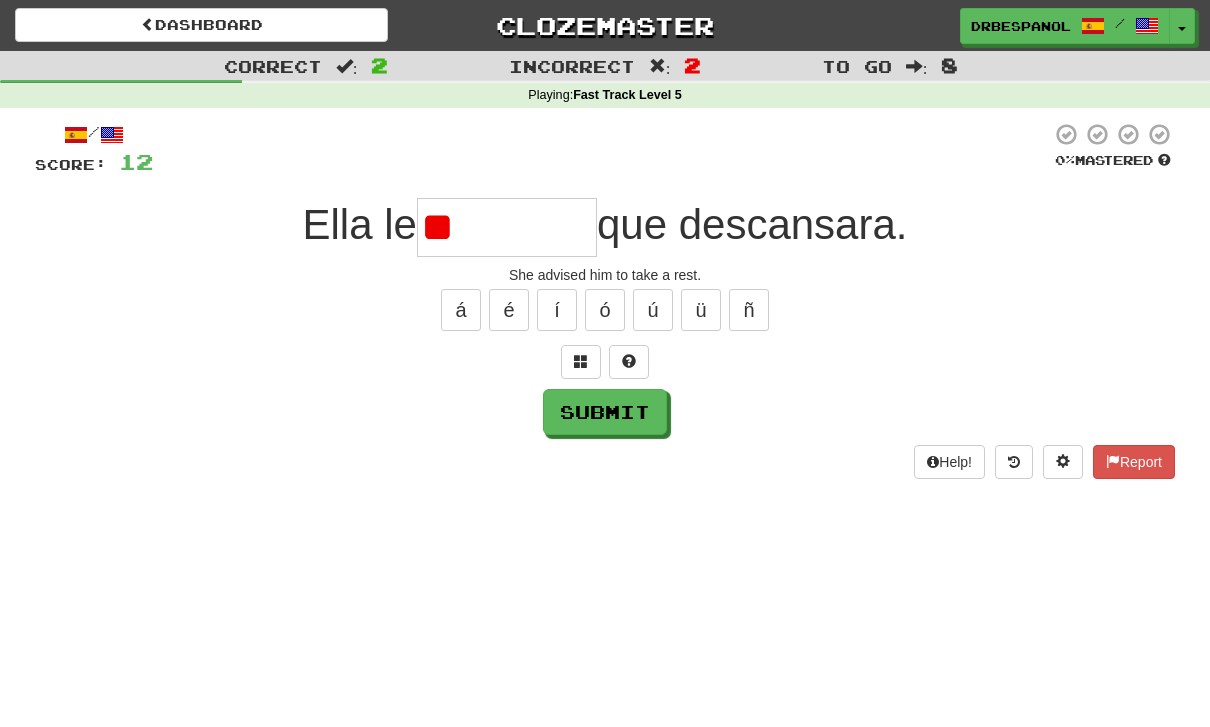 type on "*" 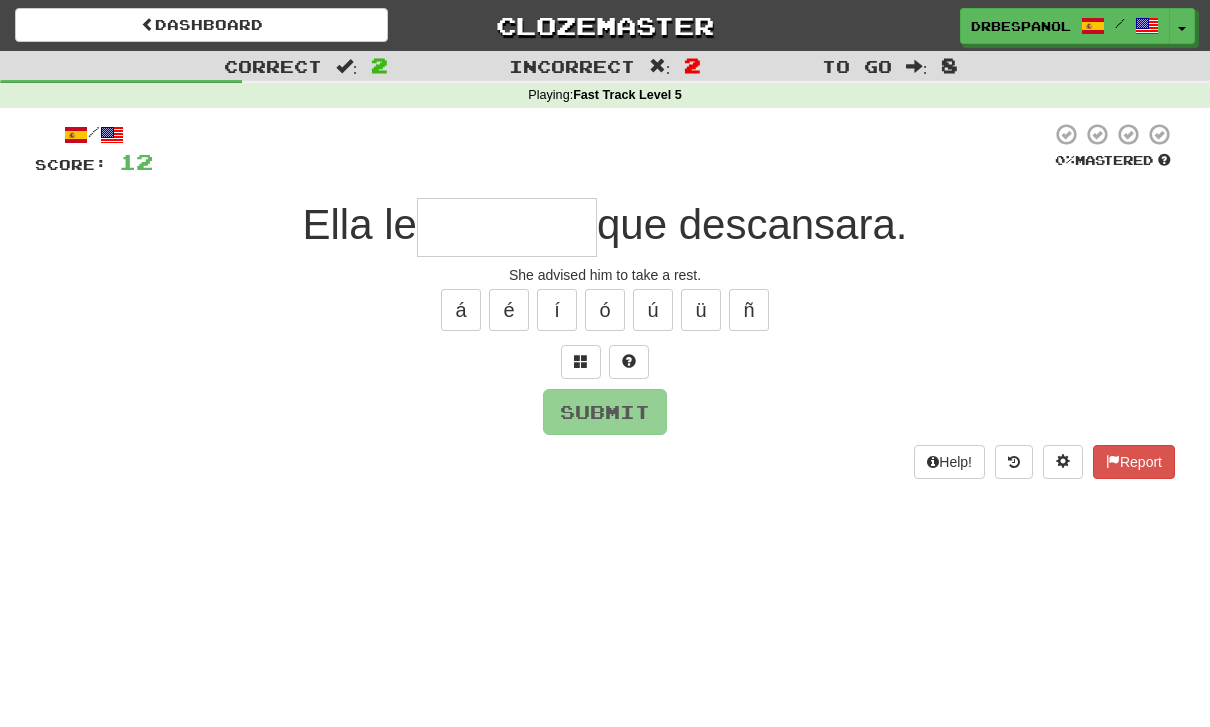 type on "********" 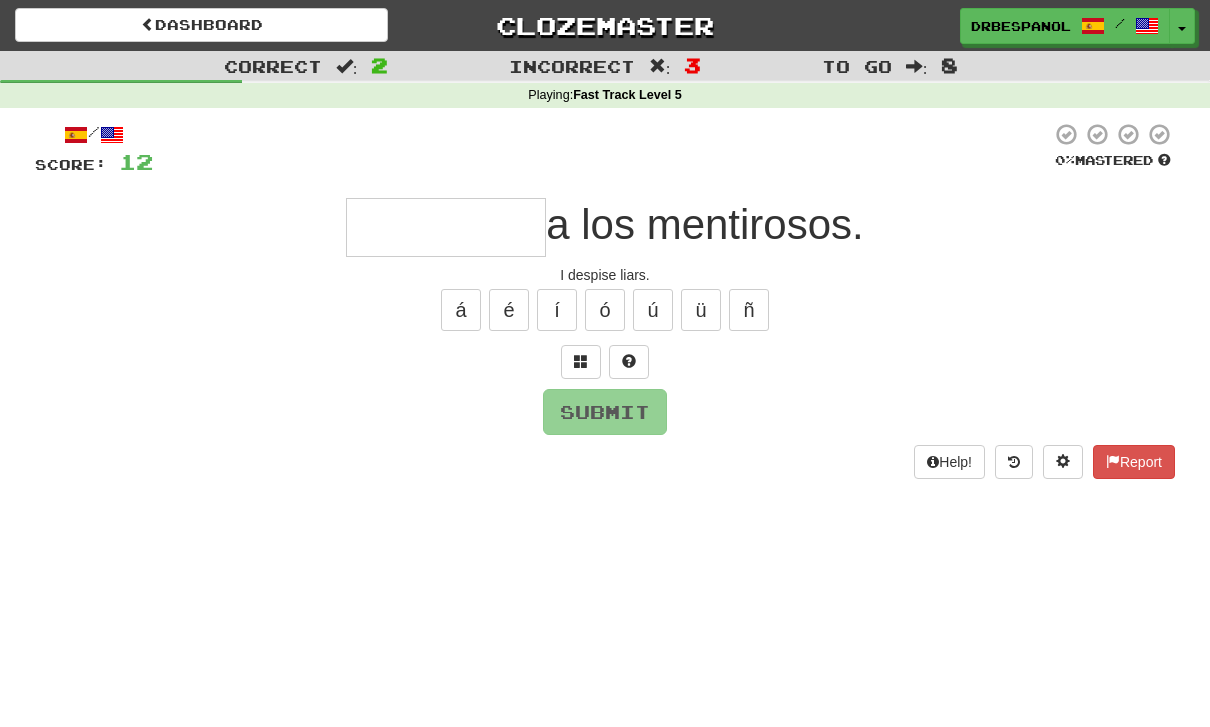 type on "*********" 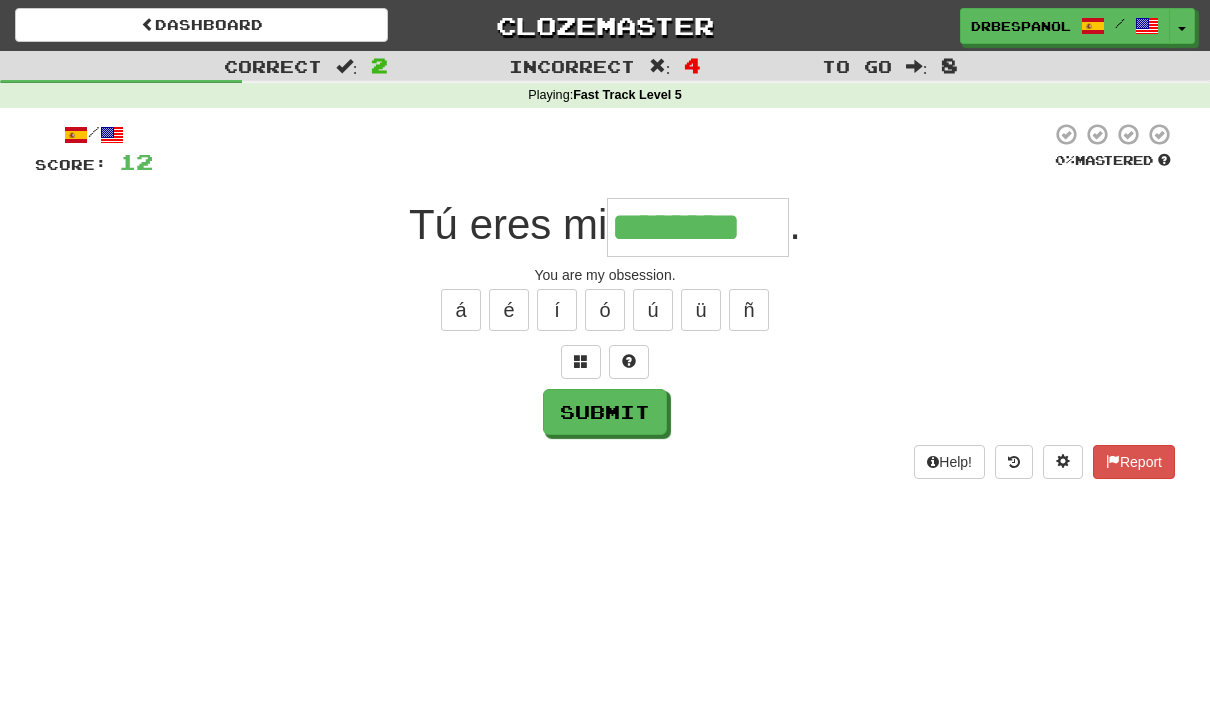type on "********" 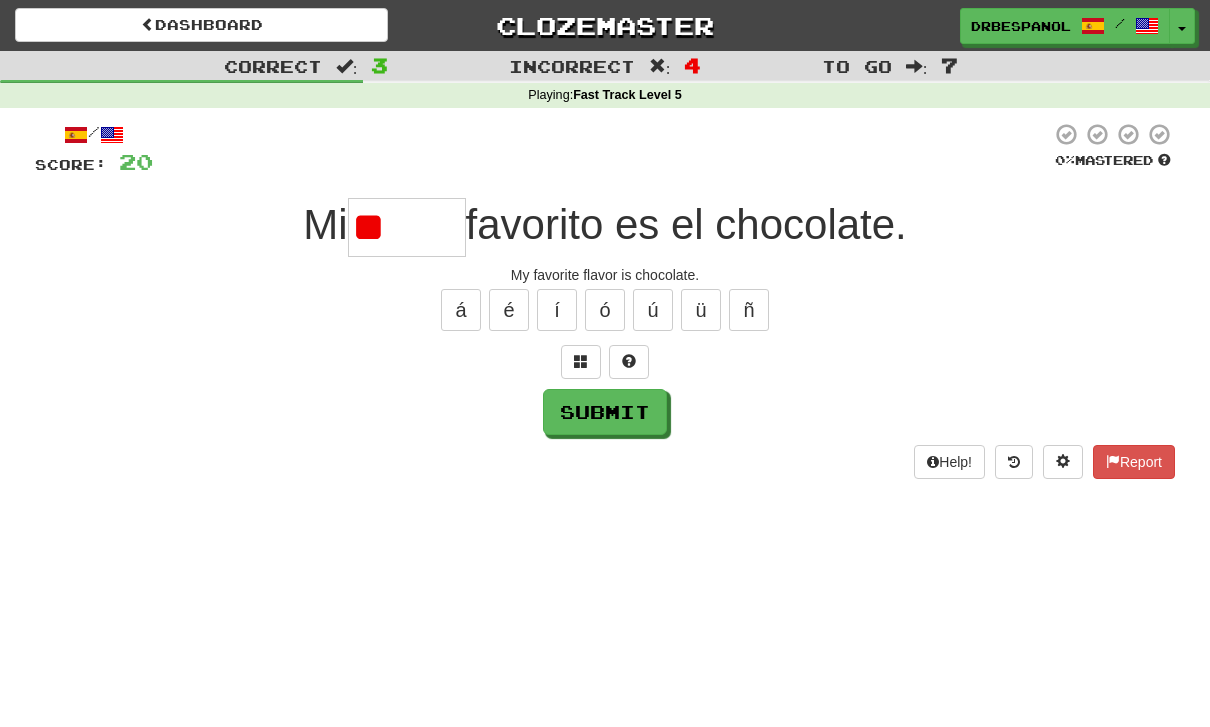 type on "*" 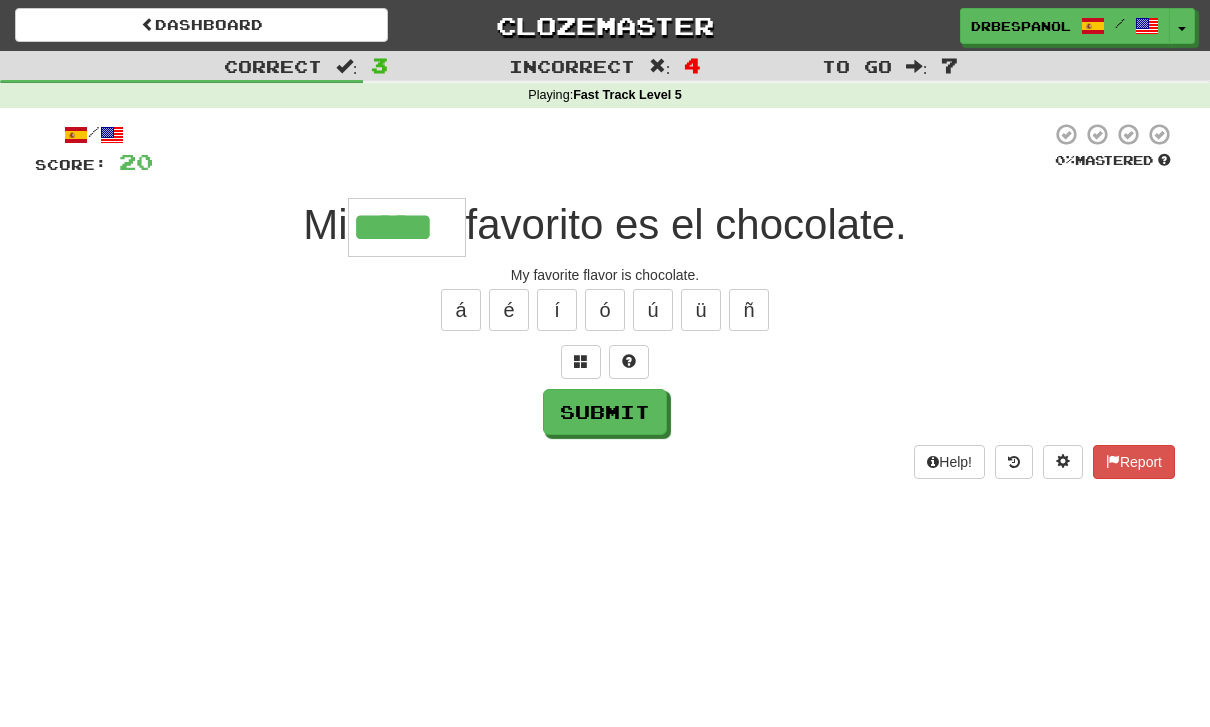 type on "*****" 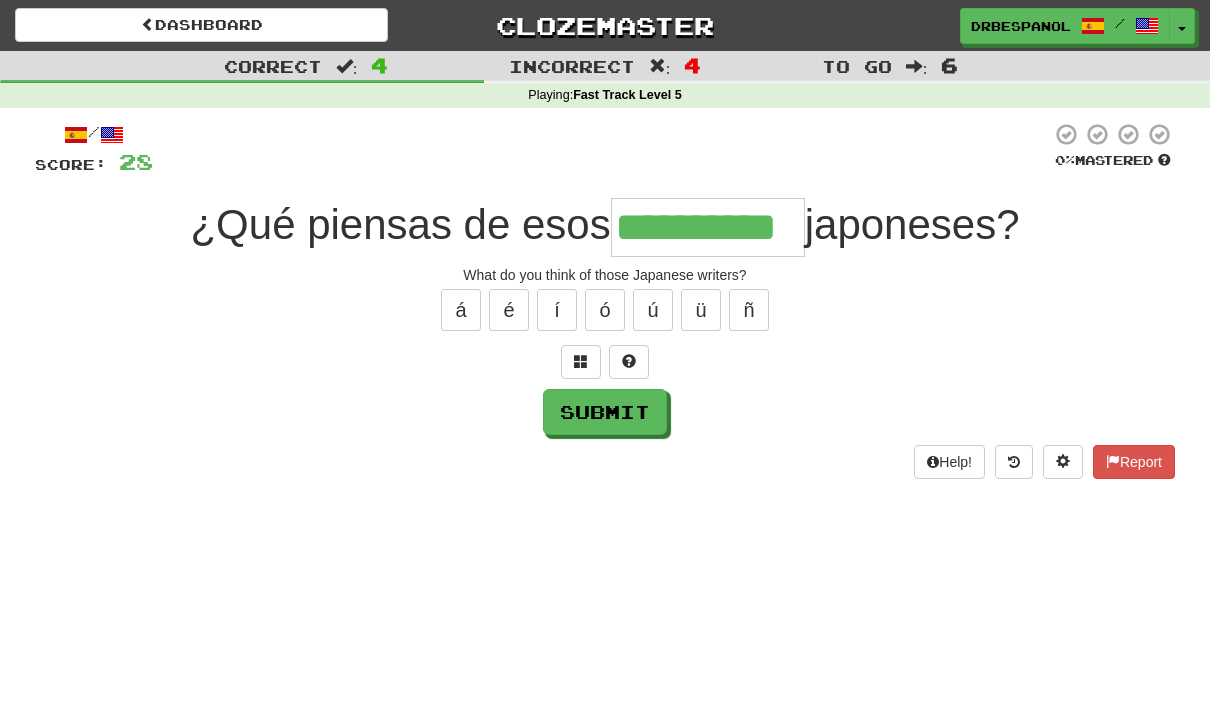 type on "**********" 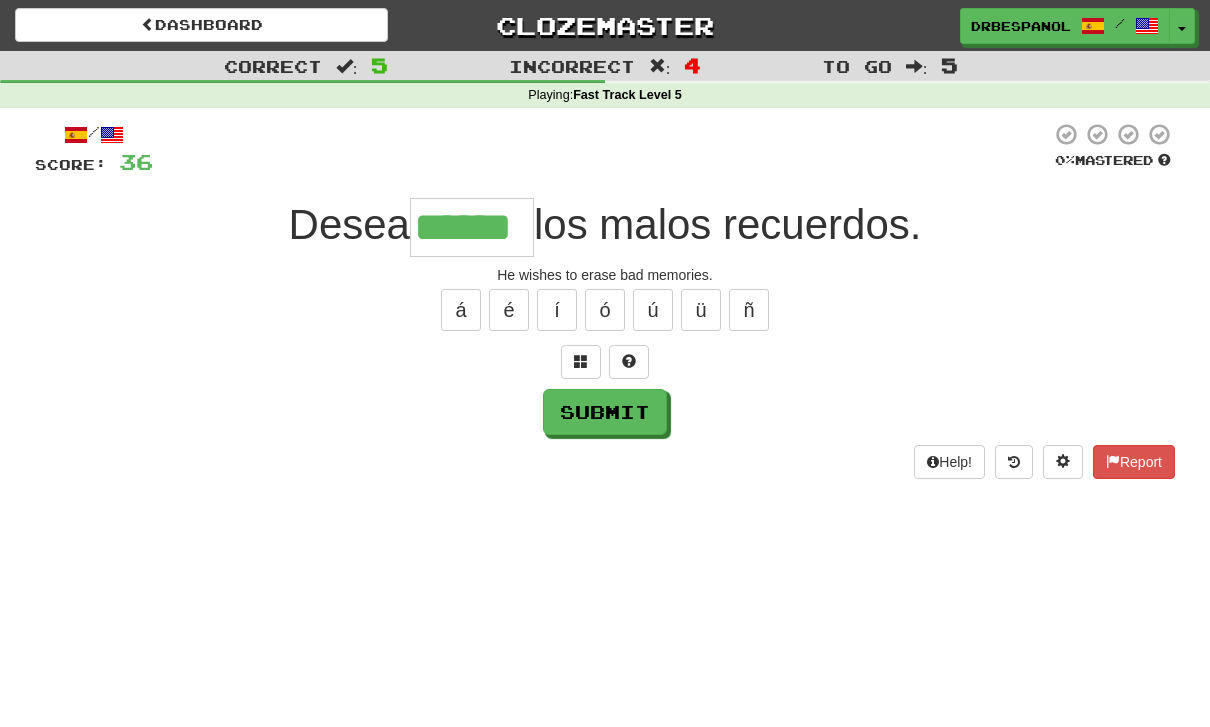 type on "******" 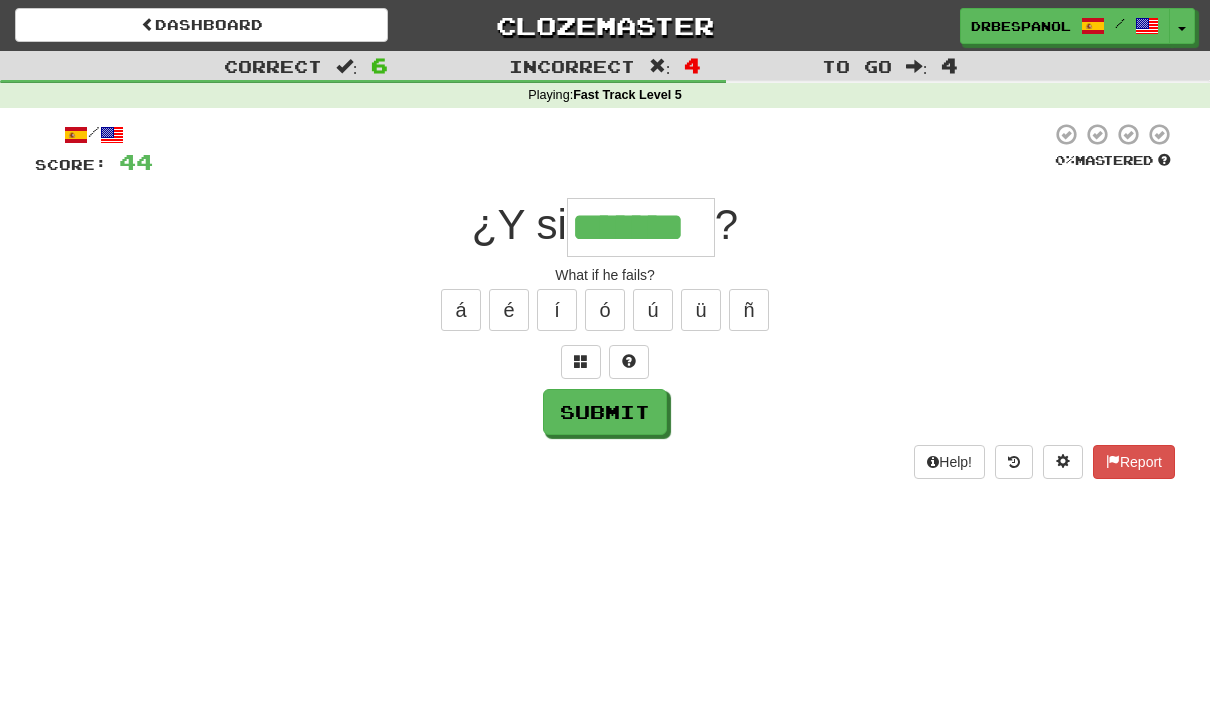 type on "*******" 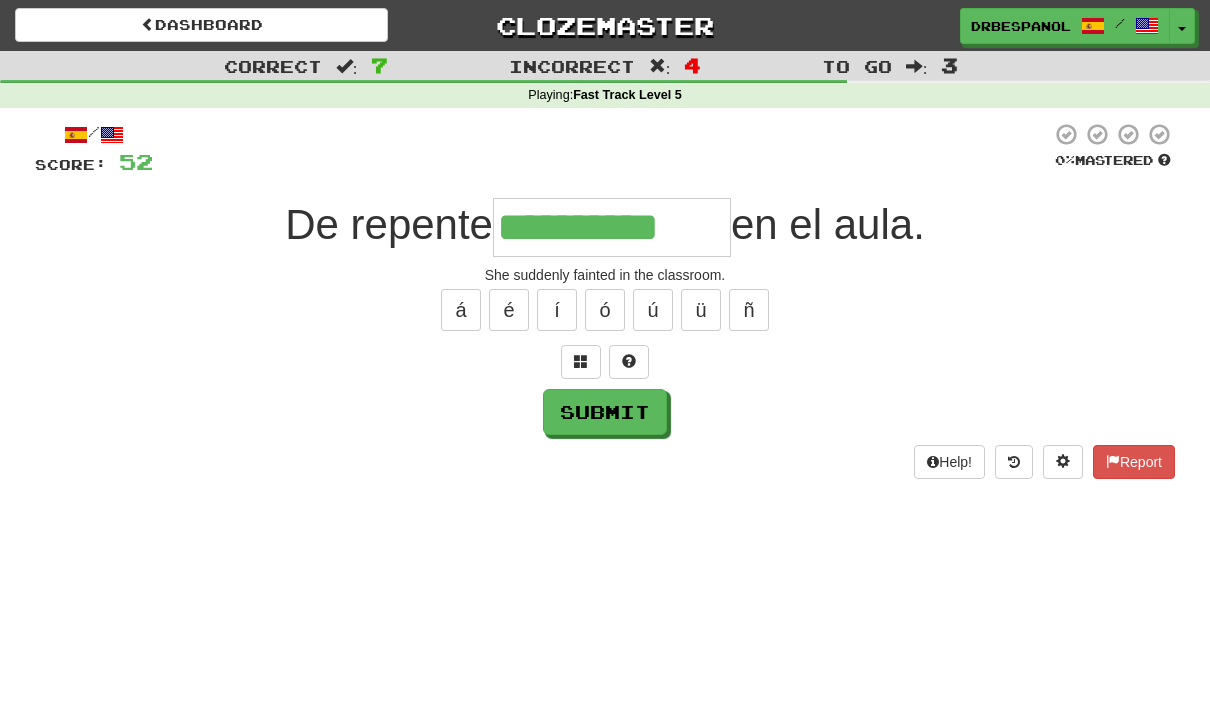 type on "**********" 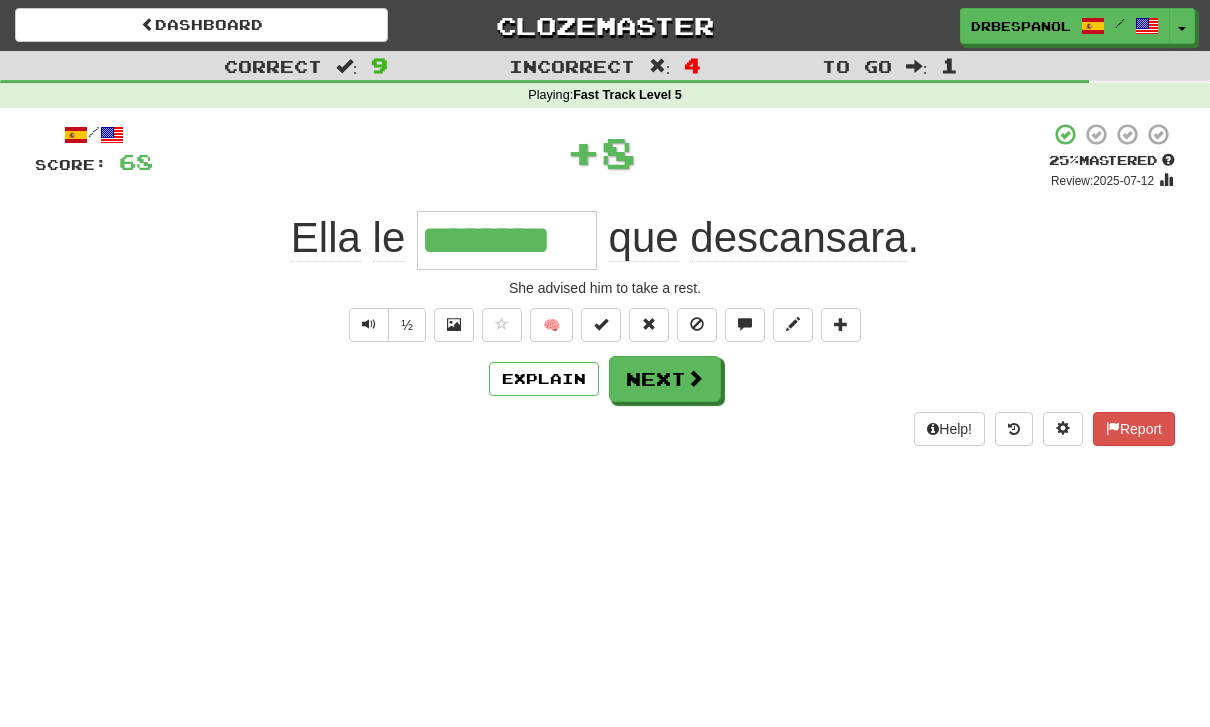type on "********" 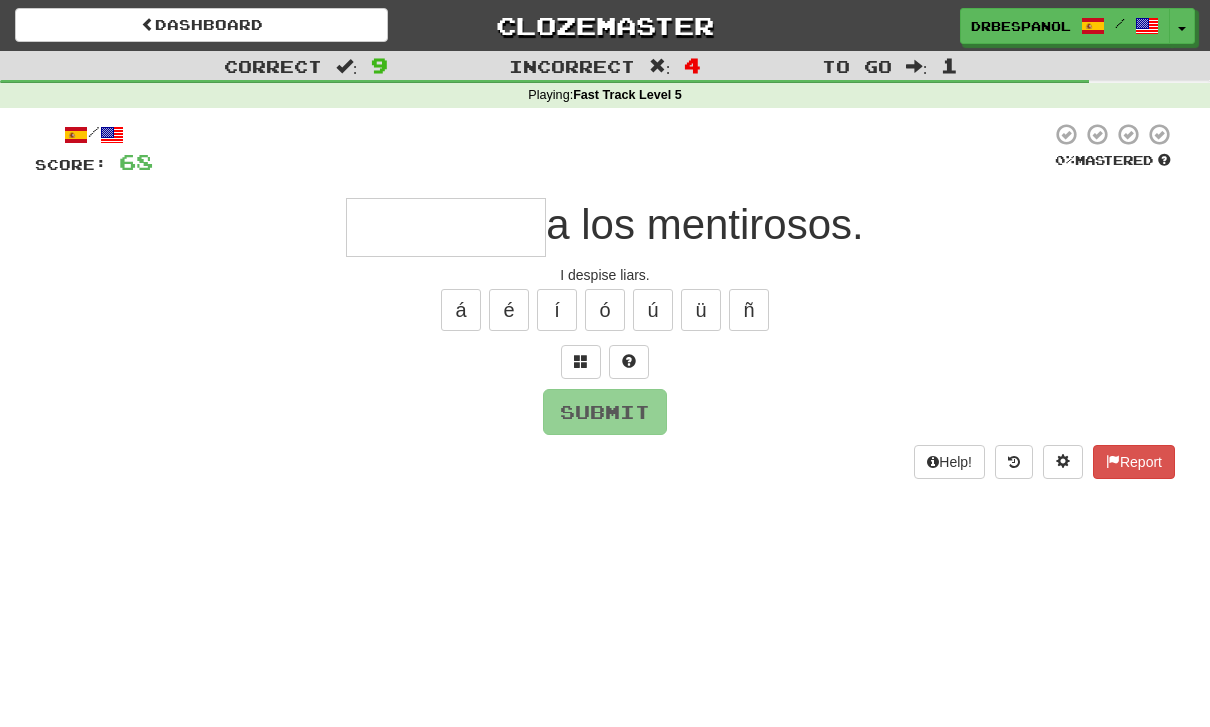 type on "*********" 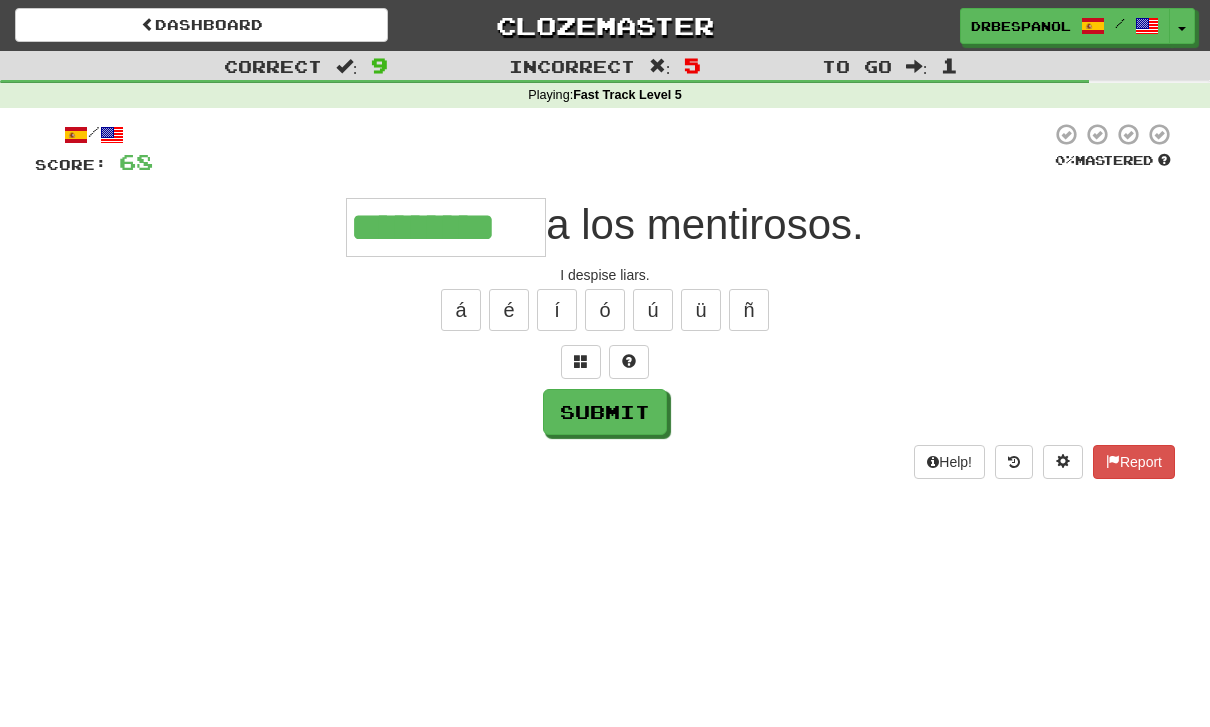 type on "*********" 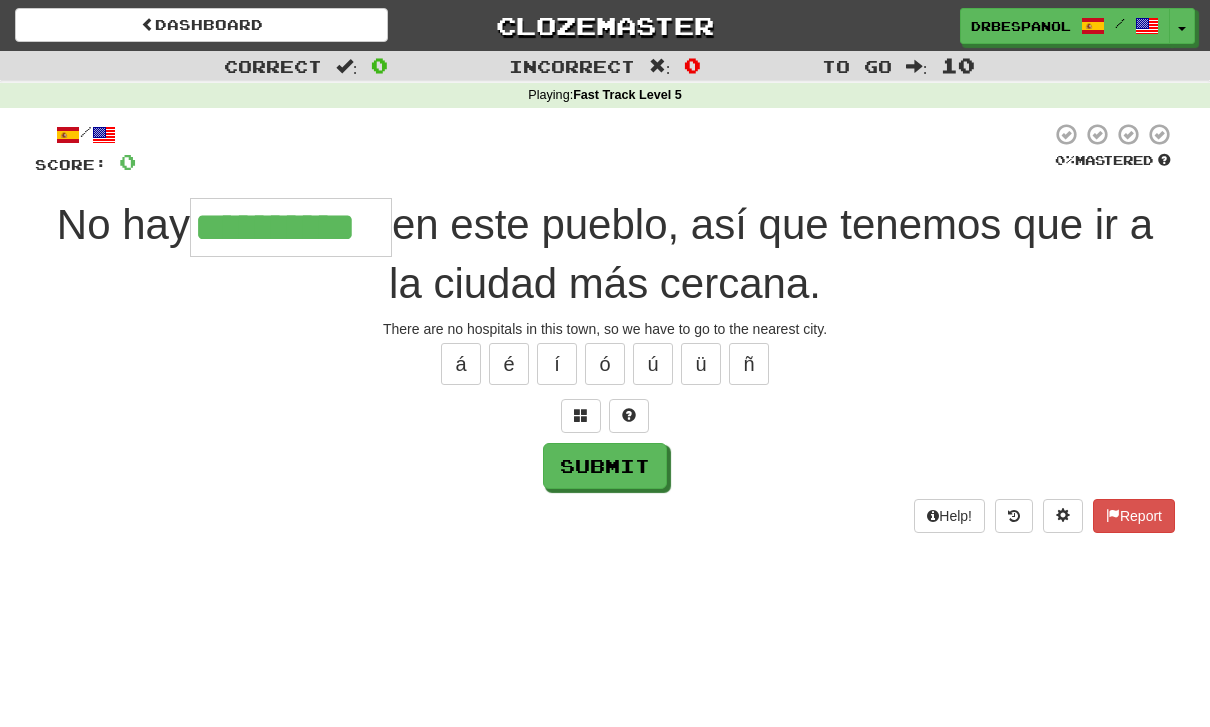 type on "**********" 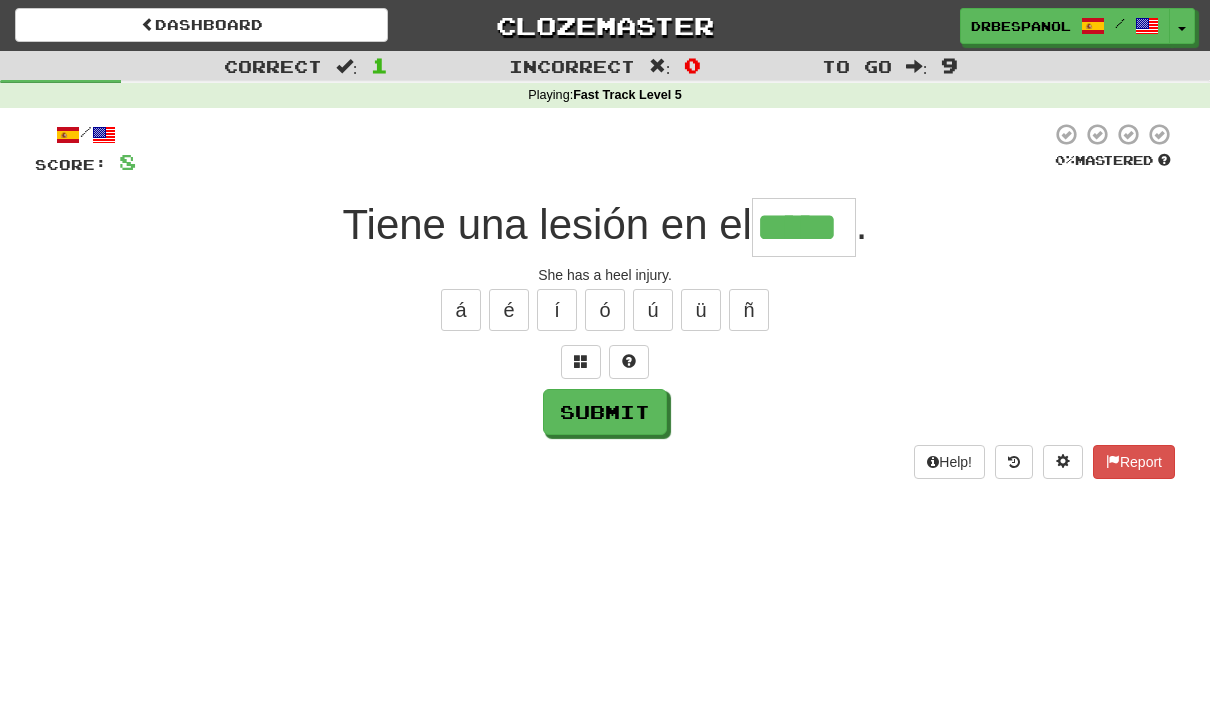 type on "*****" 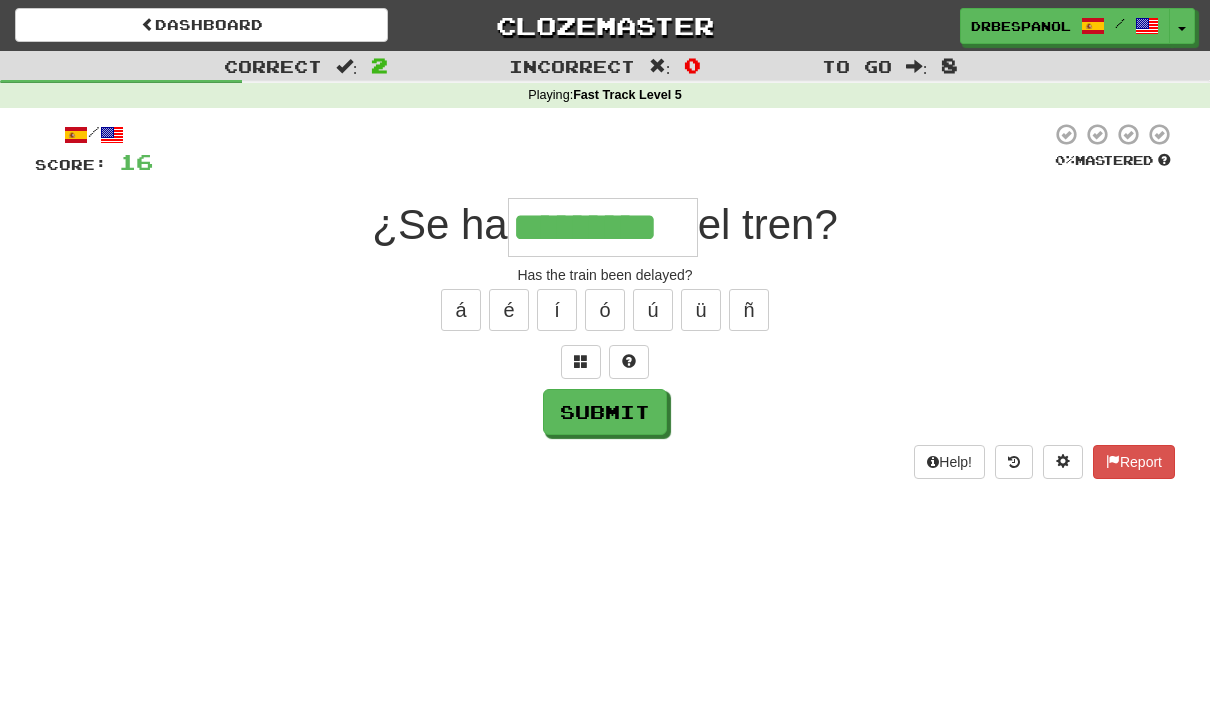 type on "*********" 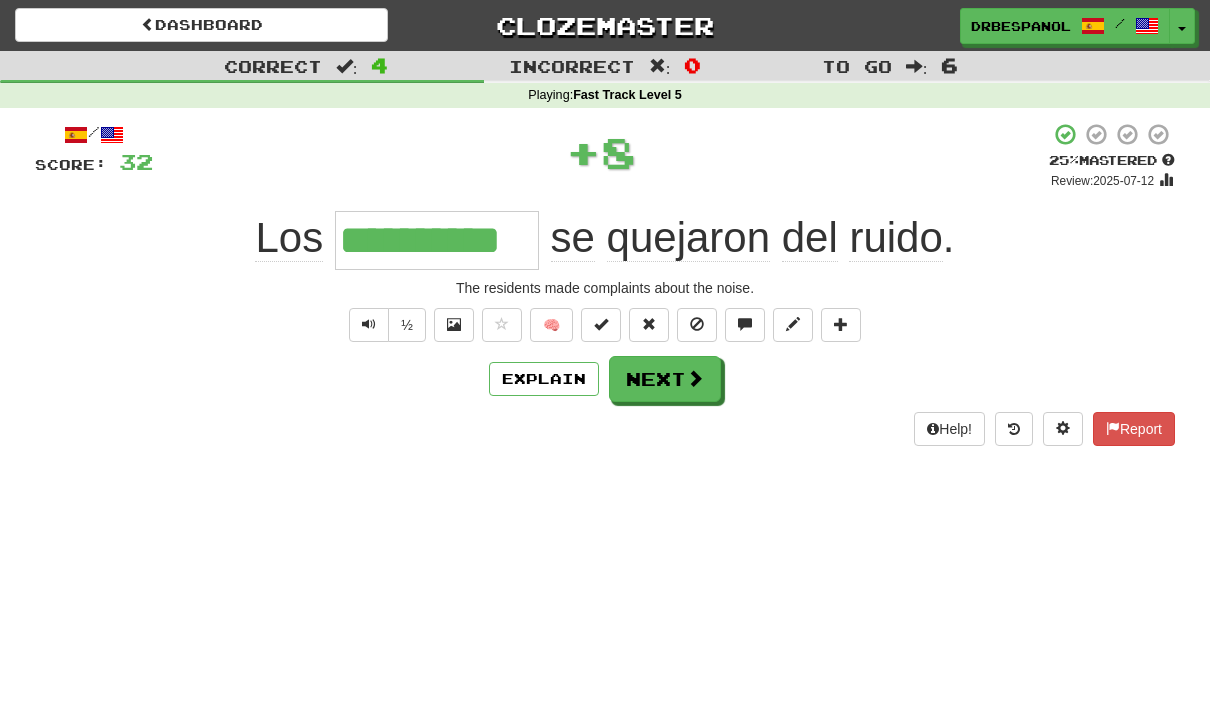 type on "**********" 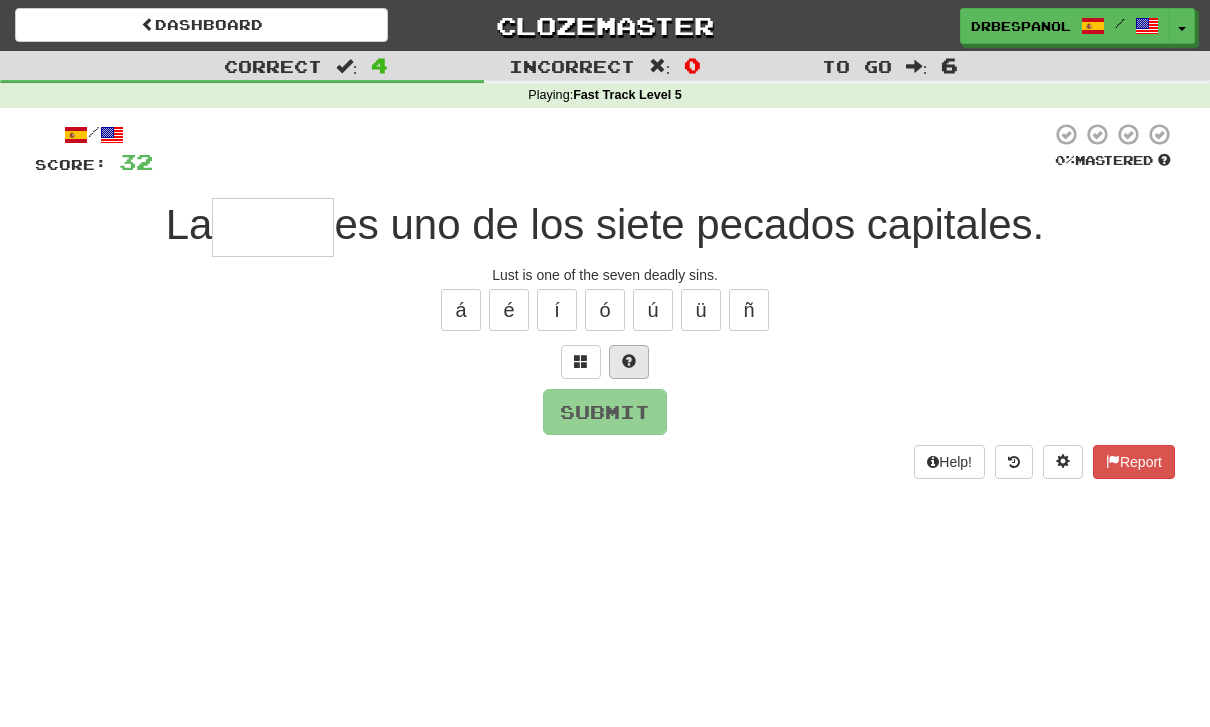 click at bounding box center [629, 362] 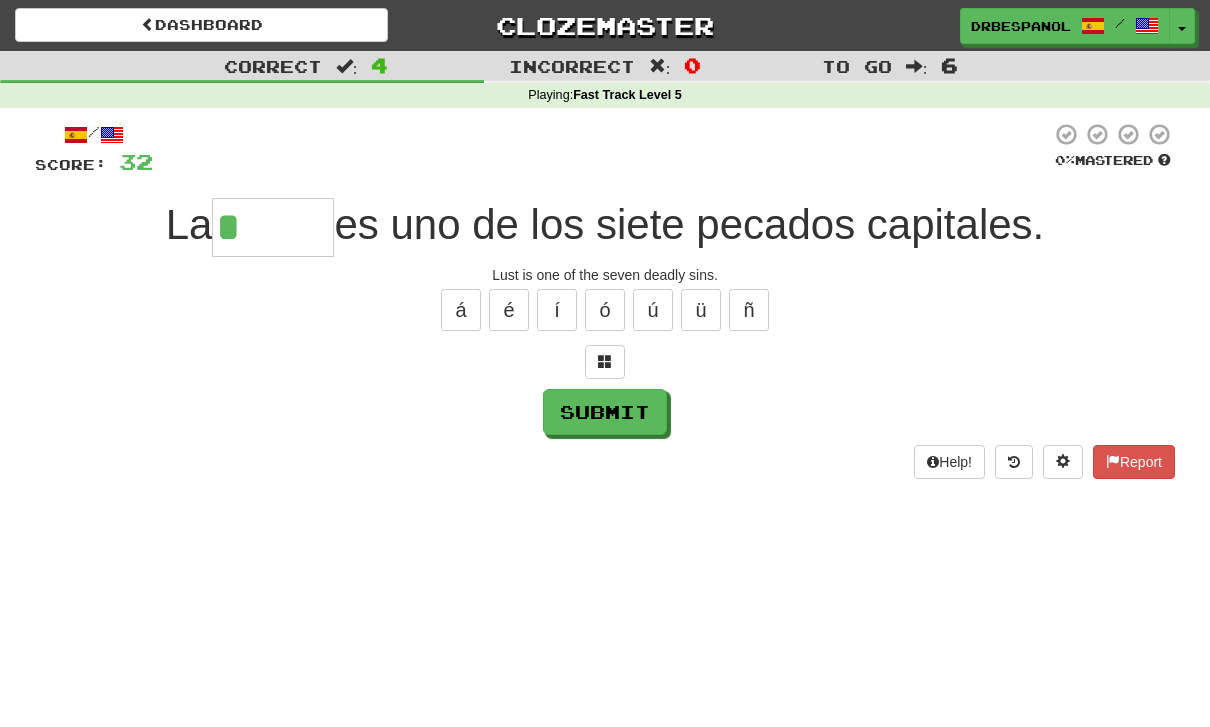 type on "*******" 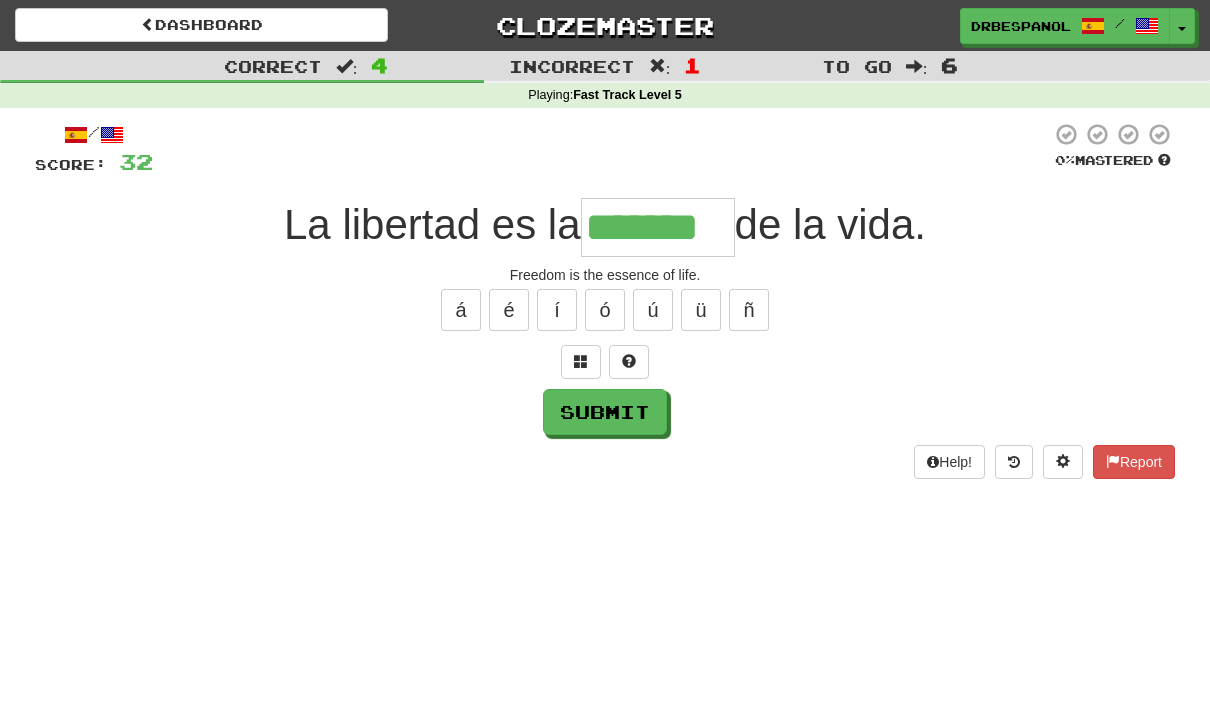 type on "*******" 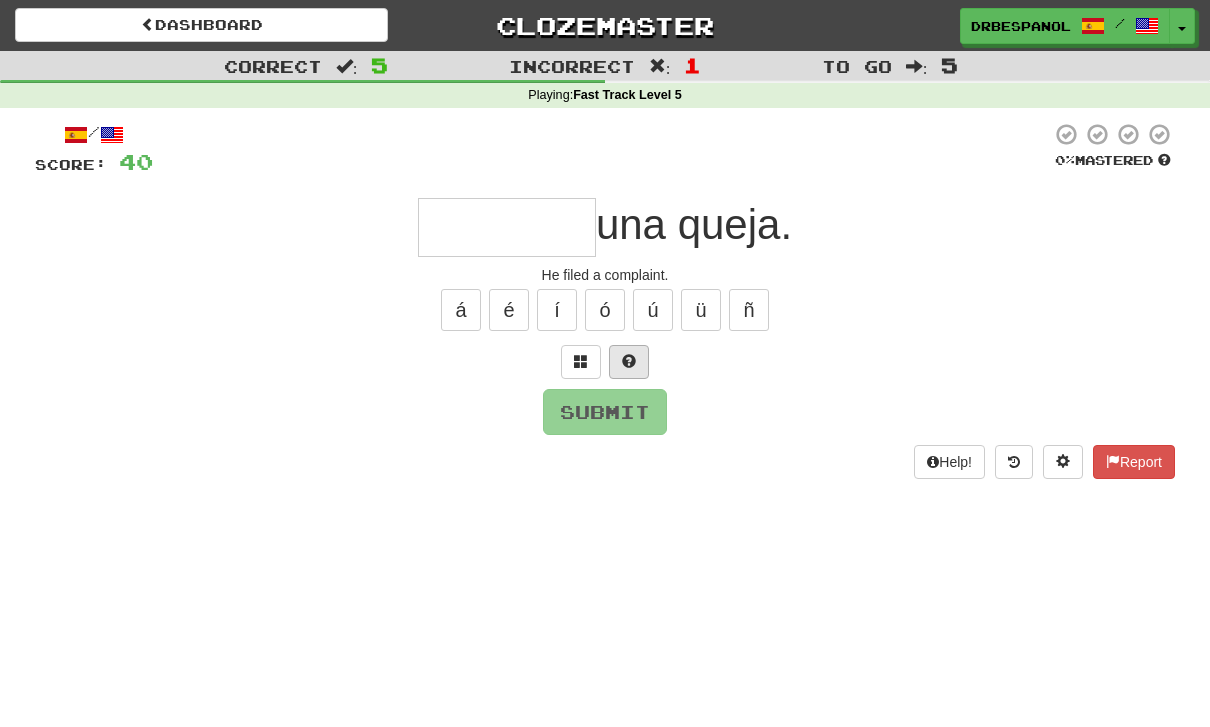click at bounding box center (629, 362) 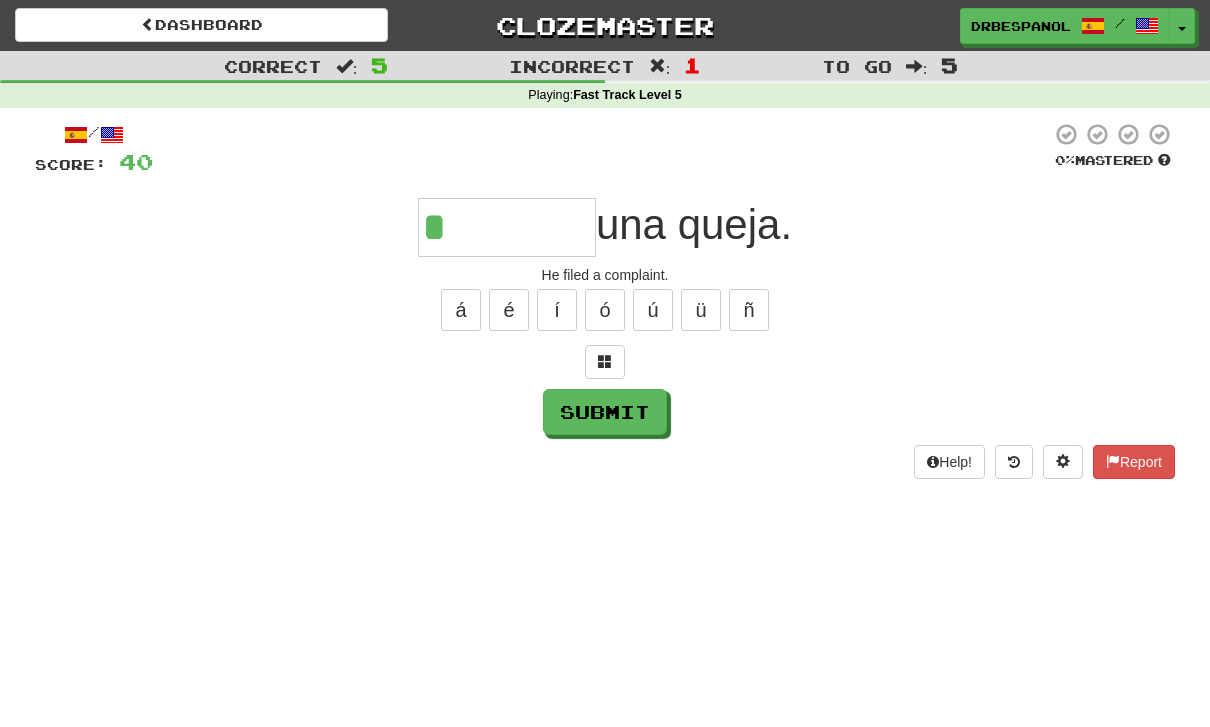 type on "********" 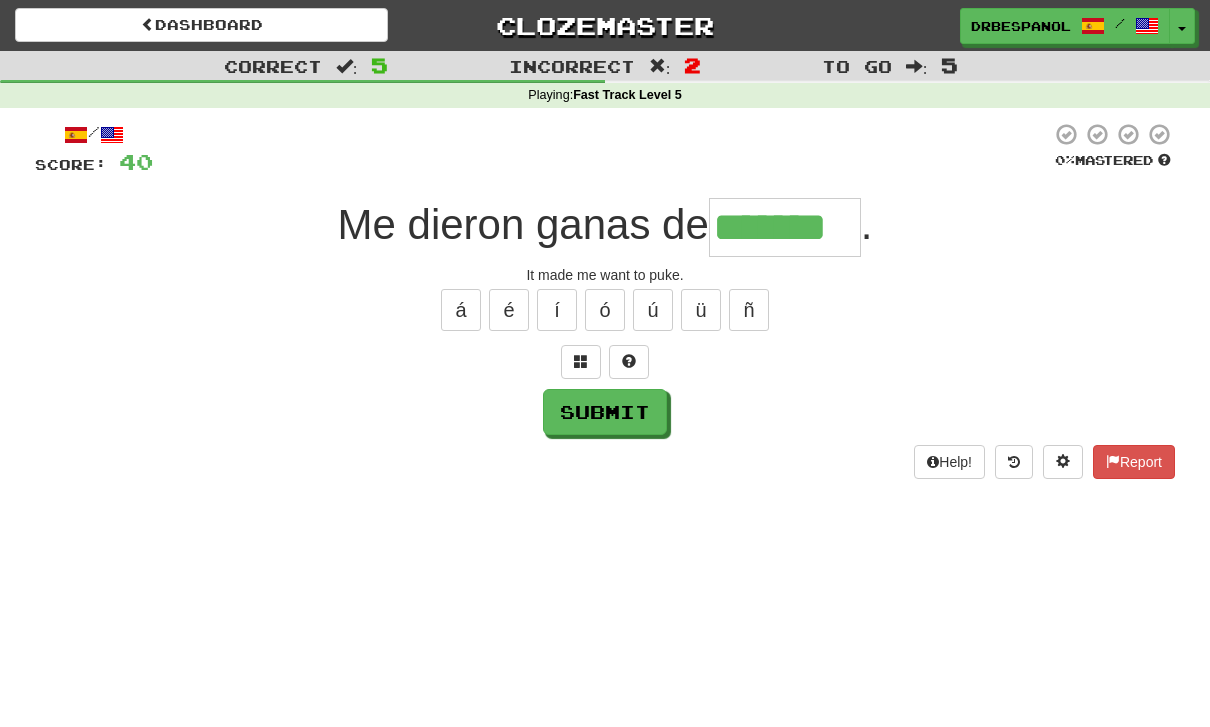 type on "*******" 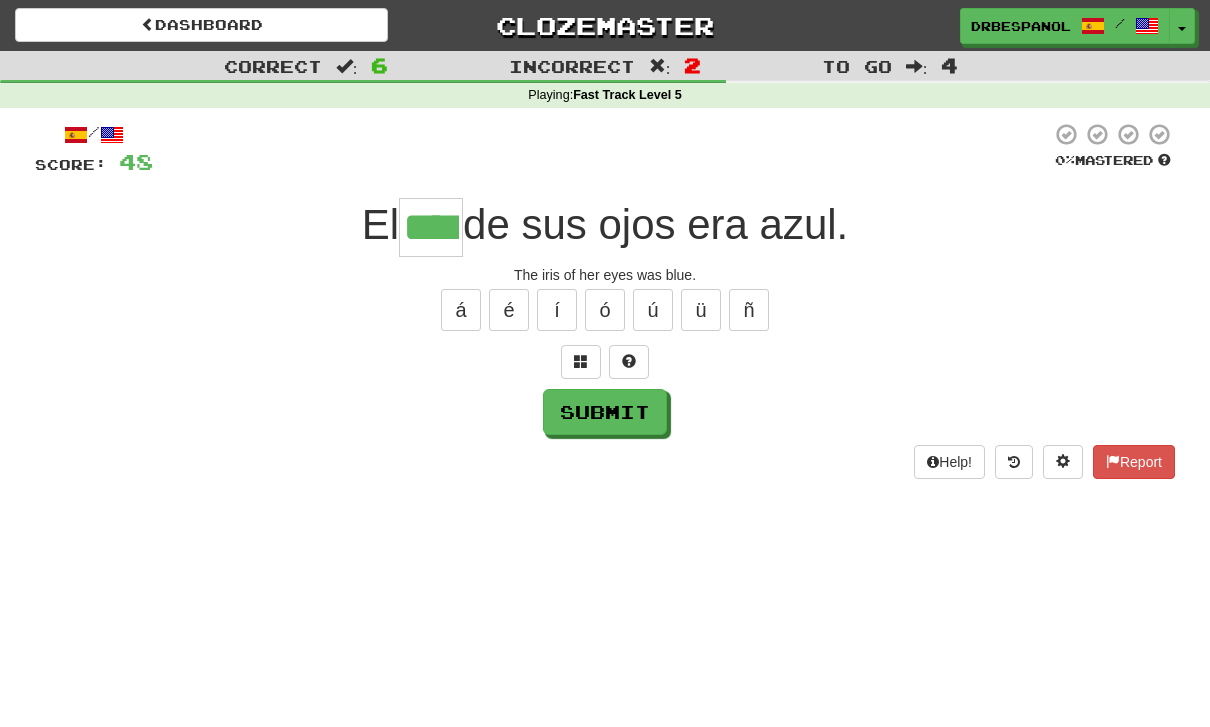 type on "****" 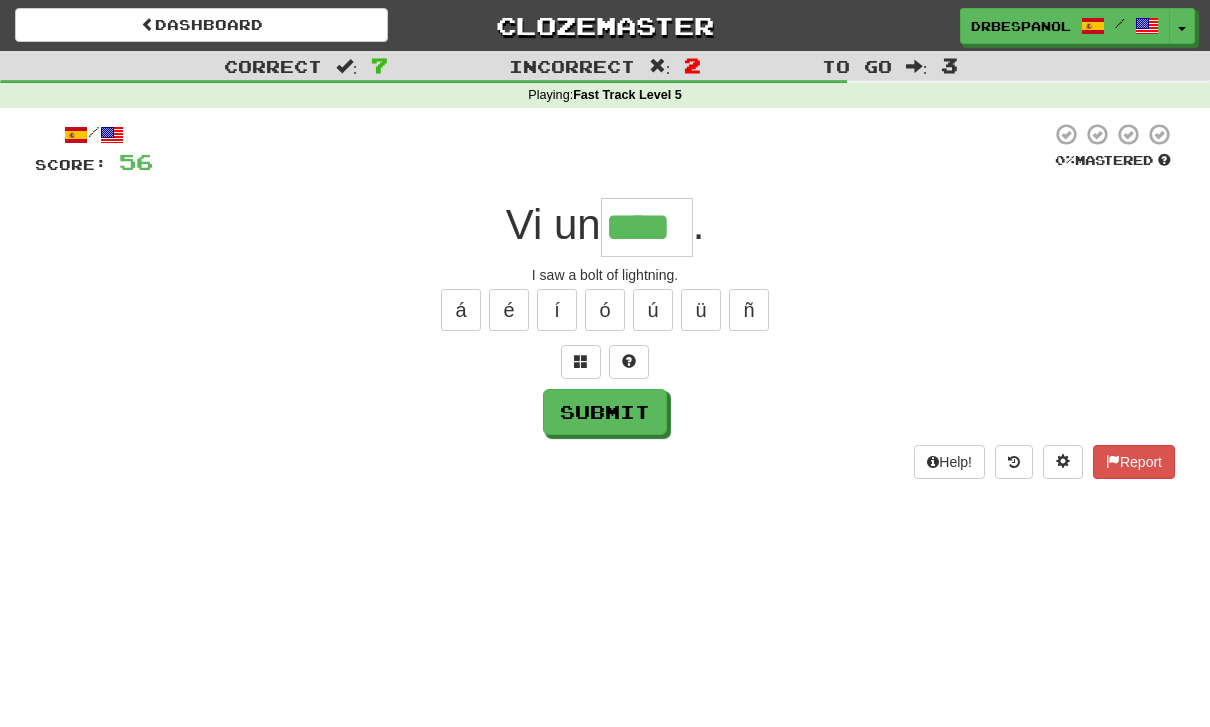 type on "****" 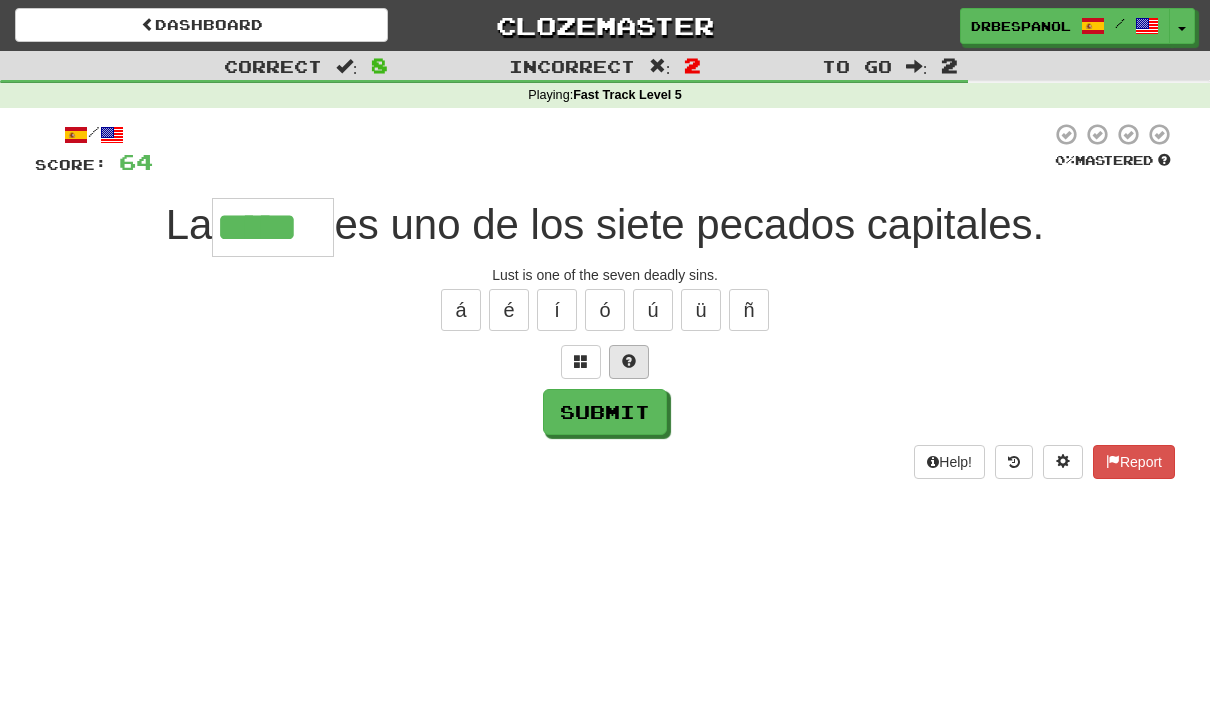 click at bounding box center [629, 361] 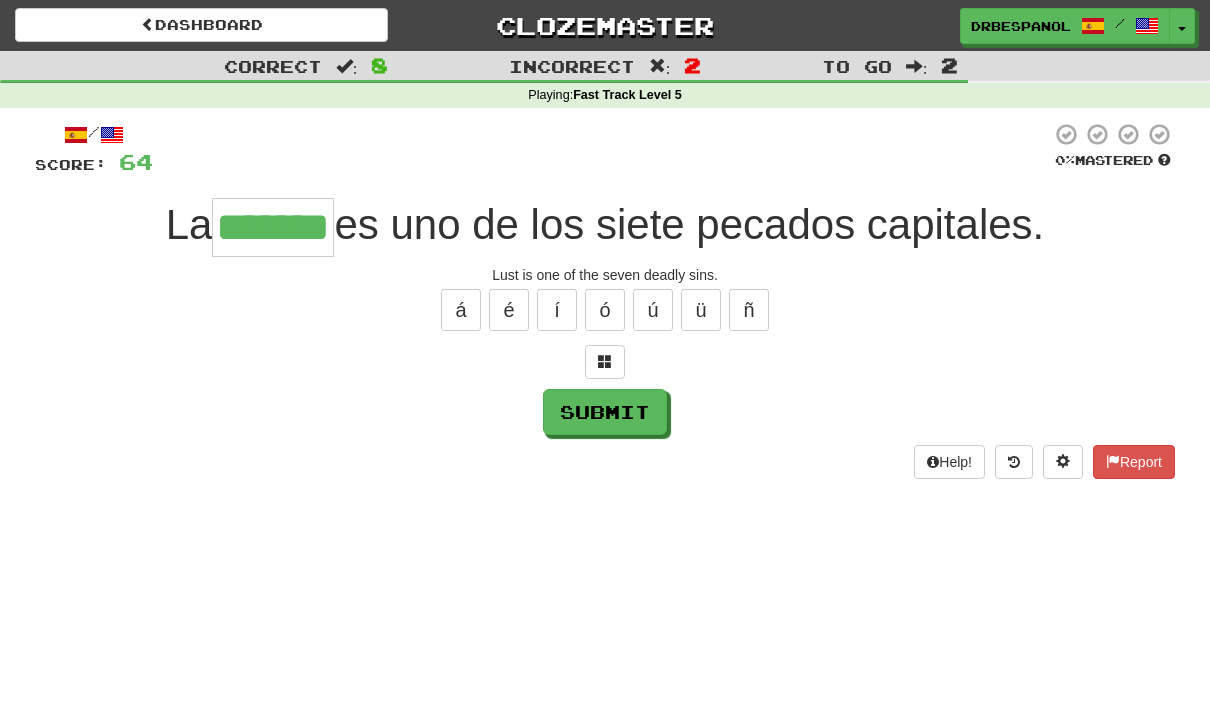 type on "*******" 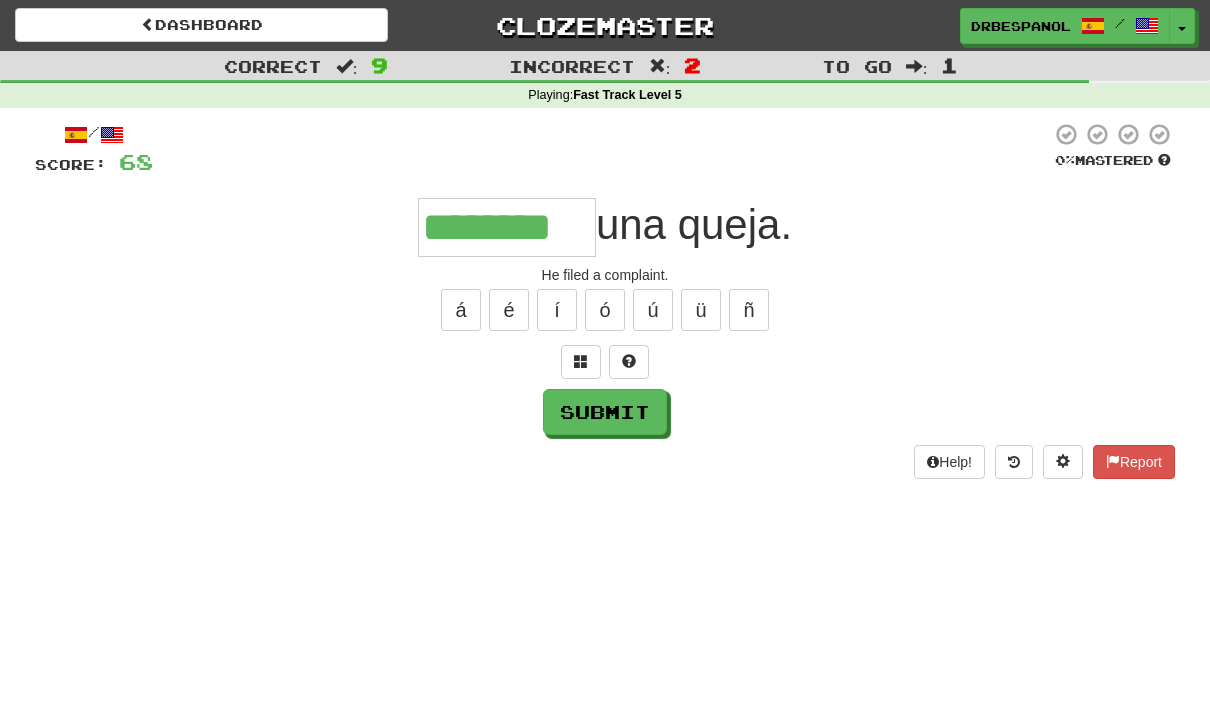 type on "********" 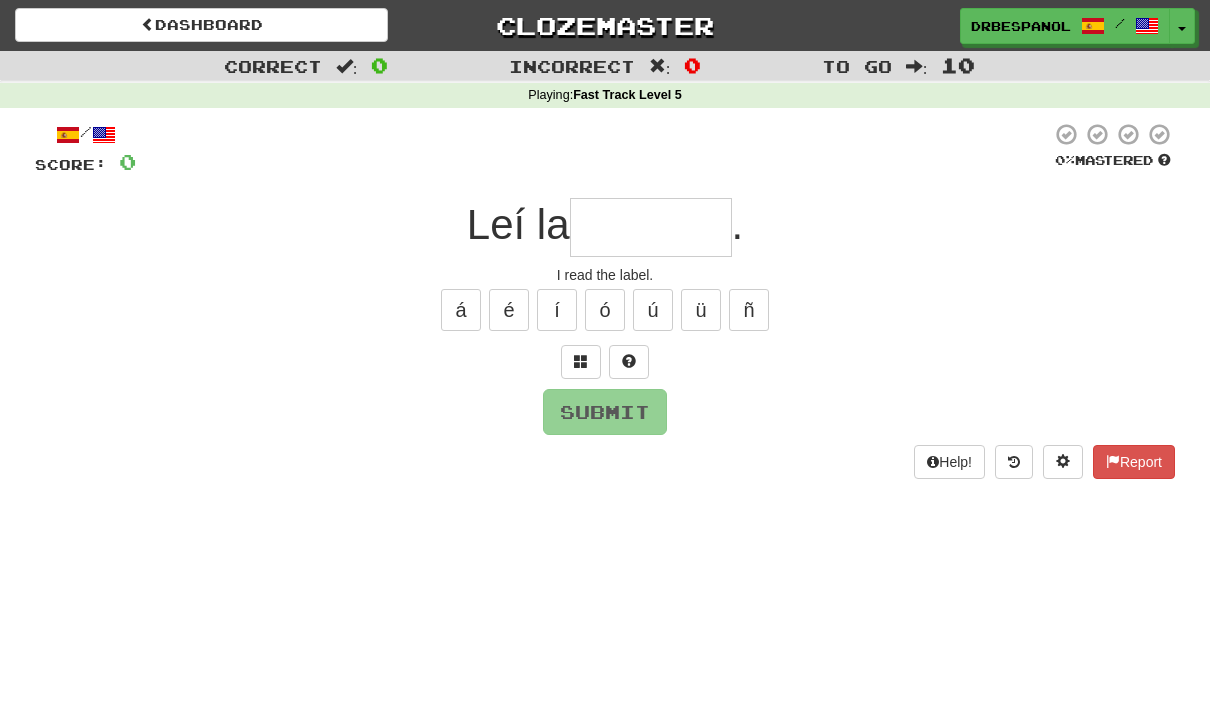 type on "********" 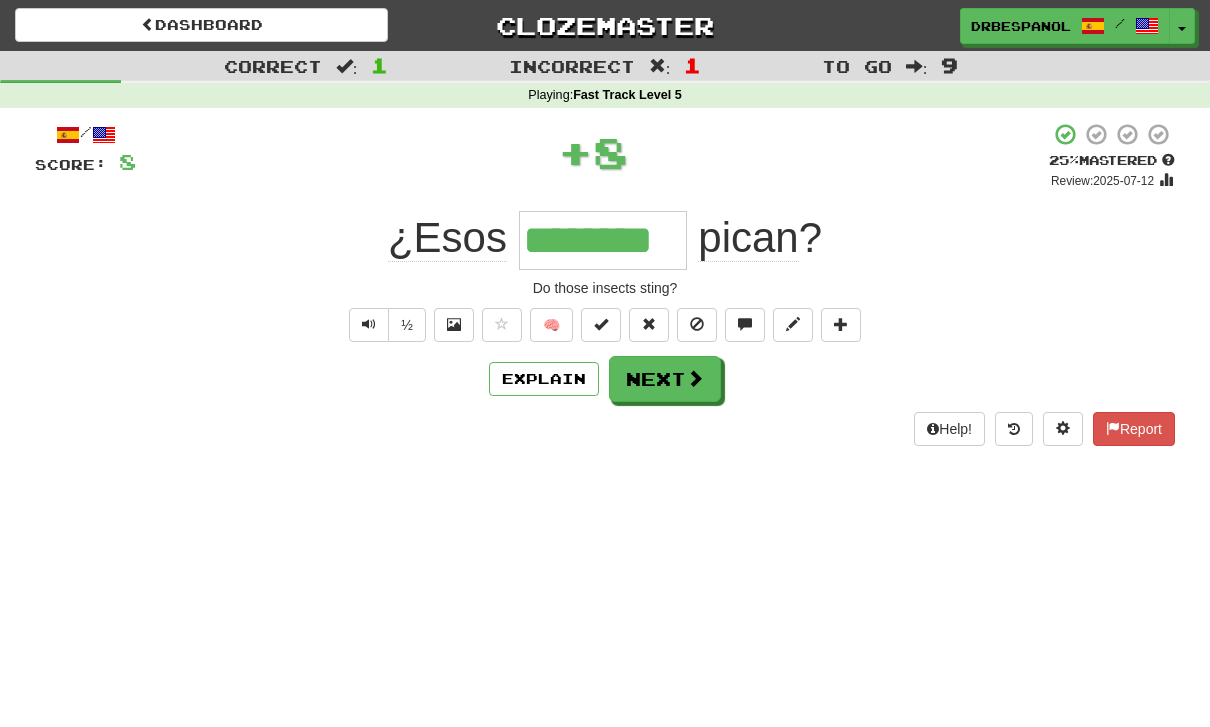 type on "********" 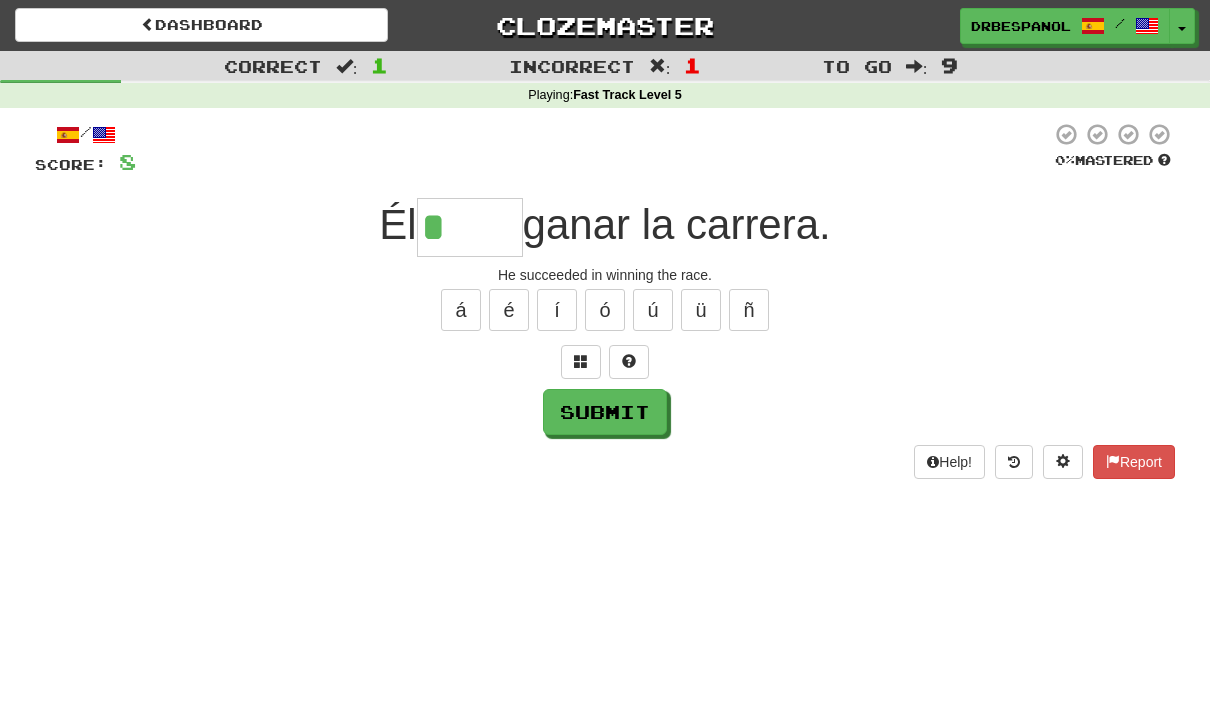 type on "*****" 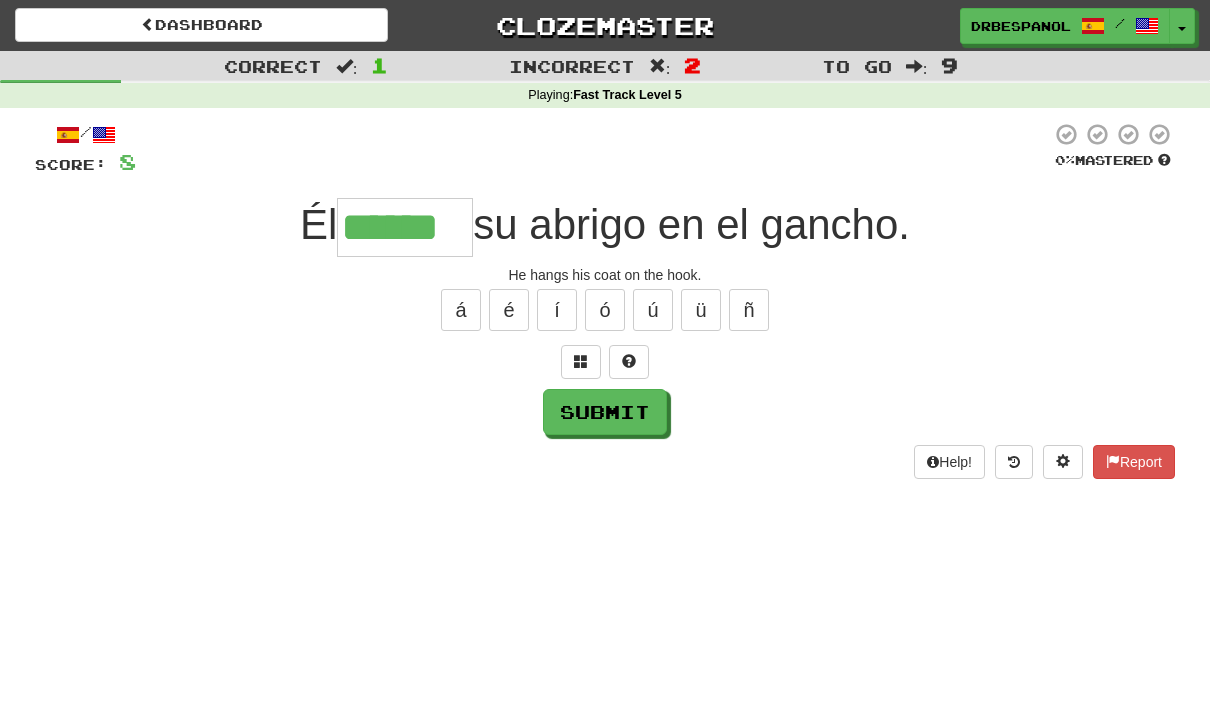 type on "******" 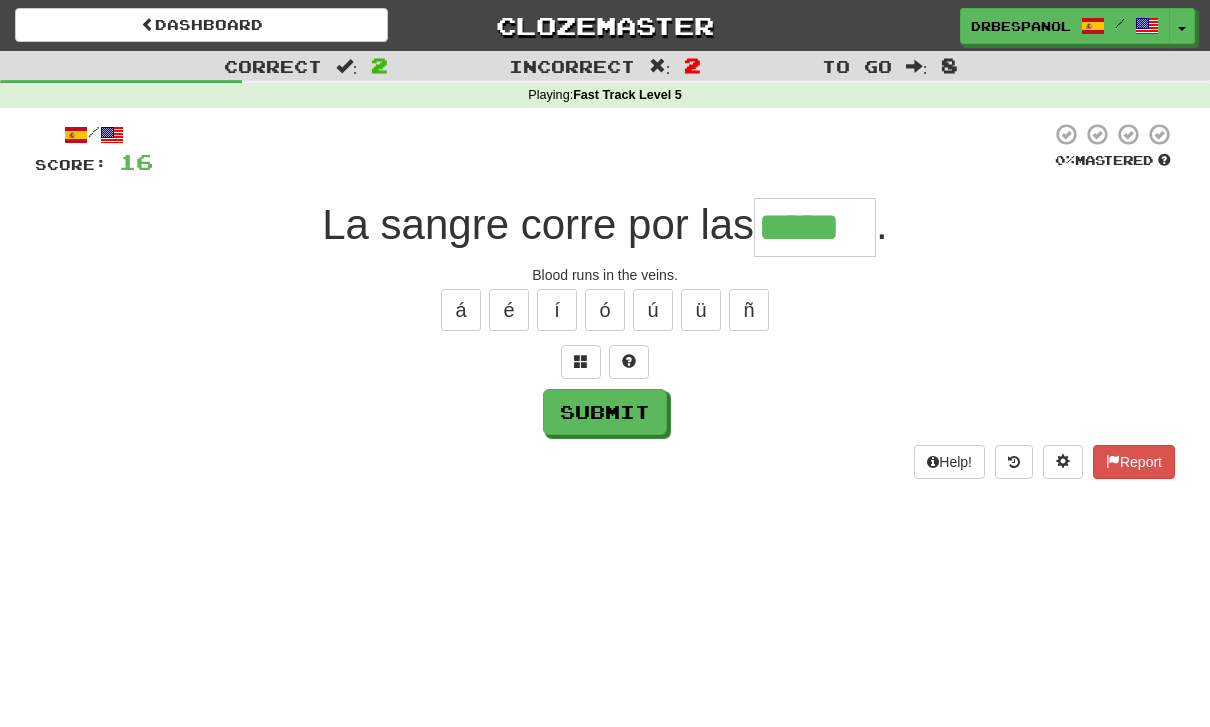 type on "*****" 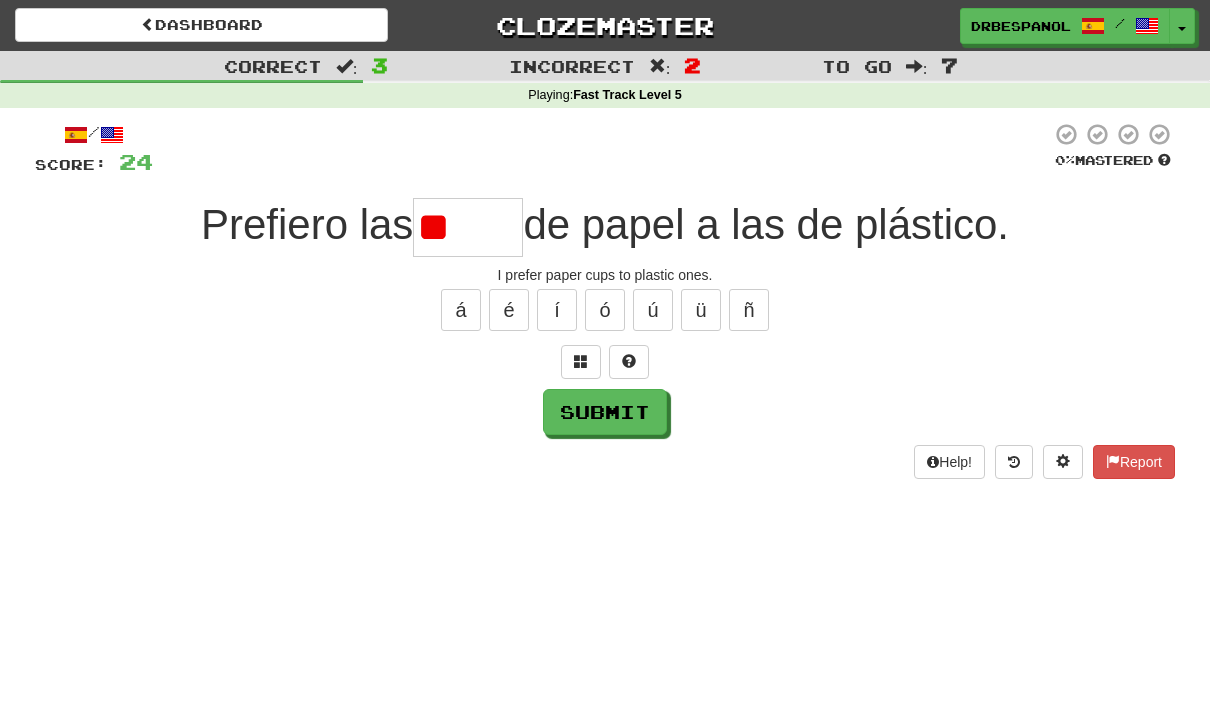 type on "*" 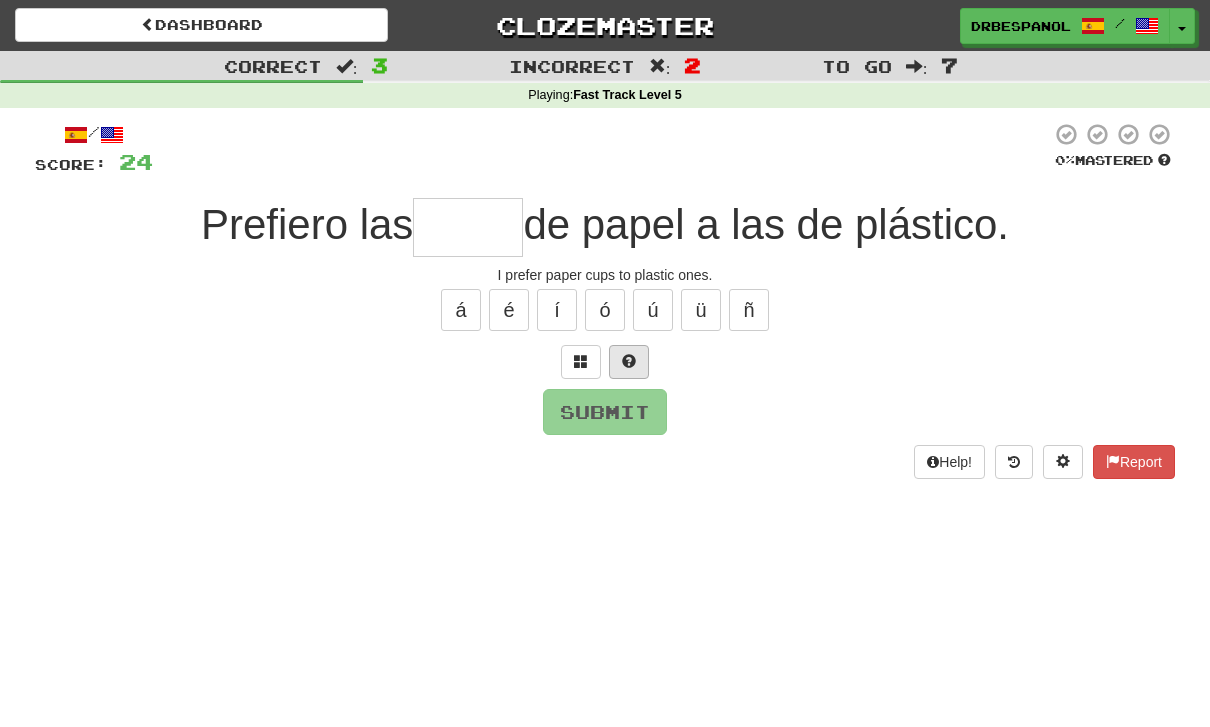click at bounding box center (629, 362) 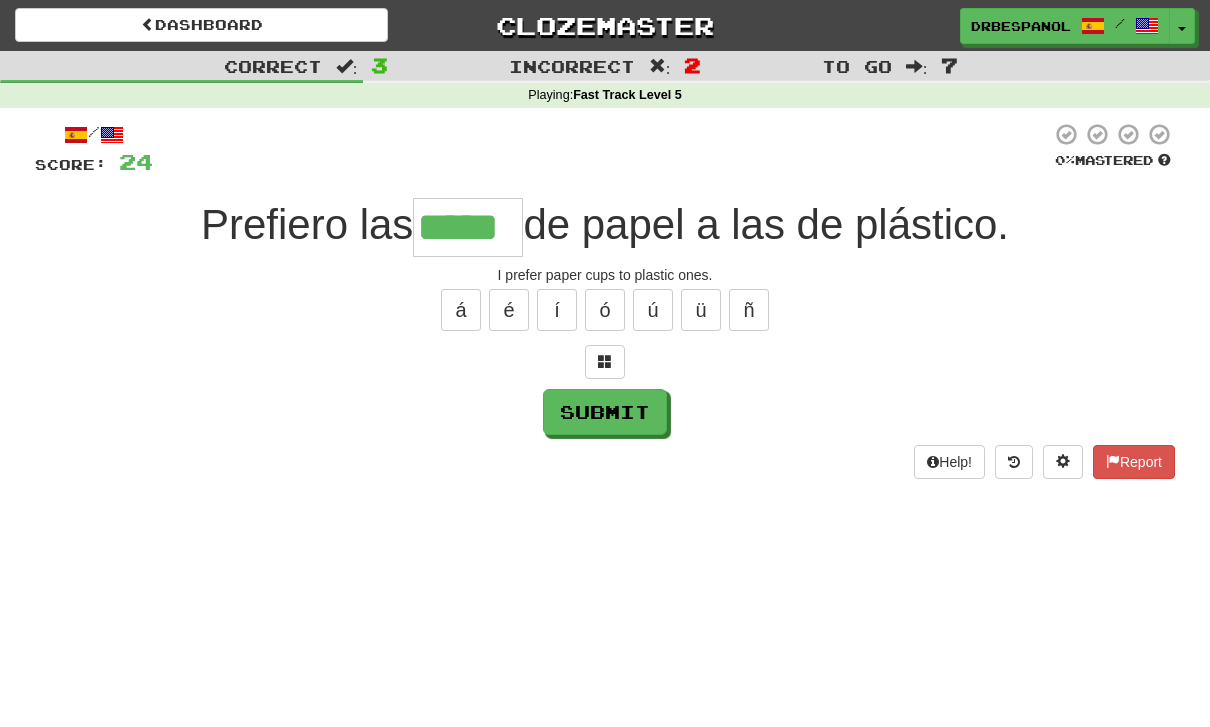 type on "*****" 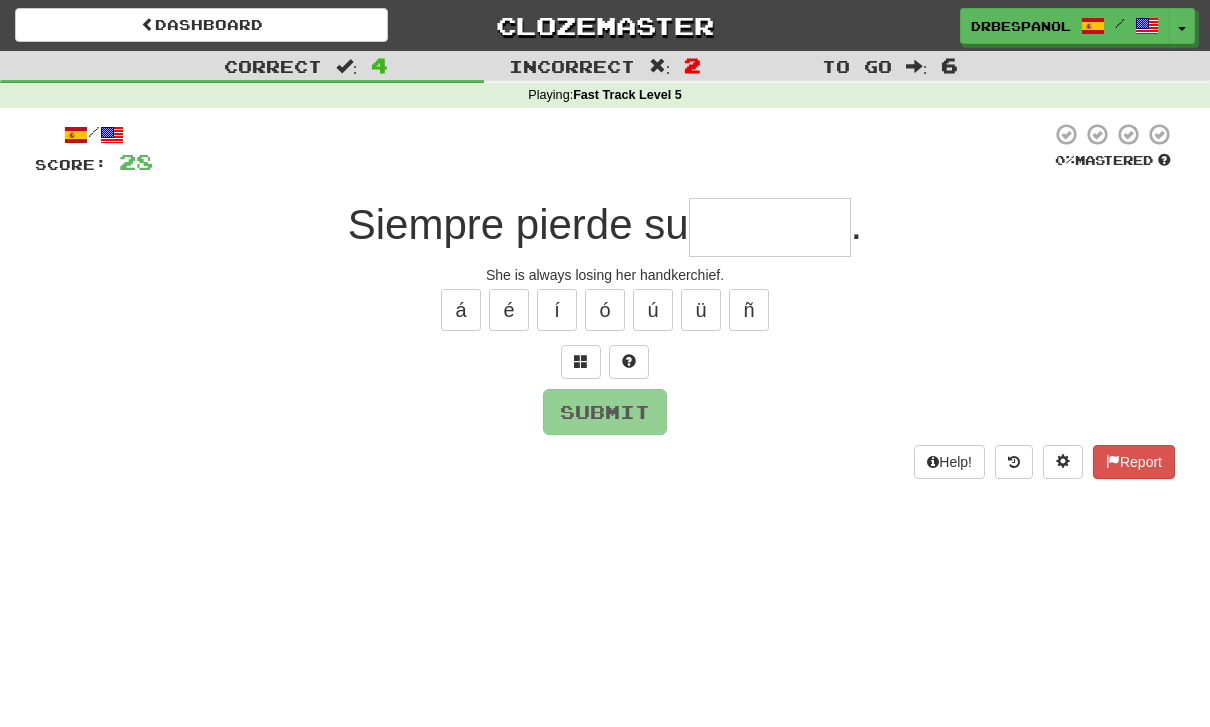 type on "*" 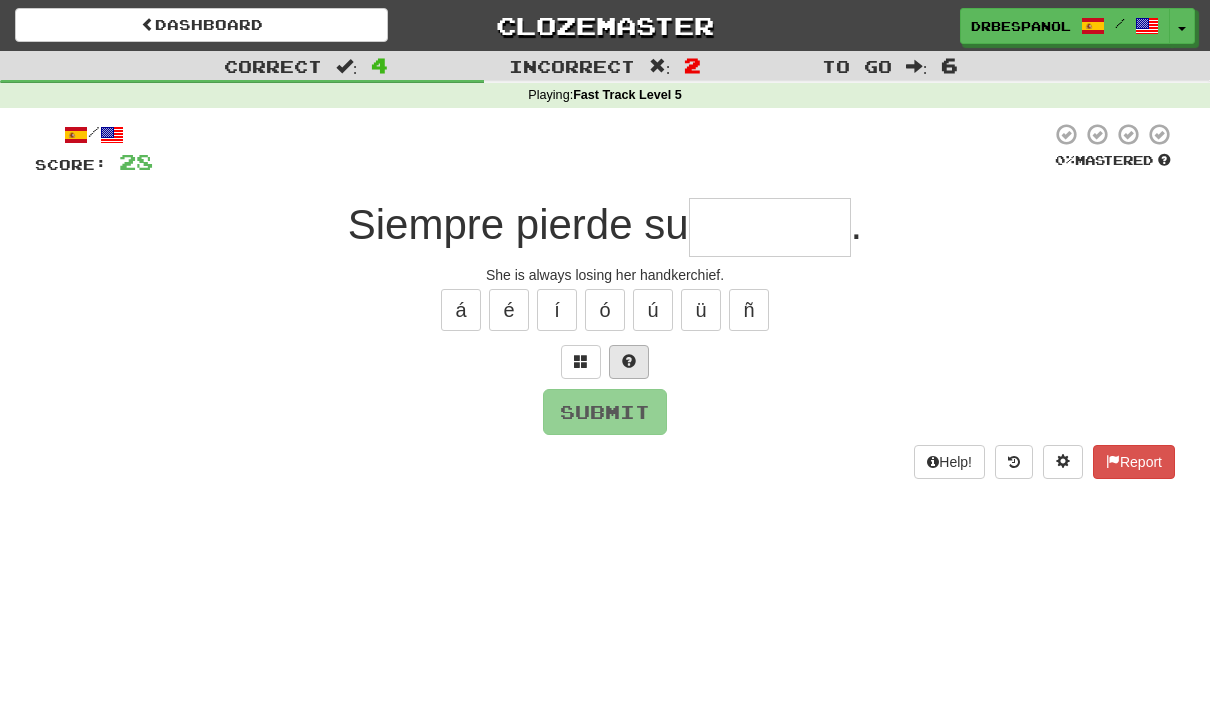 click at bounding box center (629, 361) 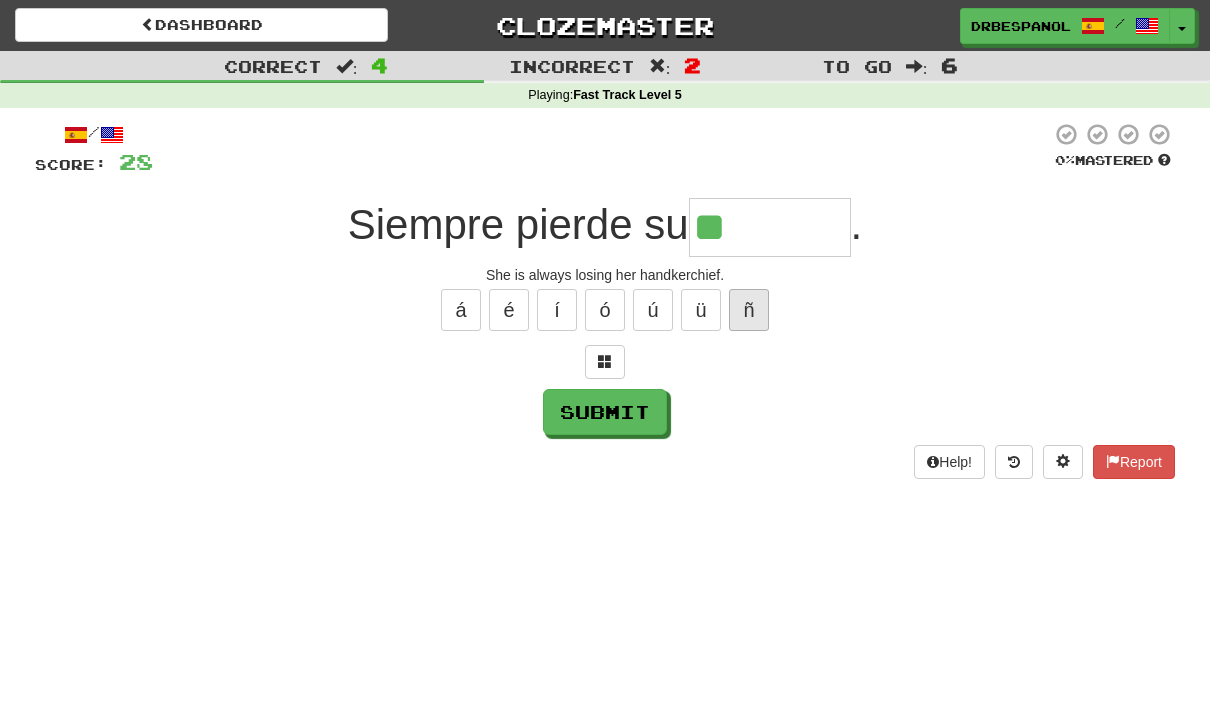 click on "ñ" at bounding box center (749, 310) 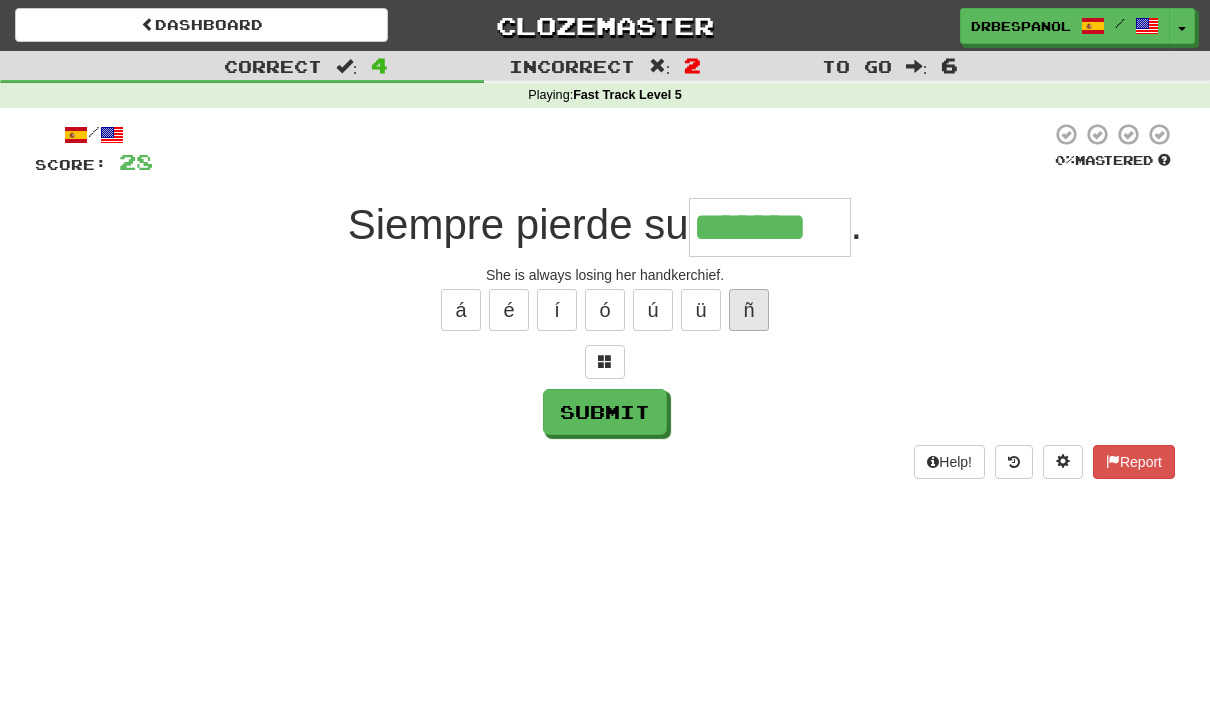 type on "*******" 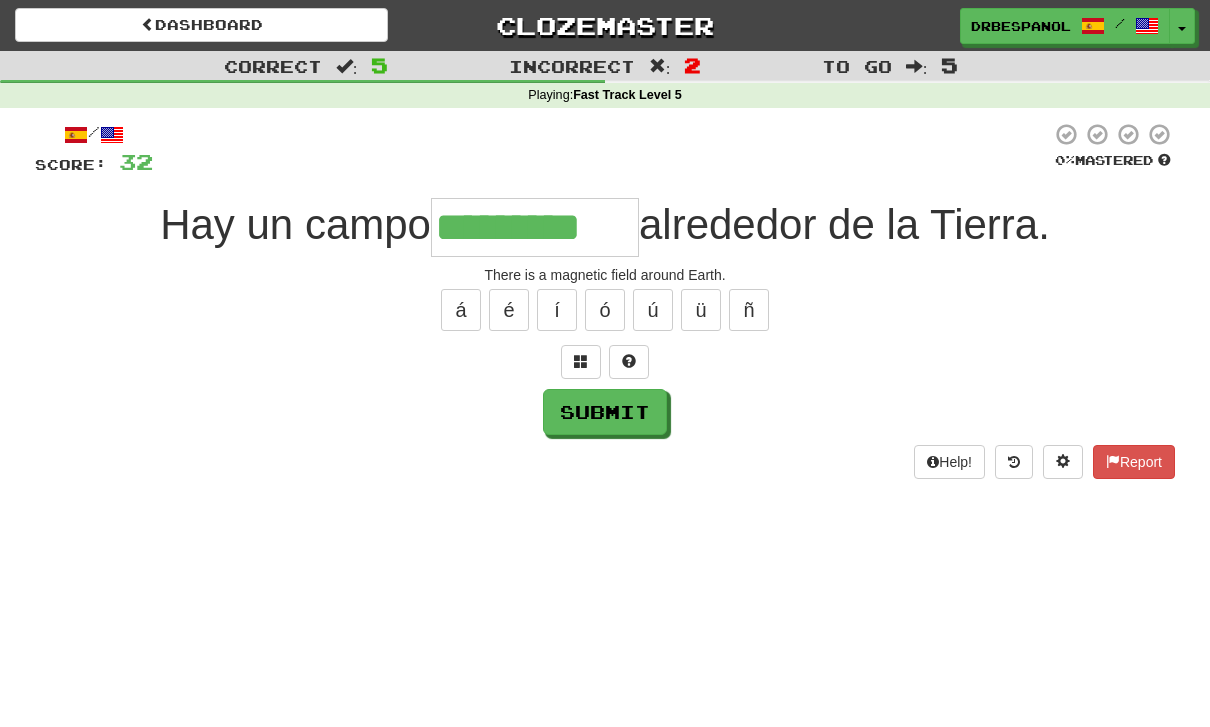 type on "*********" 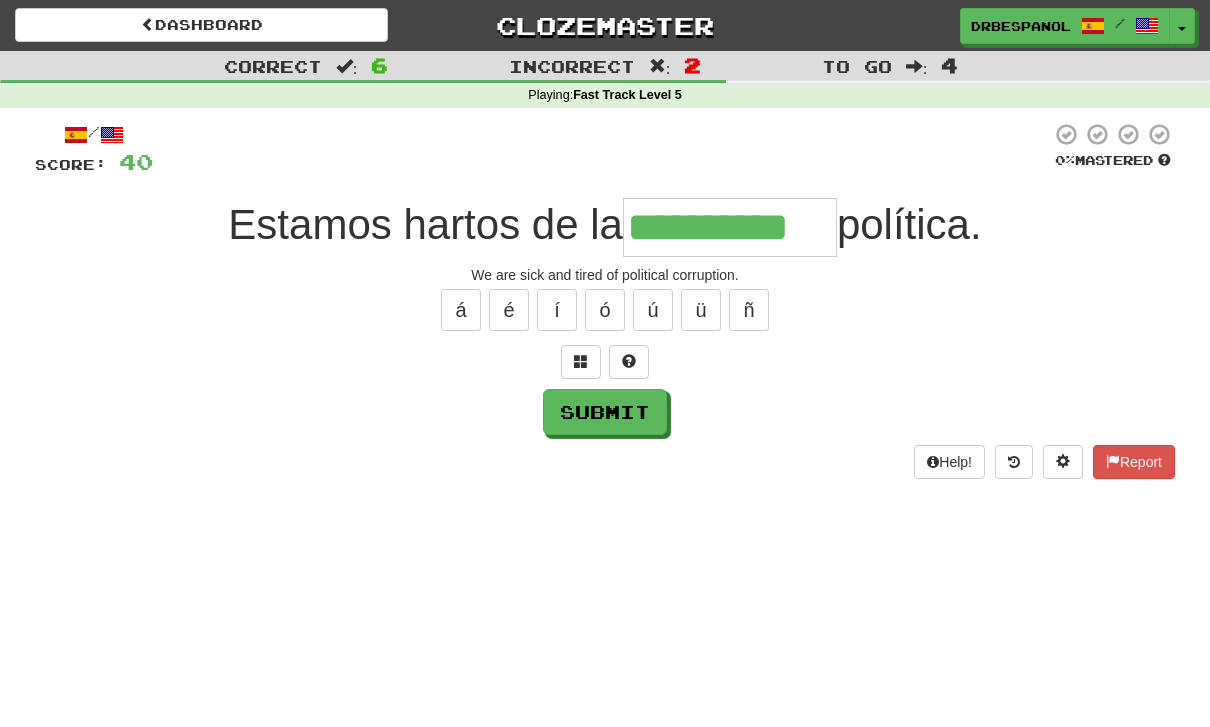 type on "**********" 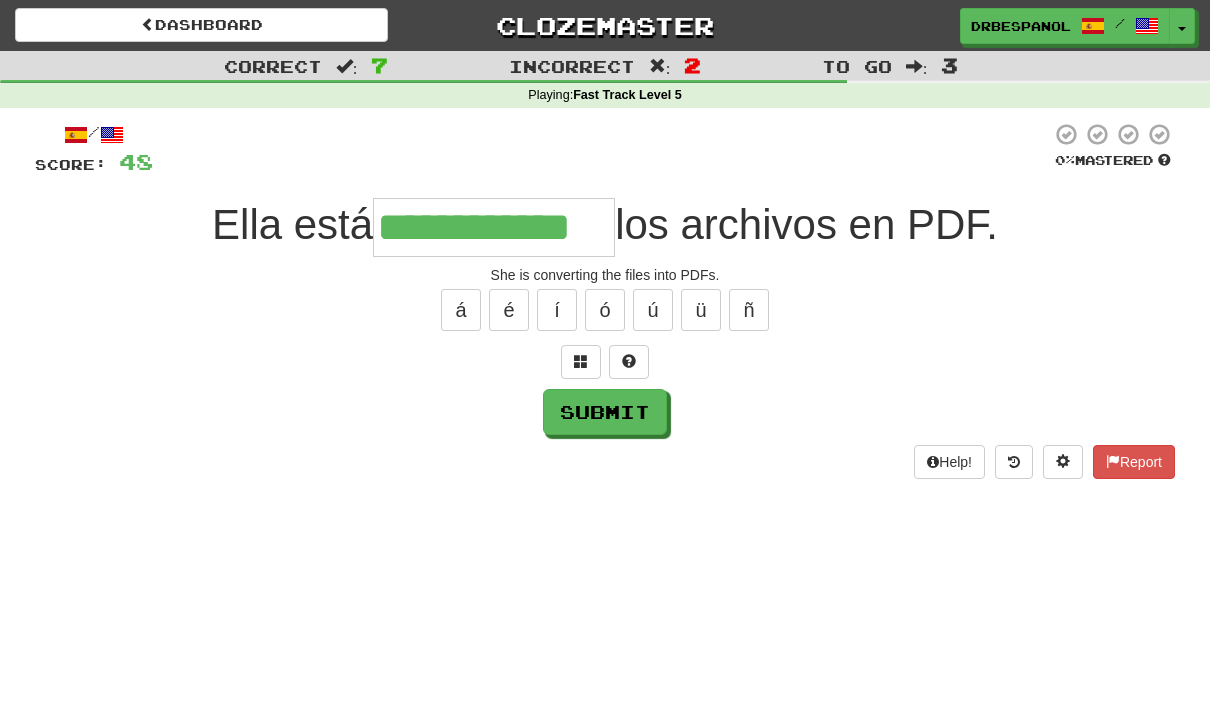 type on "**********" 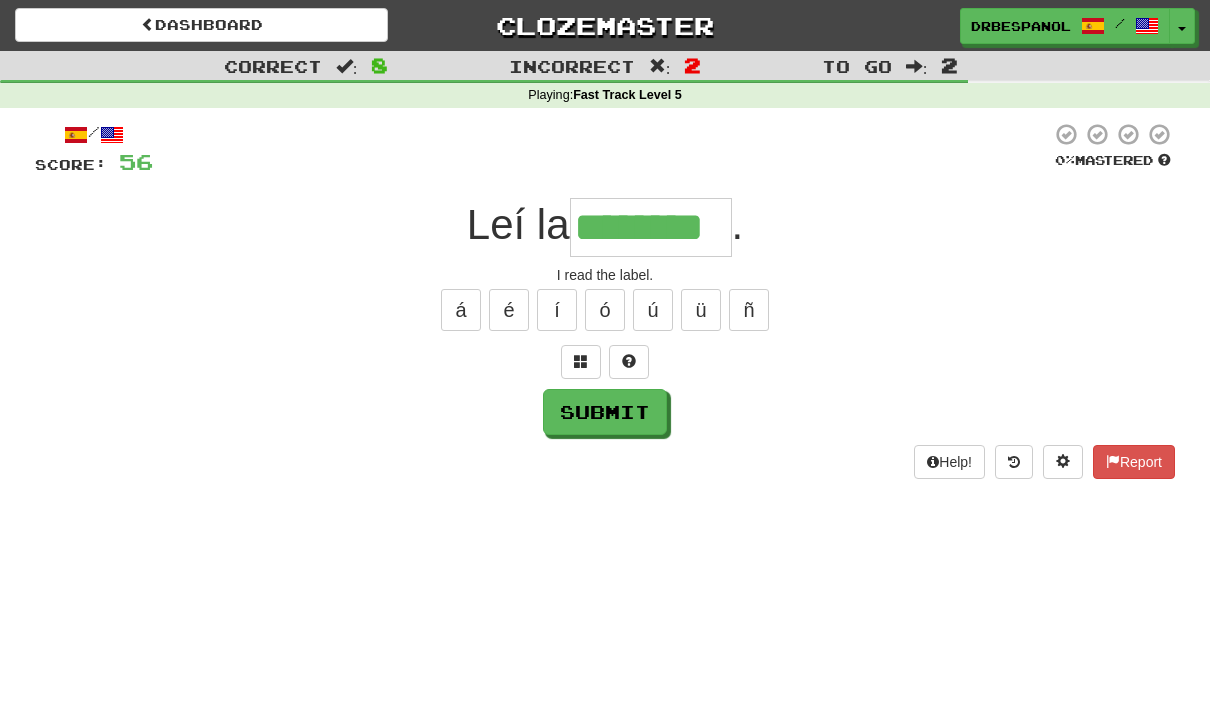 type on "********" 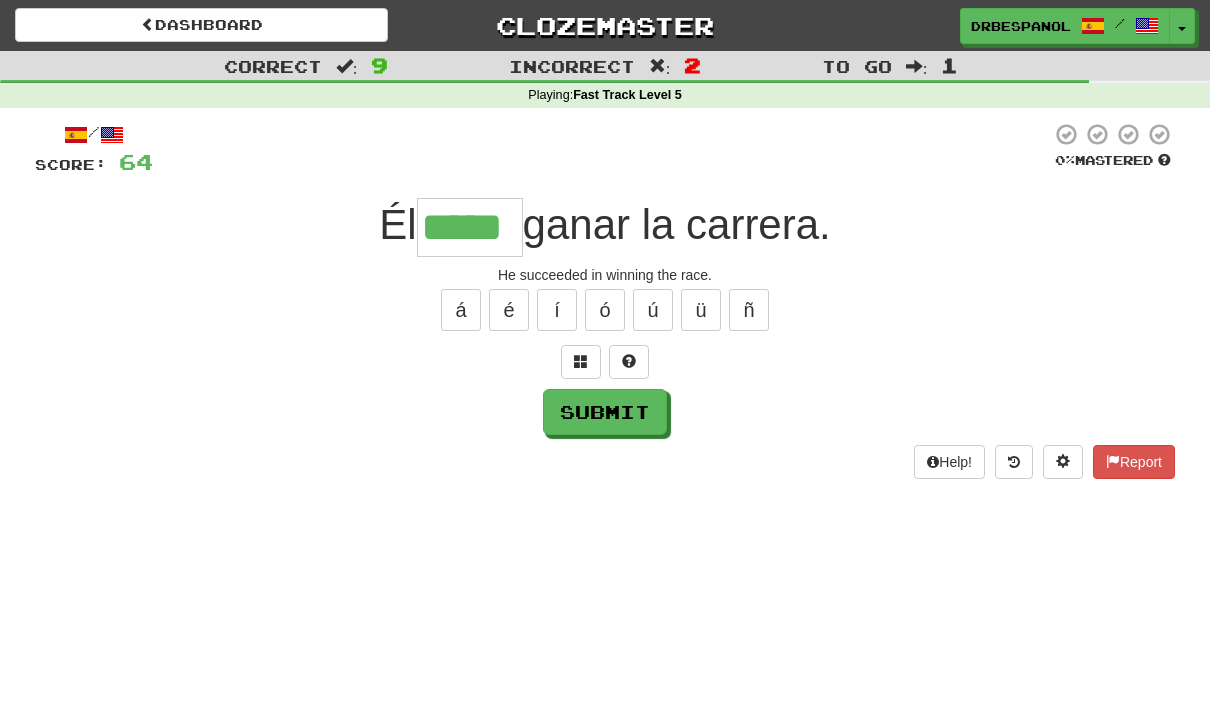 type on "*****" 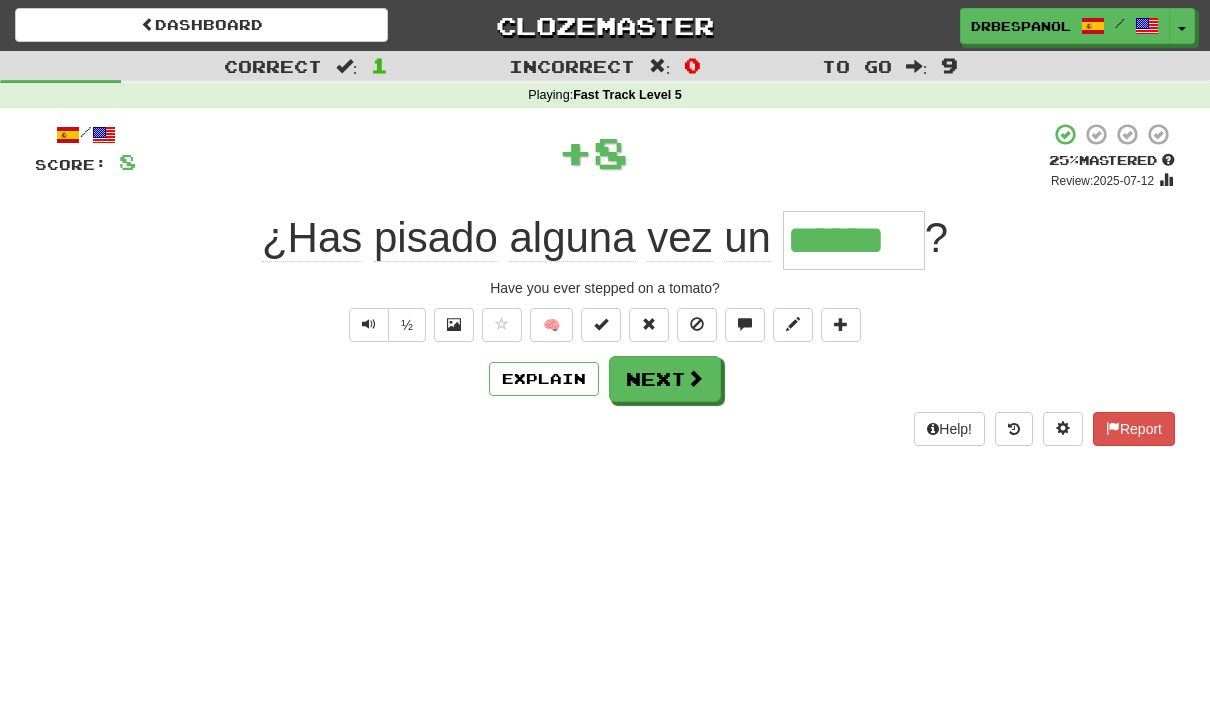 type on "******" 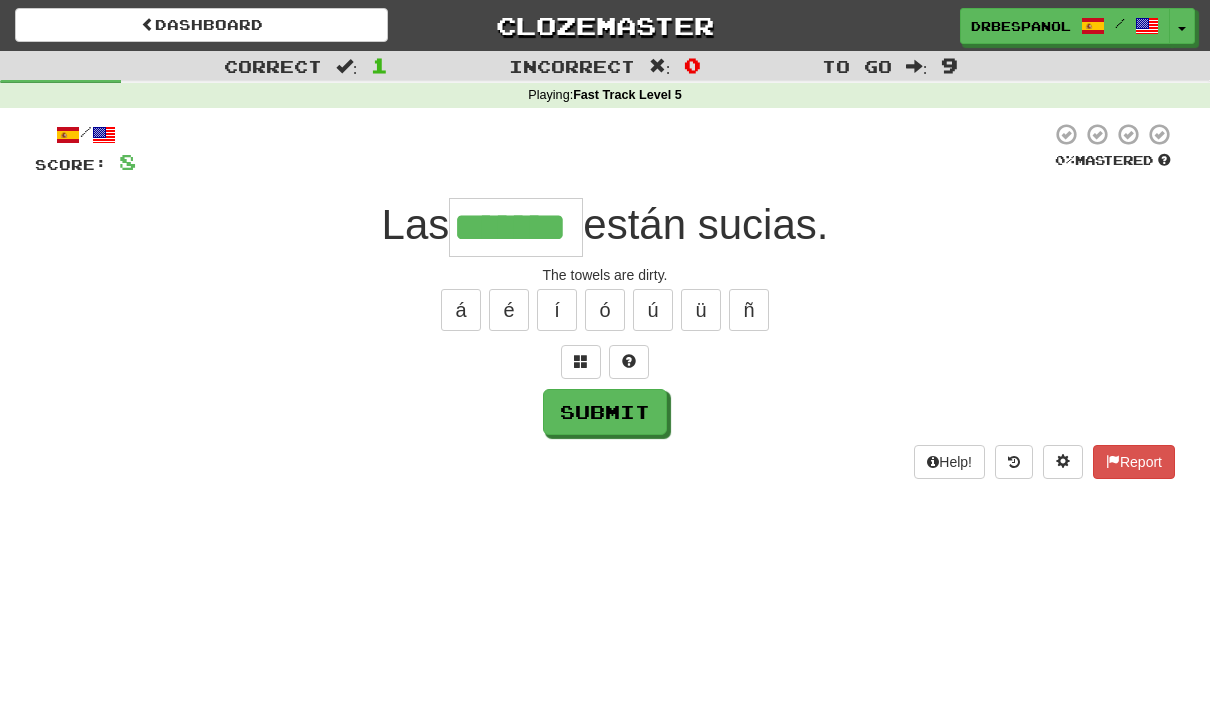 type on "*******" 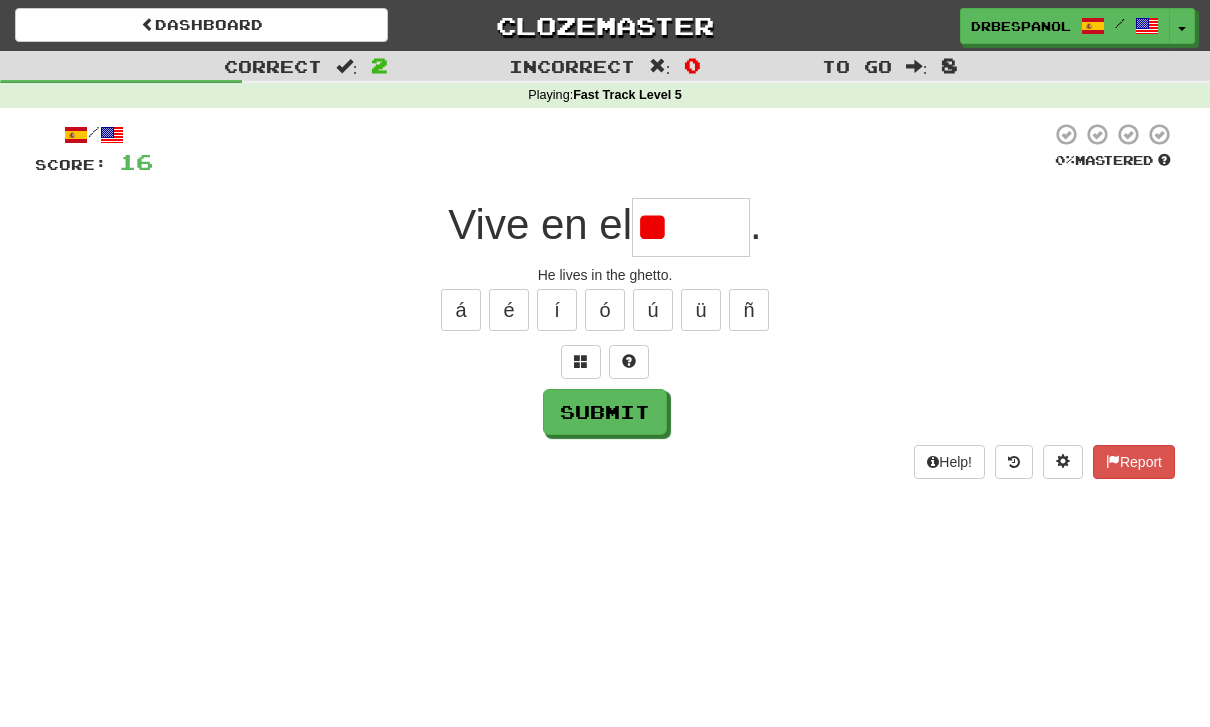 type on "*" 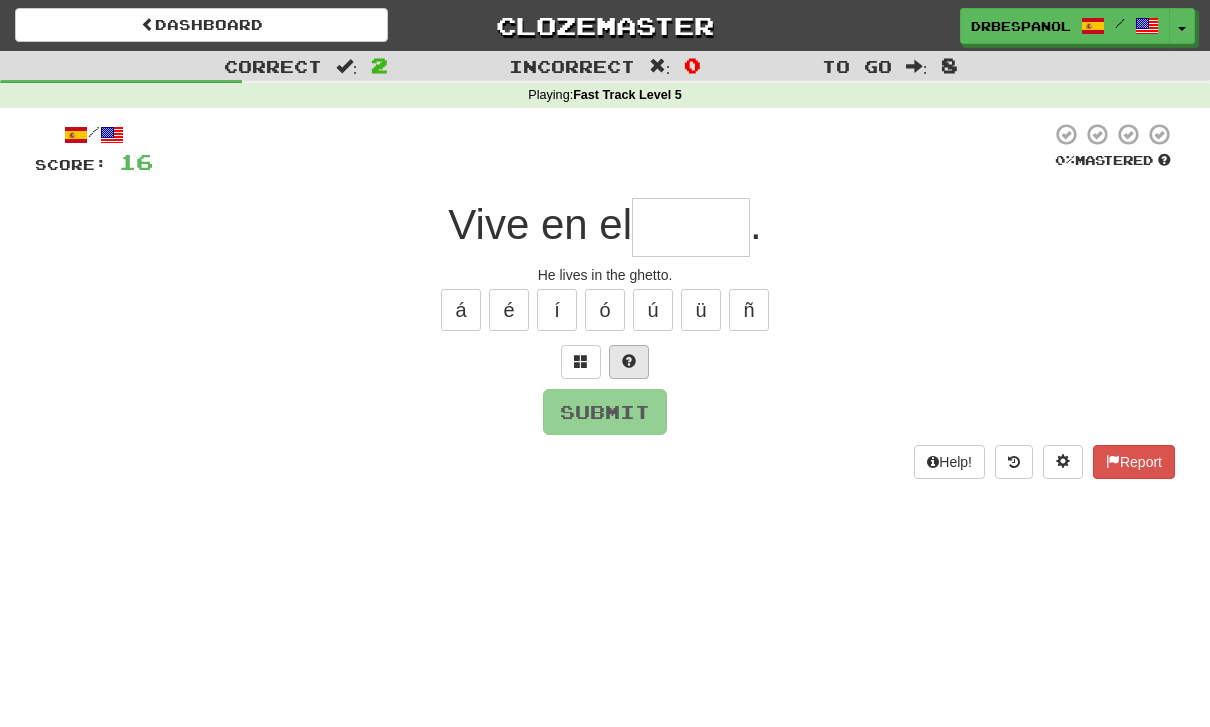 click at bounding box center (629, 362) 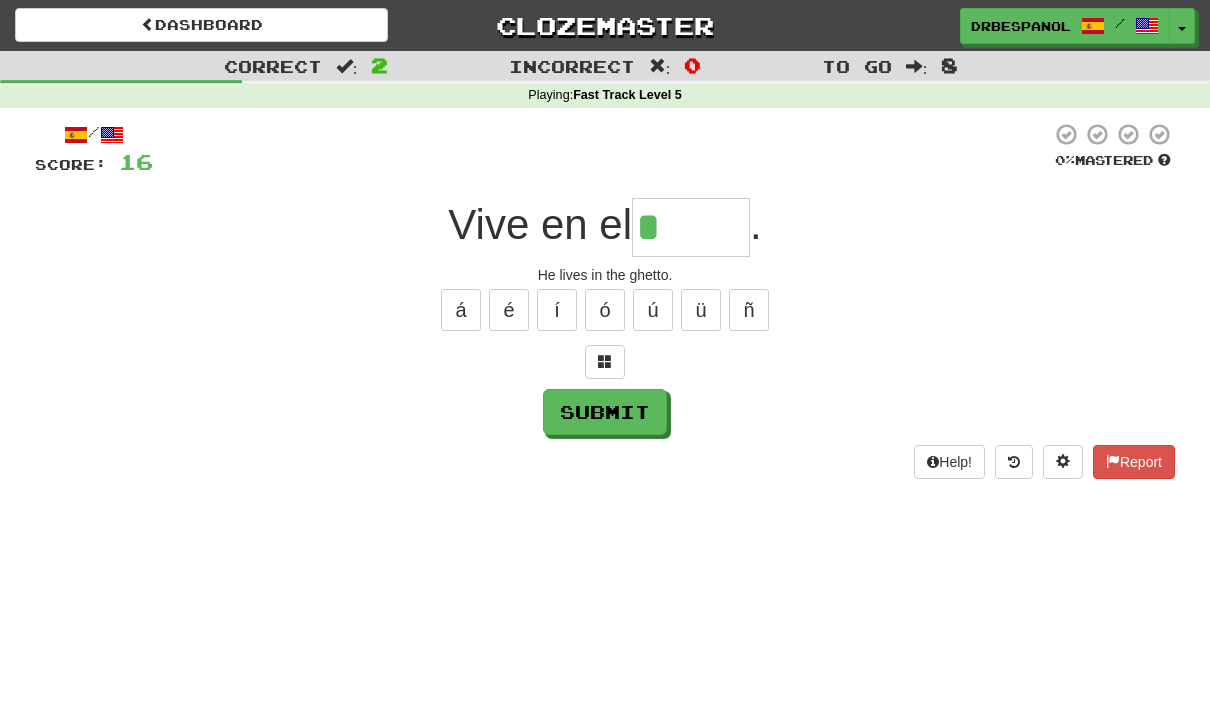 type on "*****" 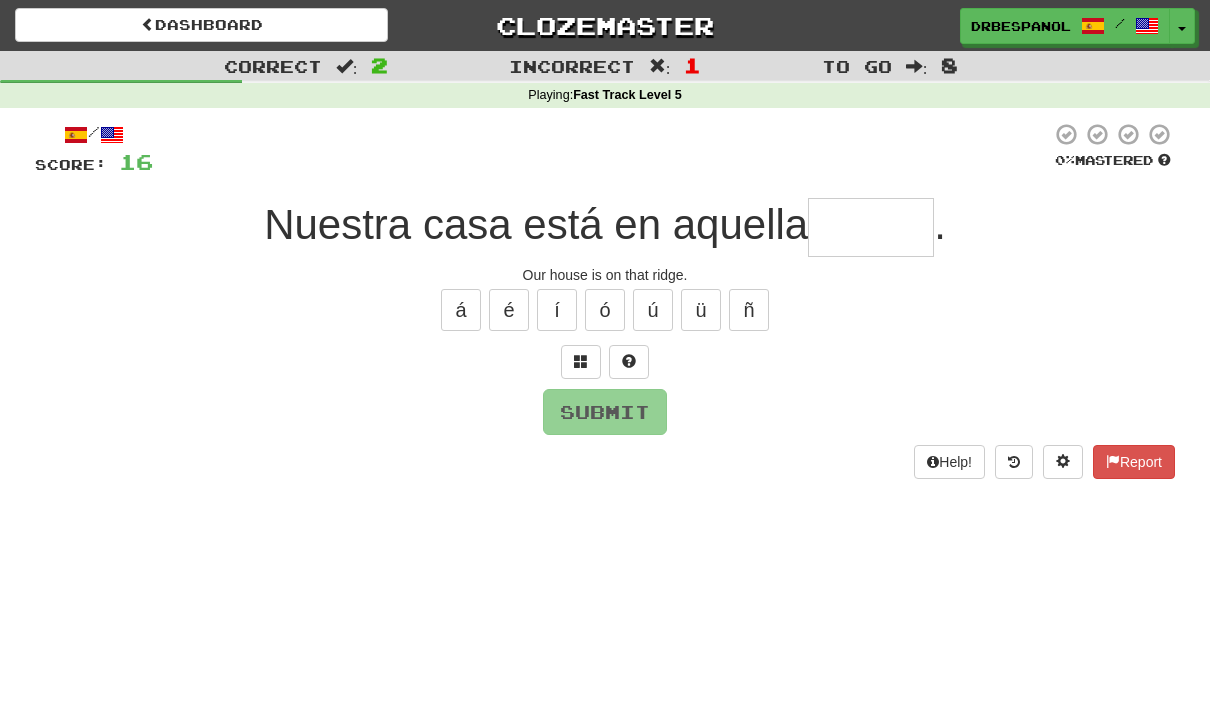 type on "******" 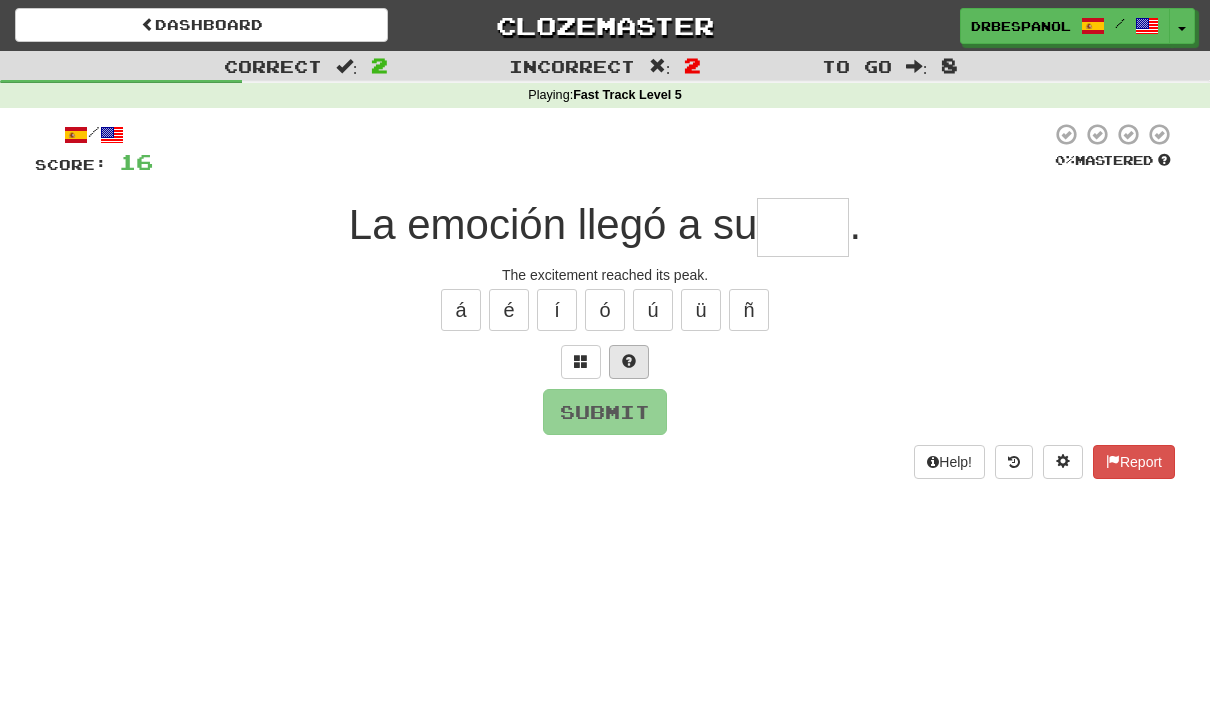 click at bounding box center [629, 362] 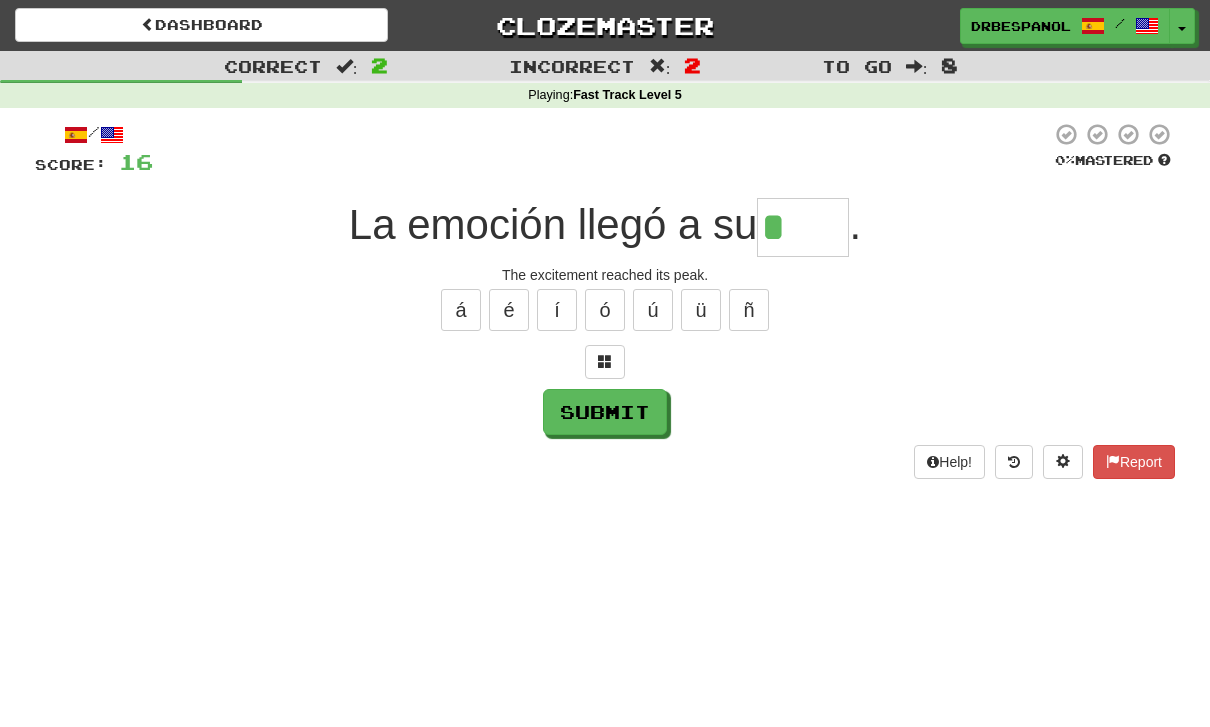 type on "****" 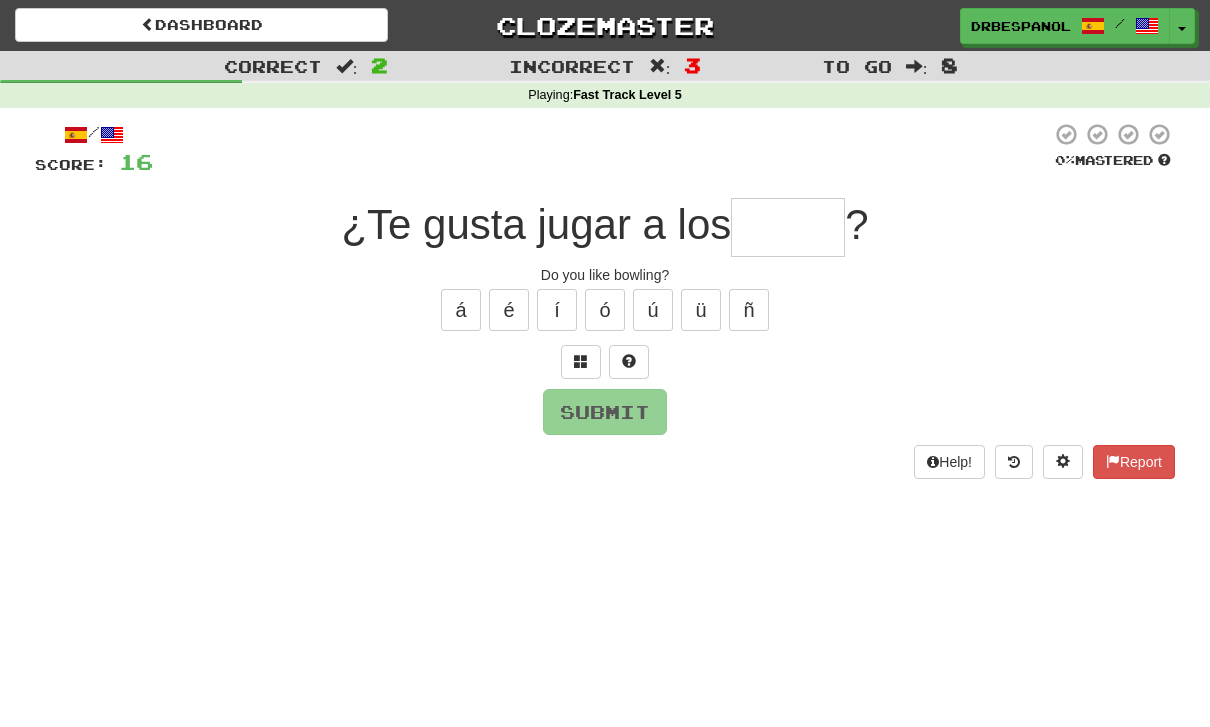 type on "*****" 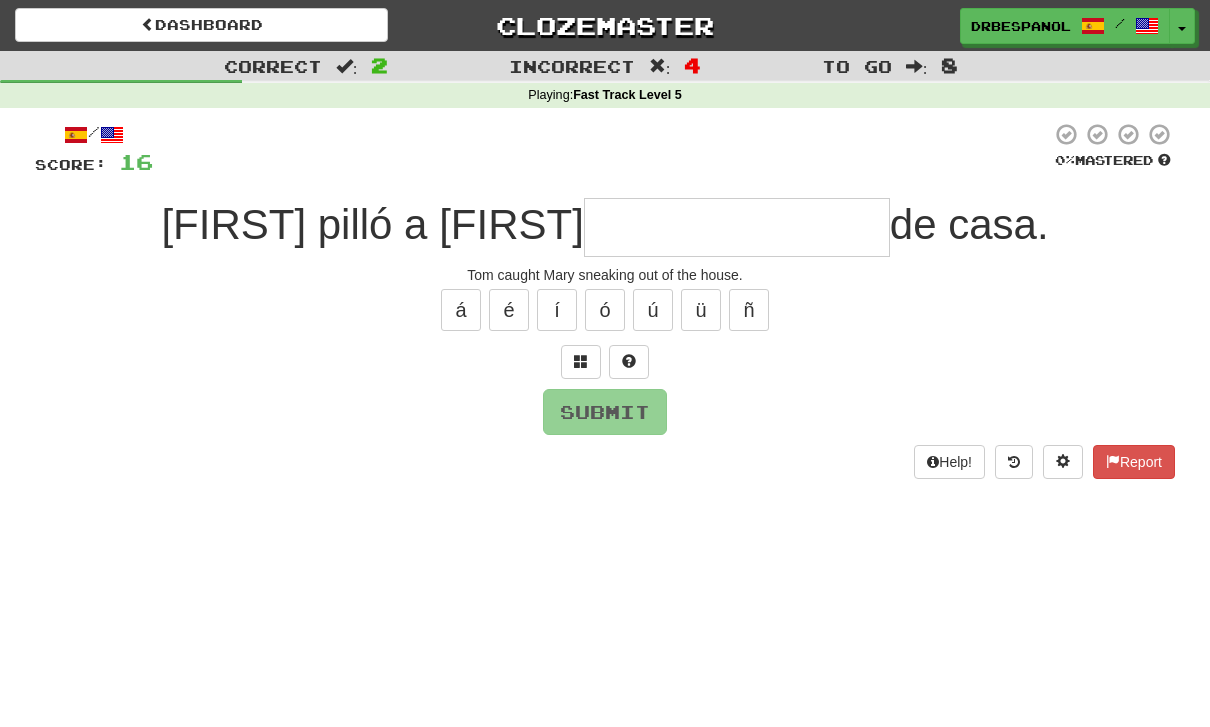 type on "**********" 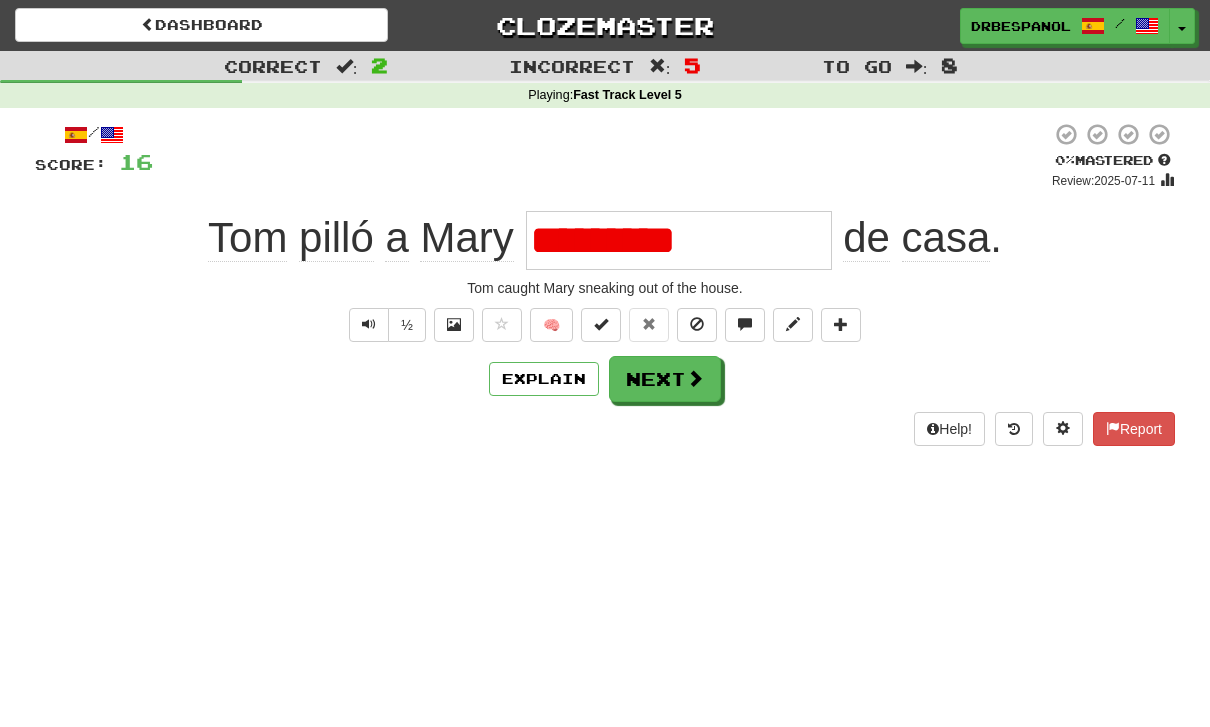 type on "********" 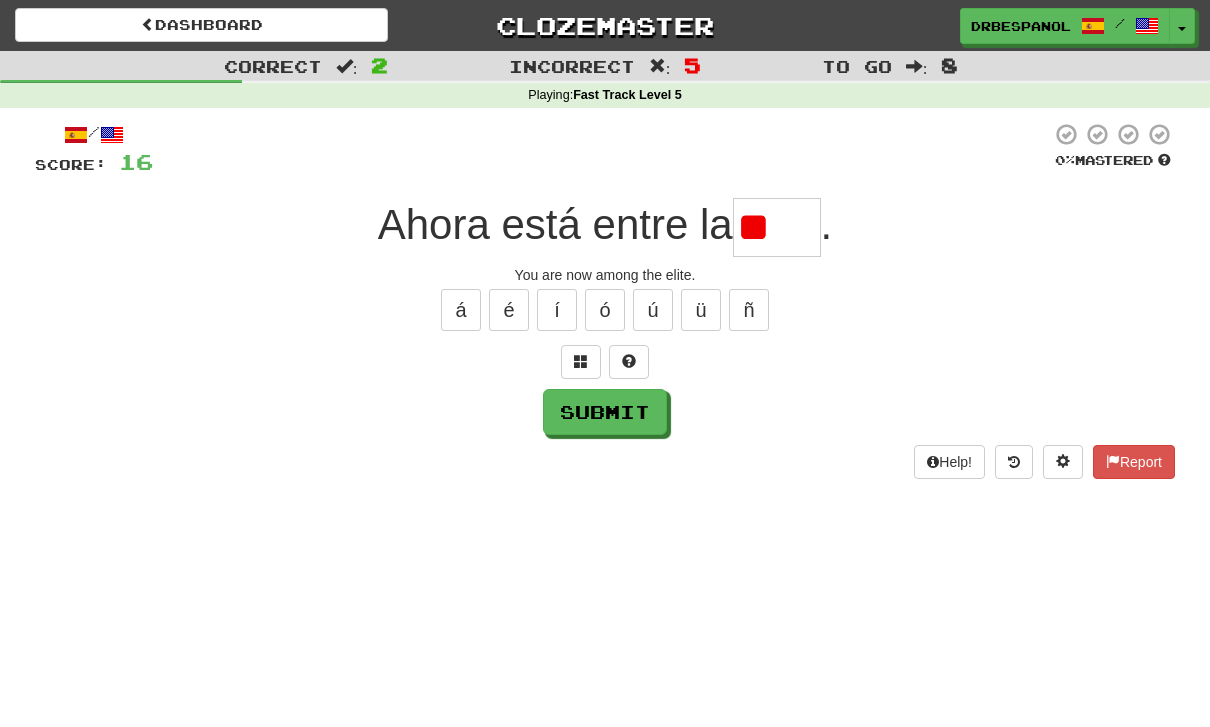 type on "*" 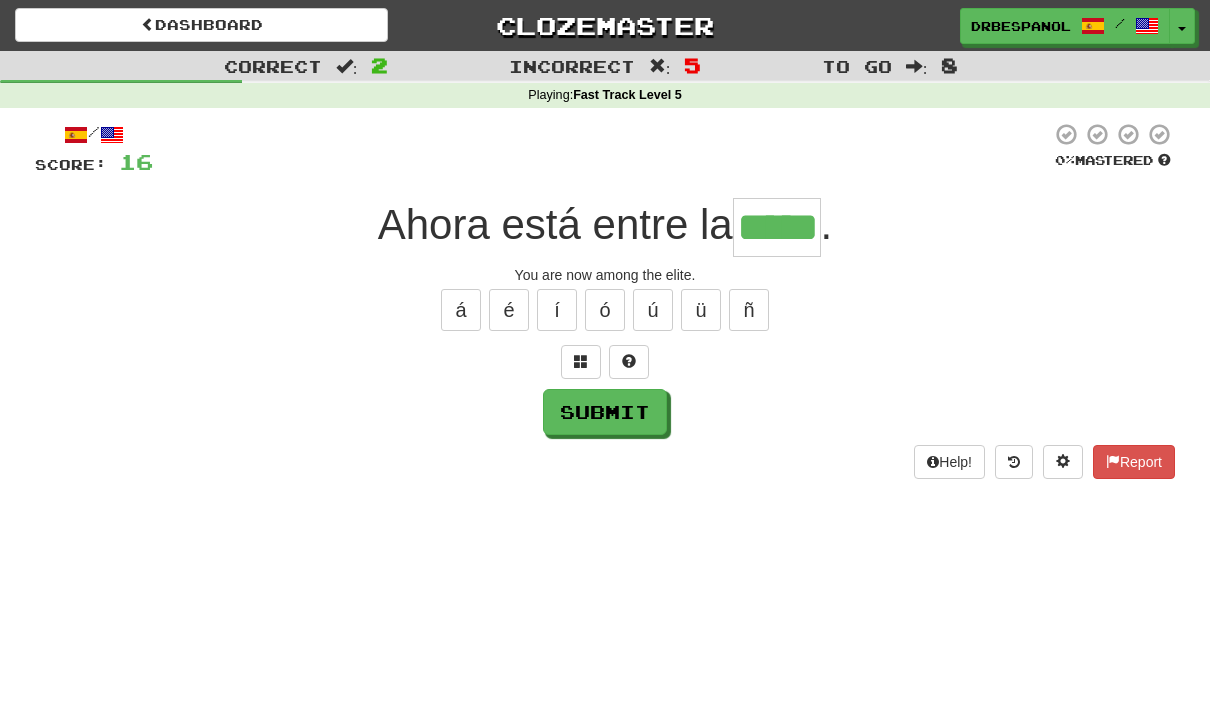 type on "*****" 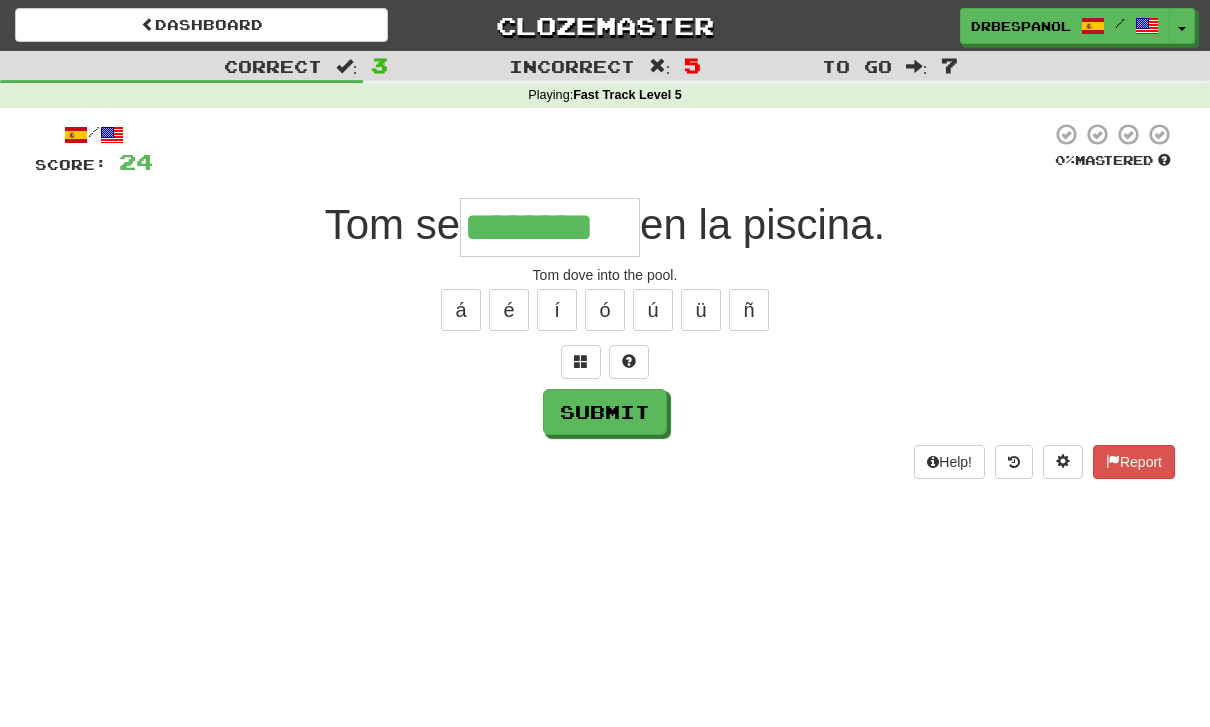 type on "********" 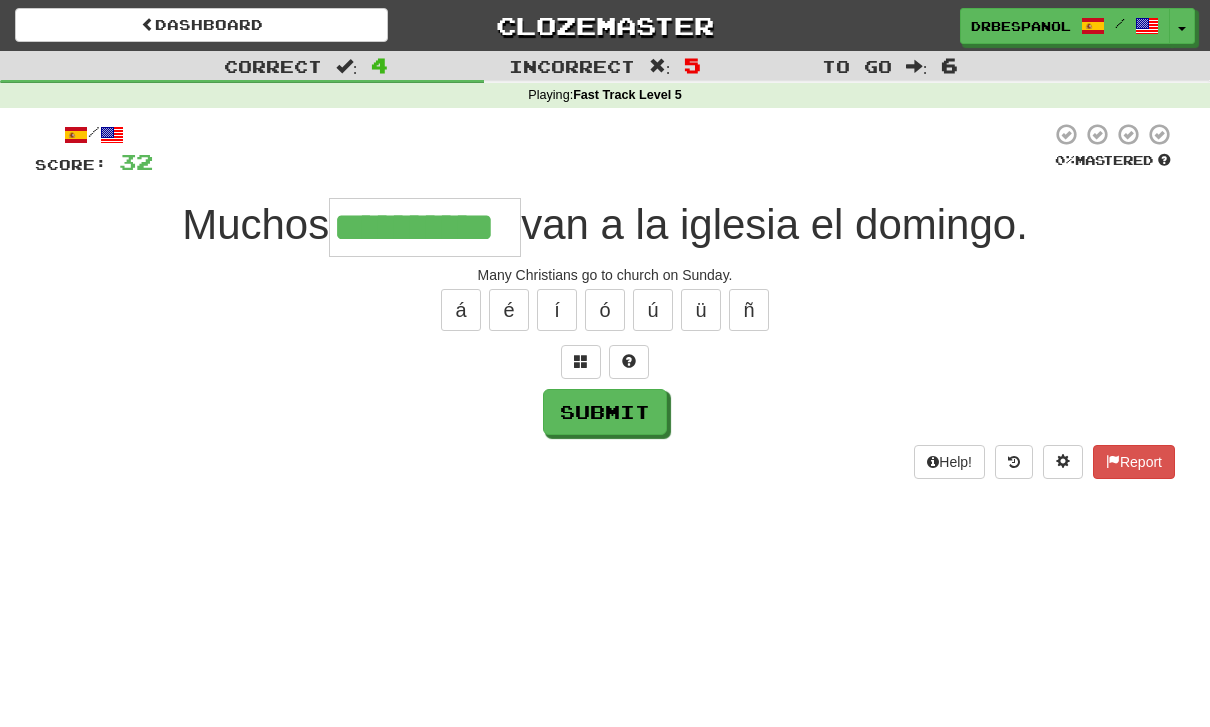 type on "**********" 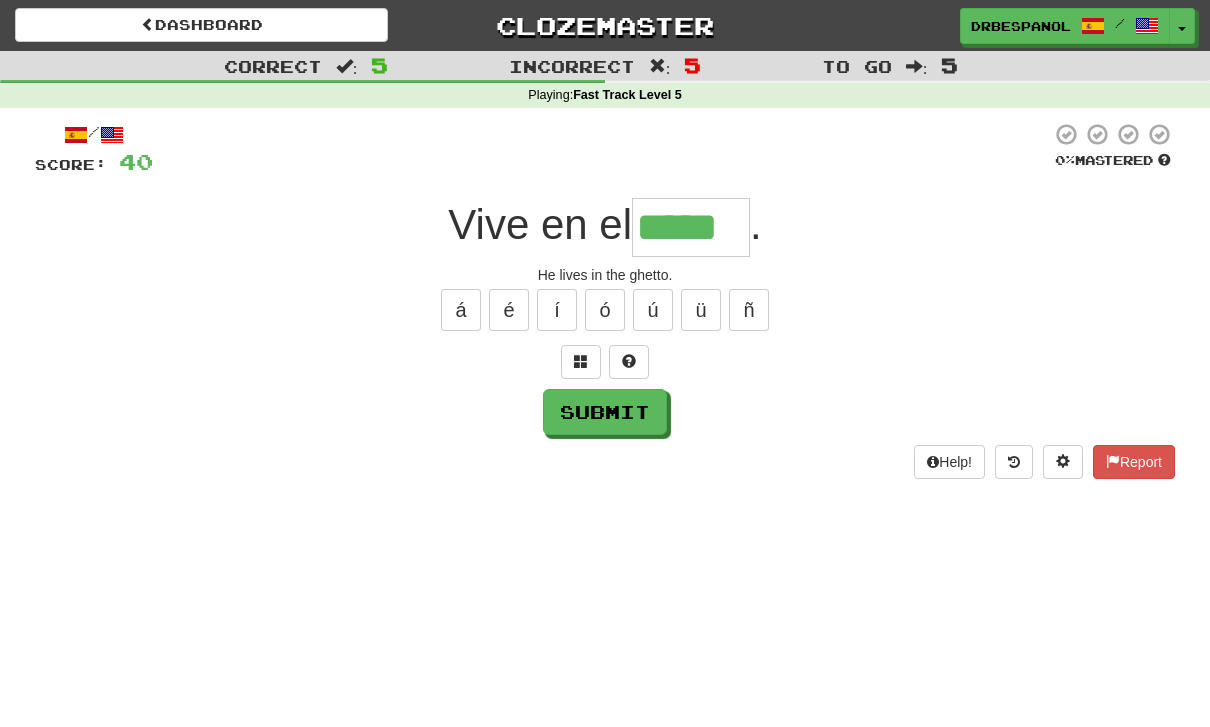 type on "*****" 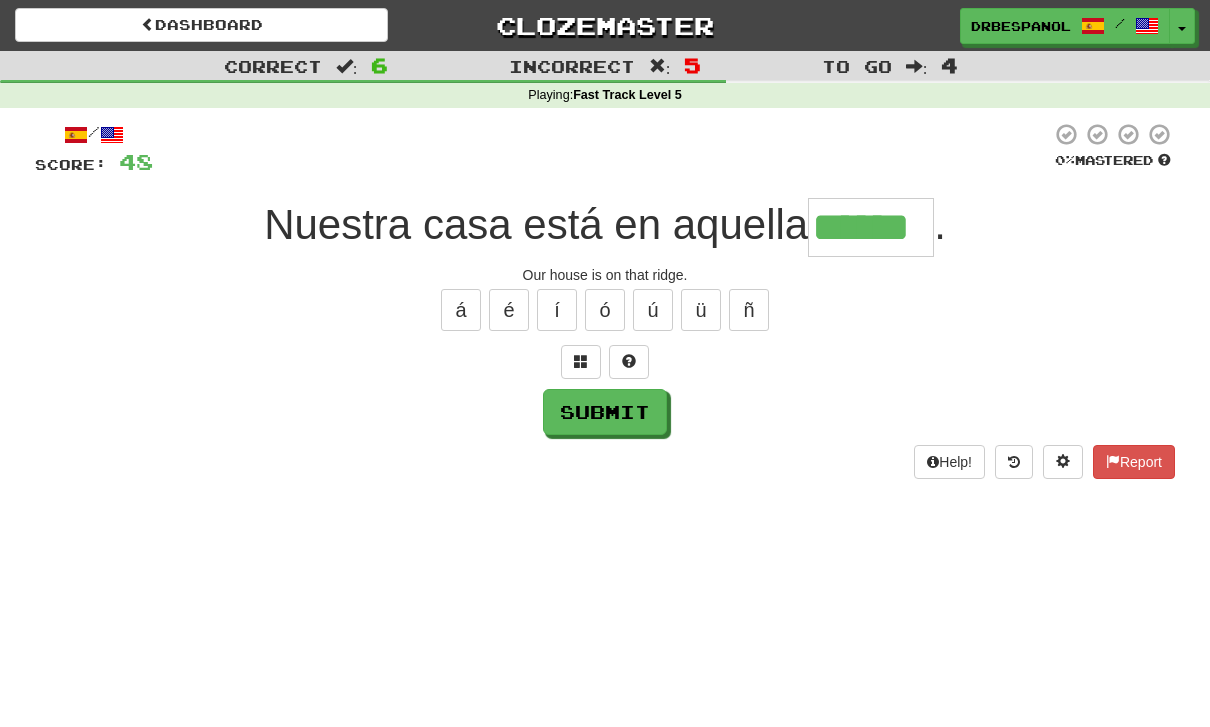 type on "******" 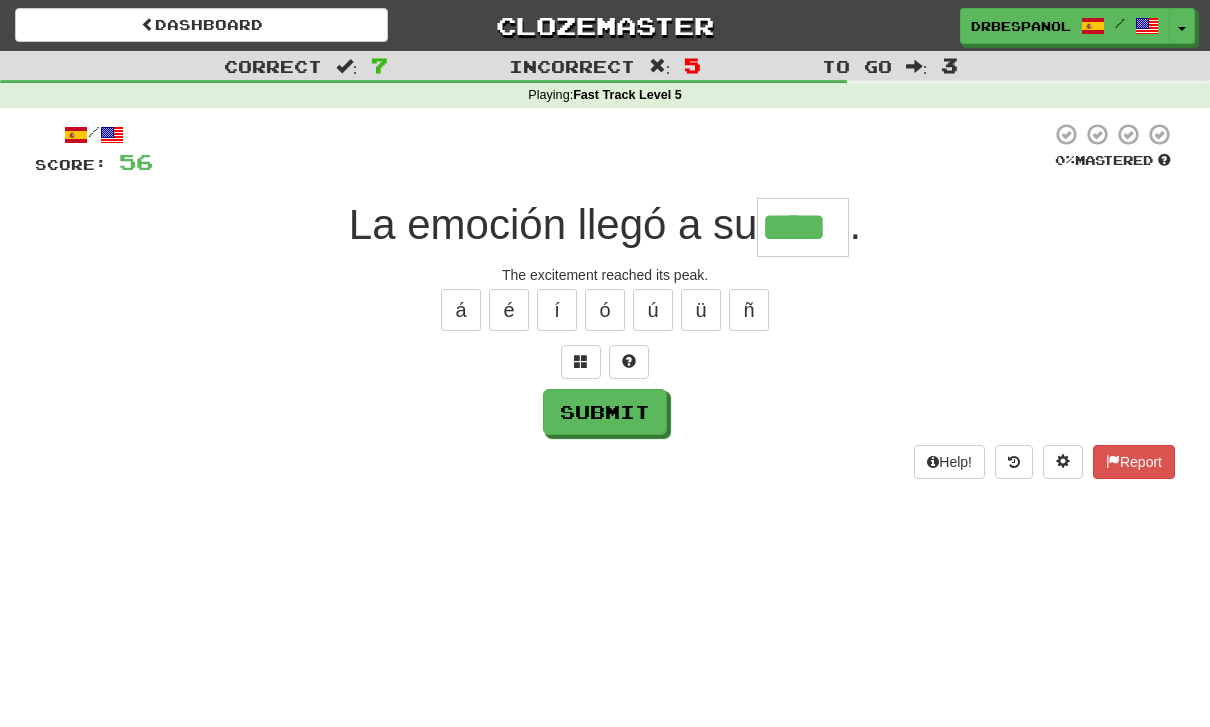 type on "****" 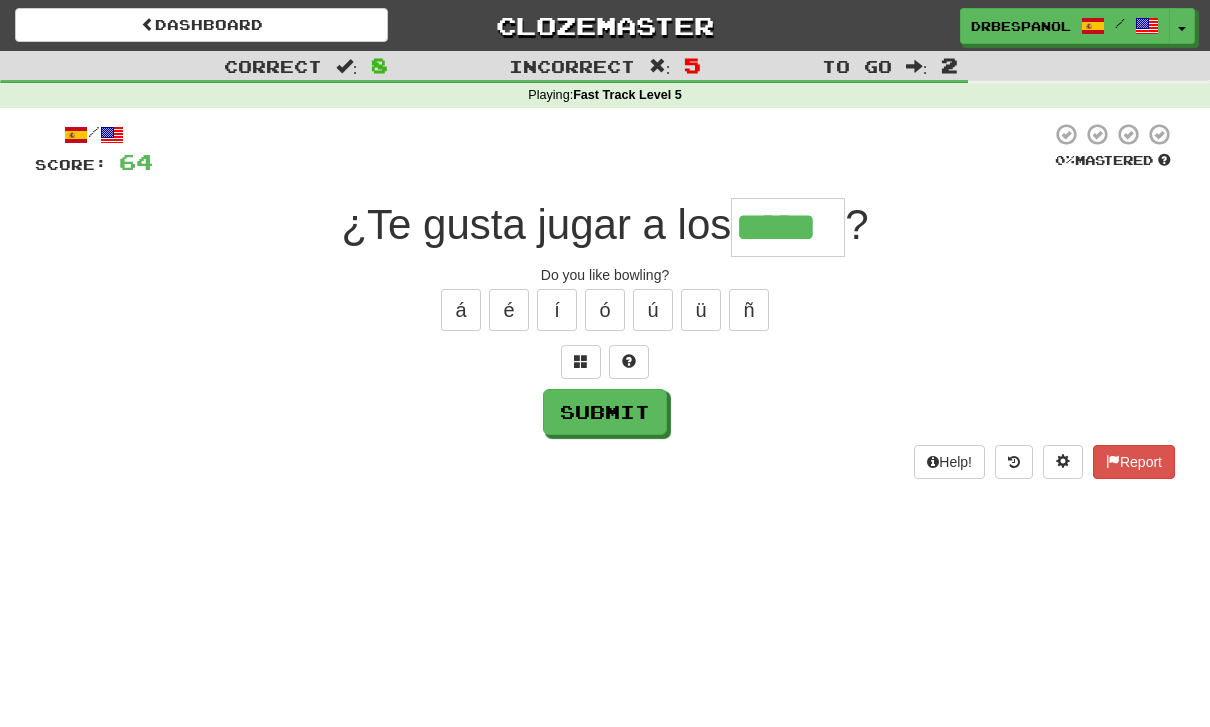 type on "*****" 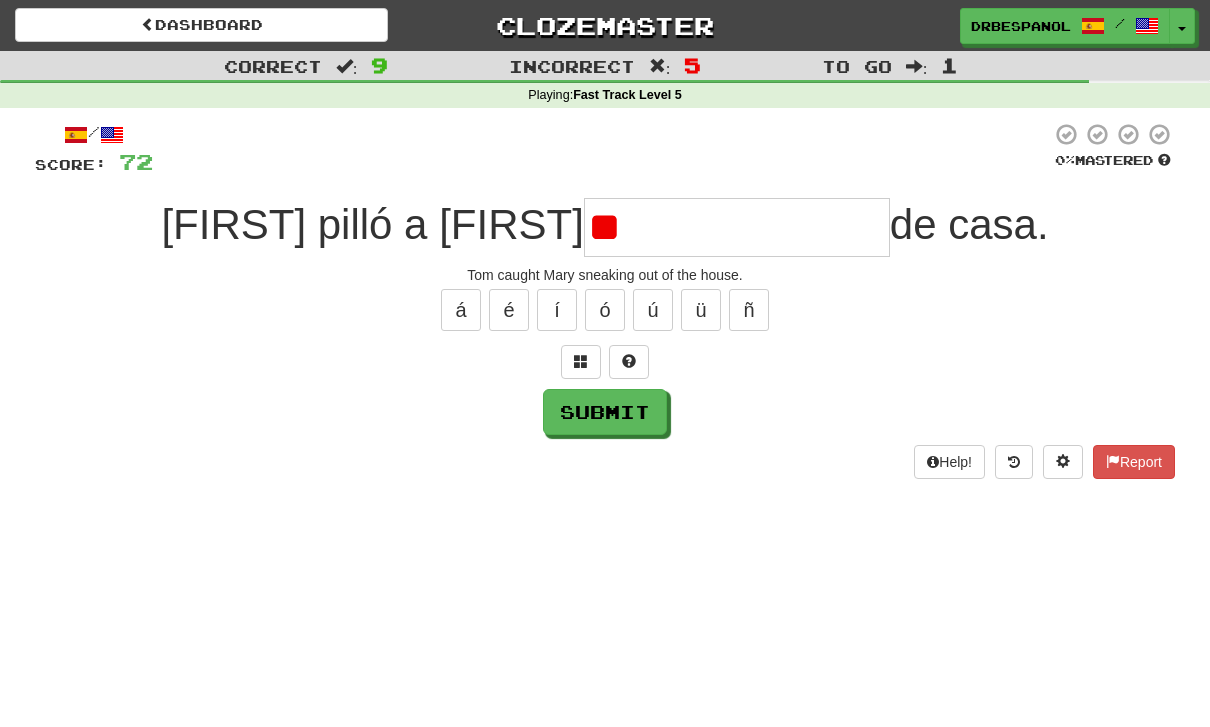 type on "*" 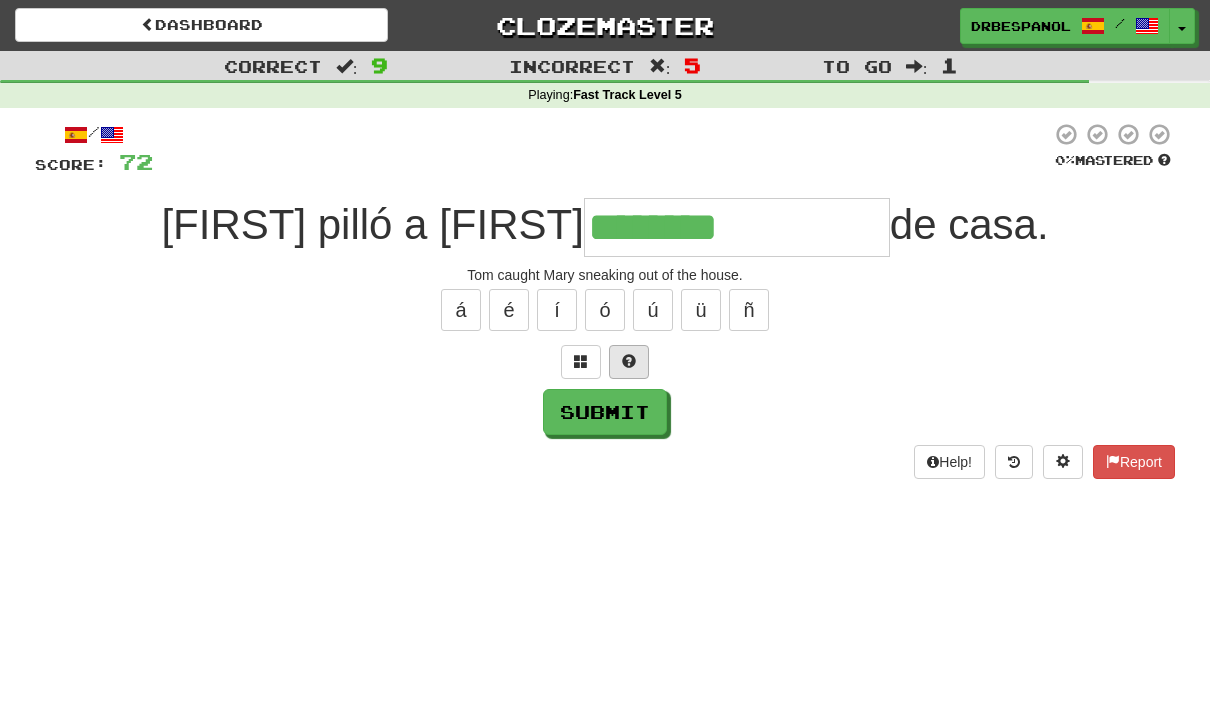 click at bounding box center (629, 361) 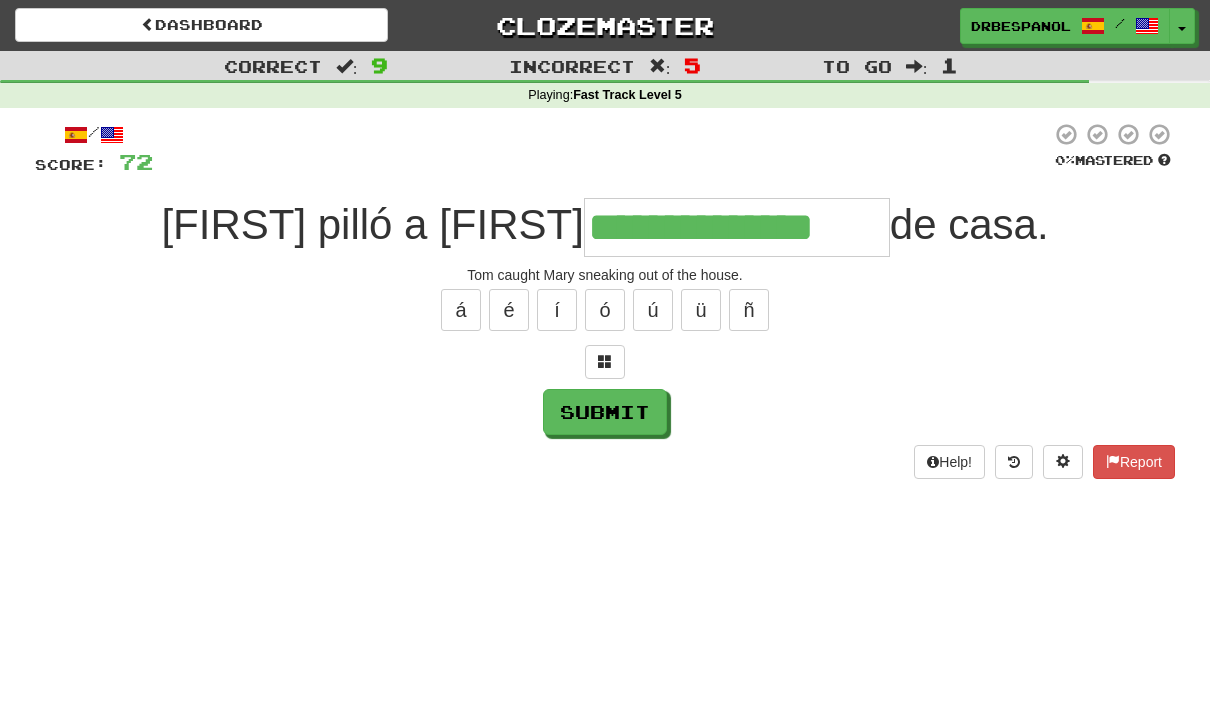 type on "**********" 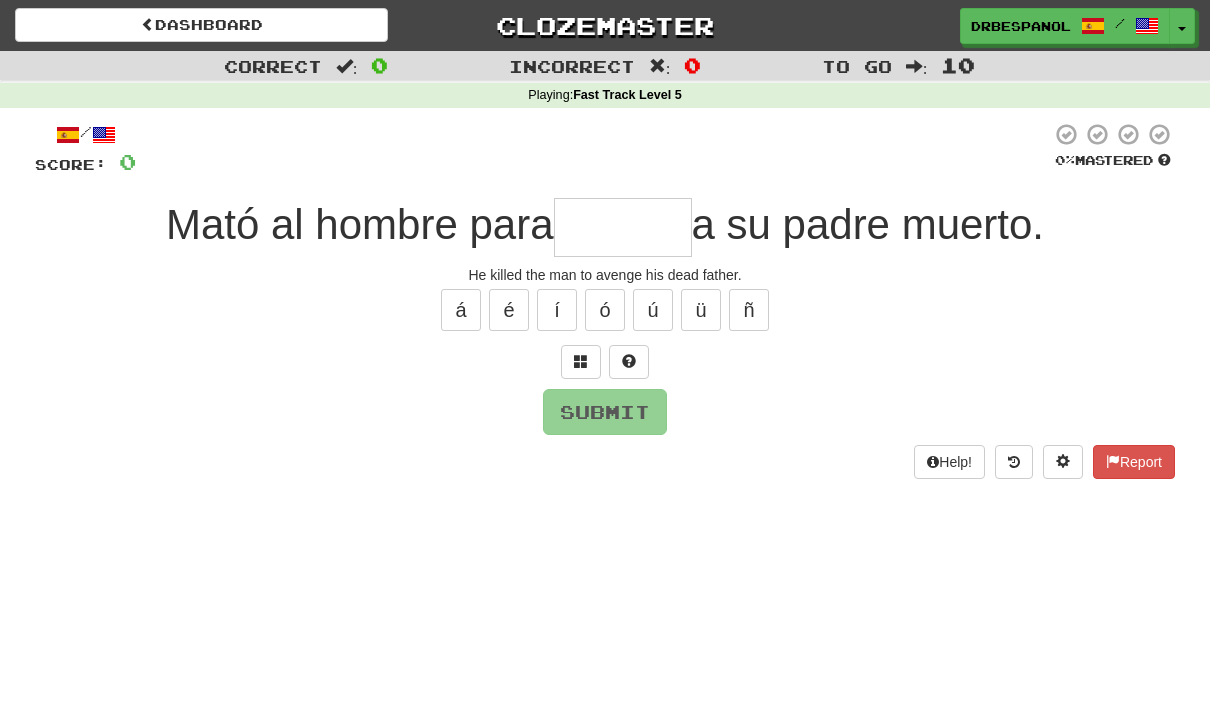 type on "*" 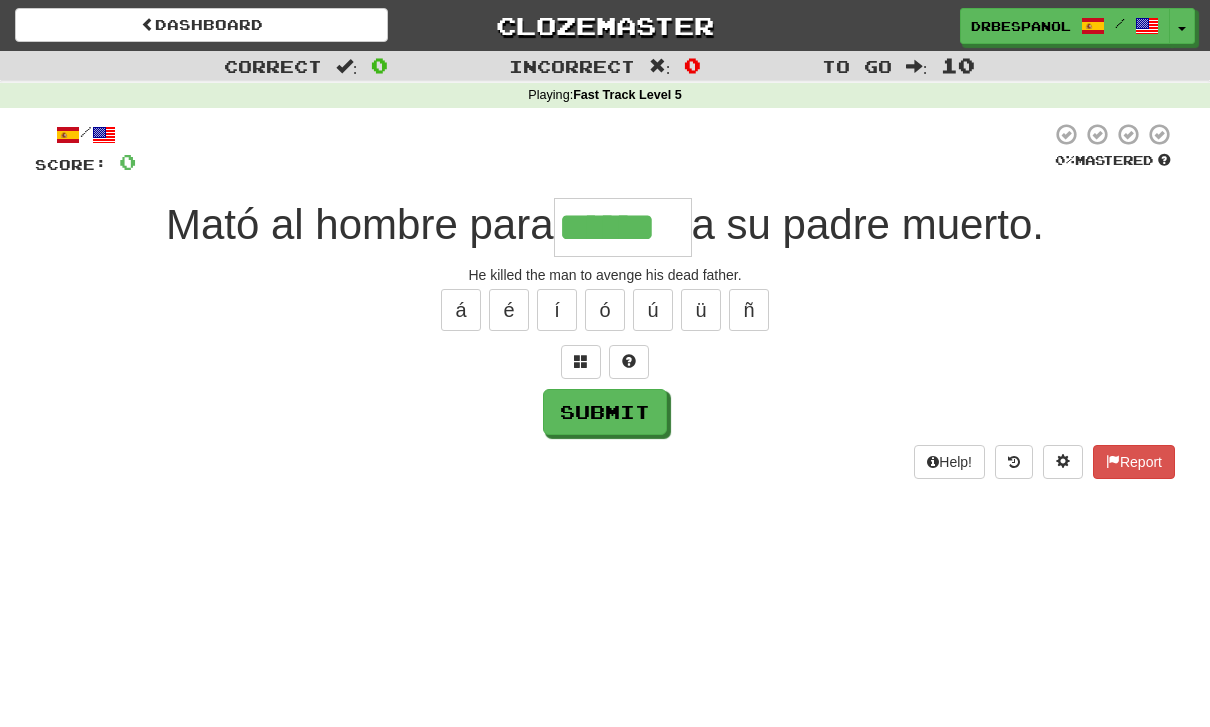 type on "******" 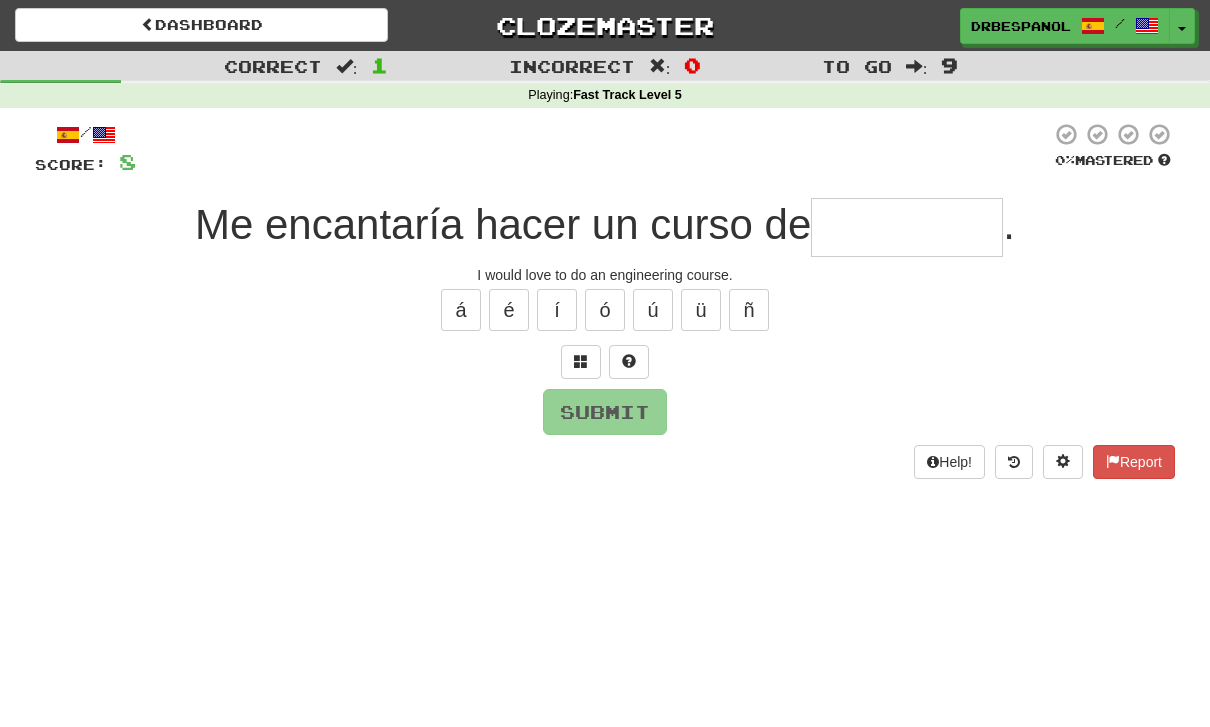 type on "*" 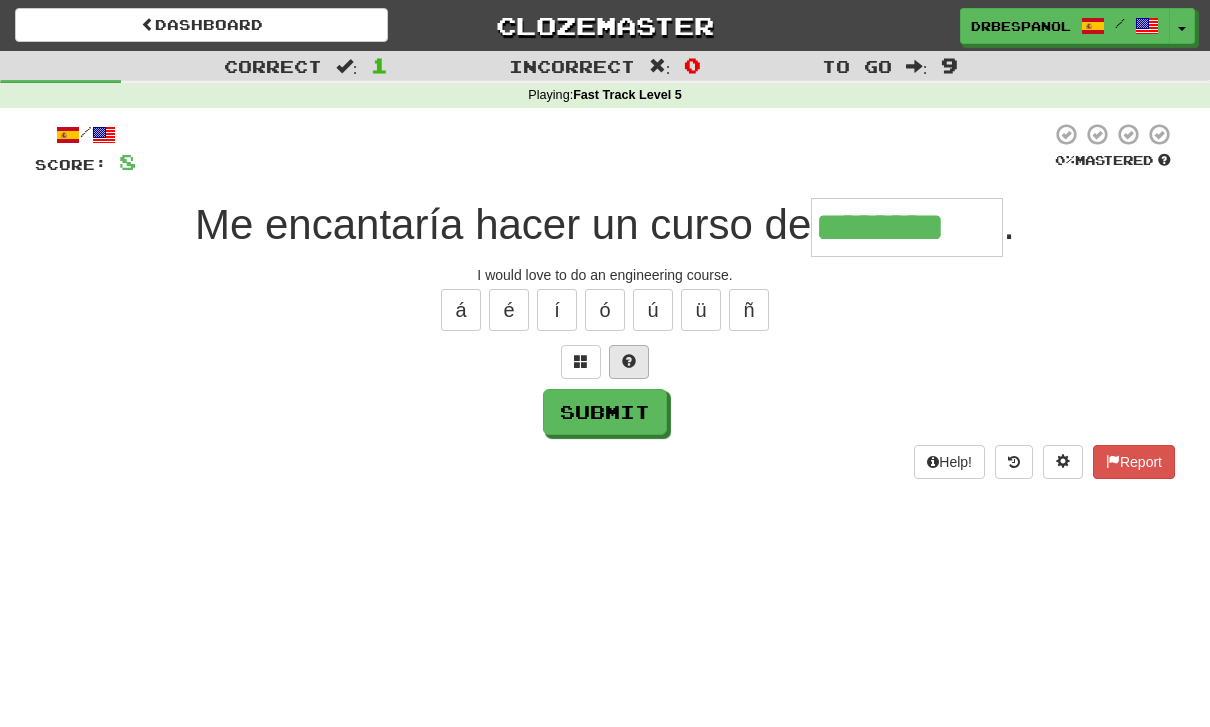 click at bounding box center [629, 361] 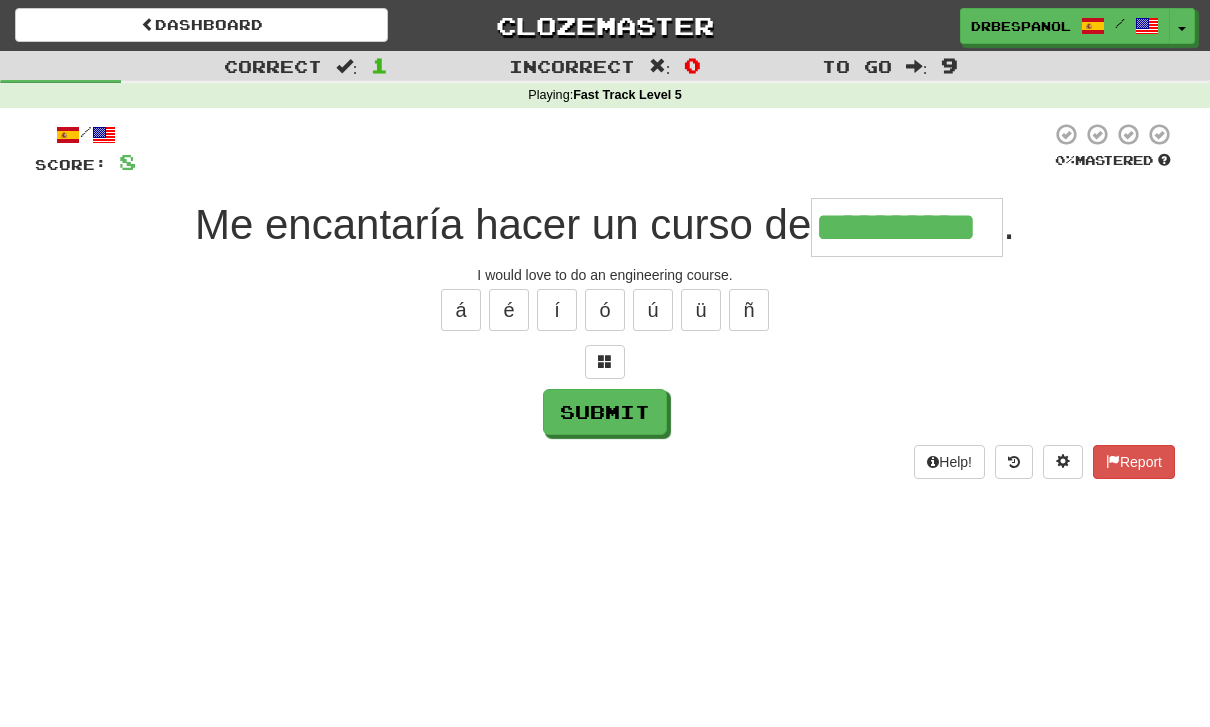 type on "**********" 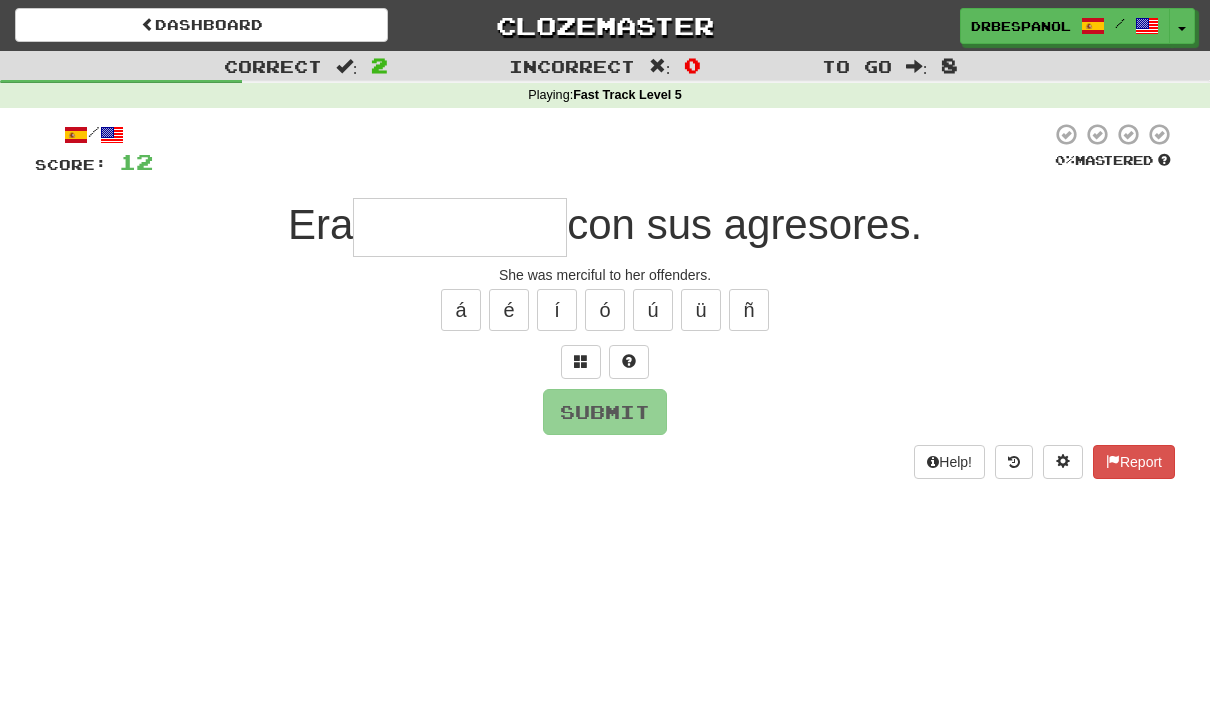 type on "*********" 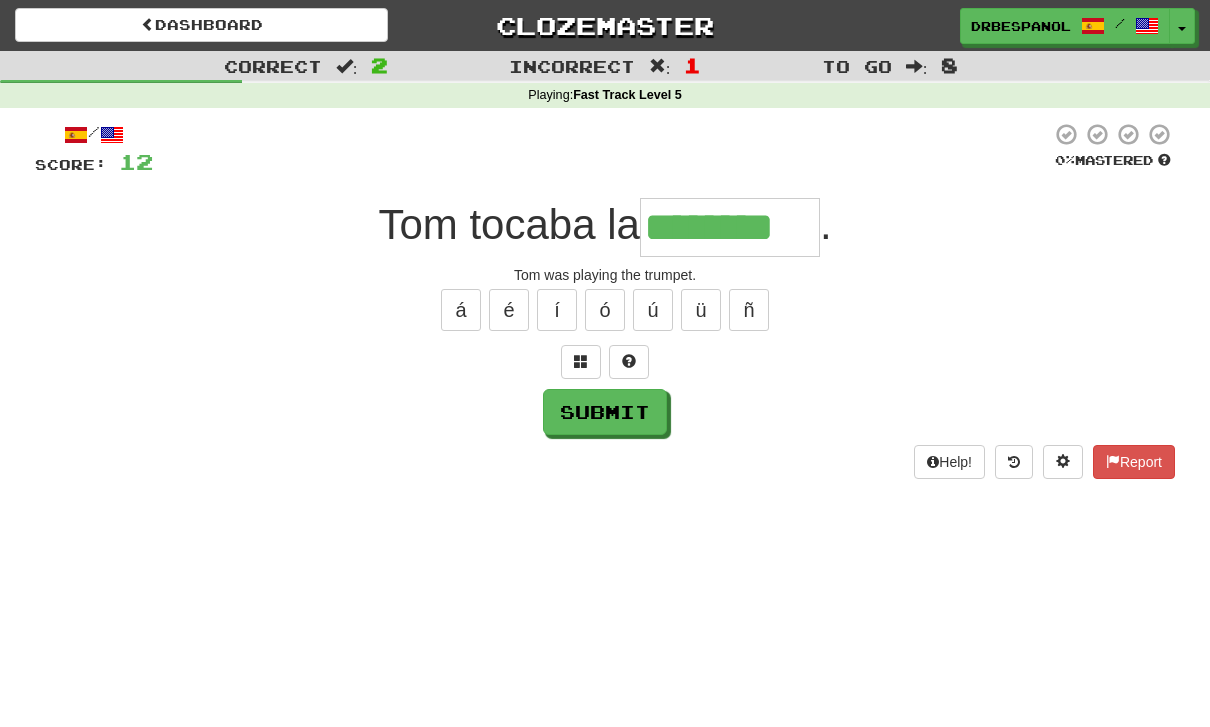 type on "********" 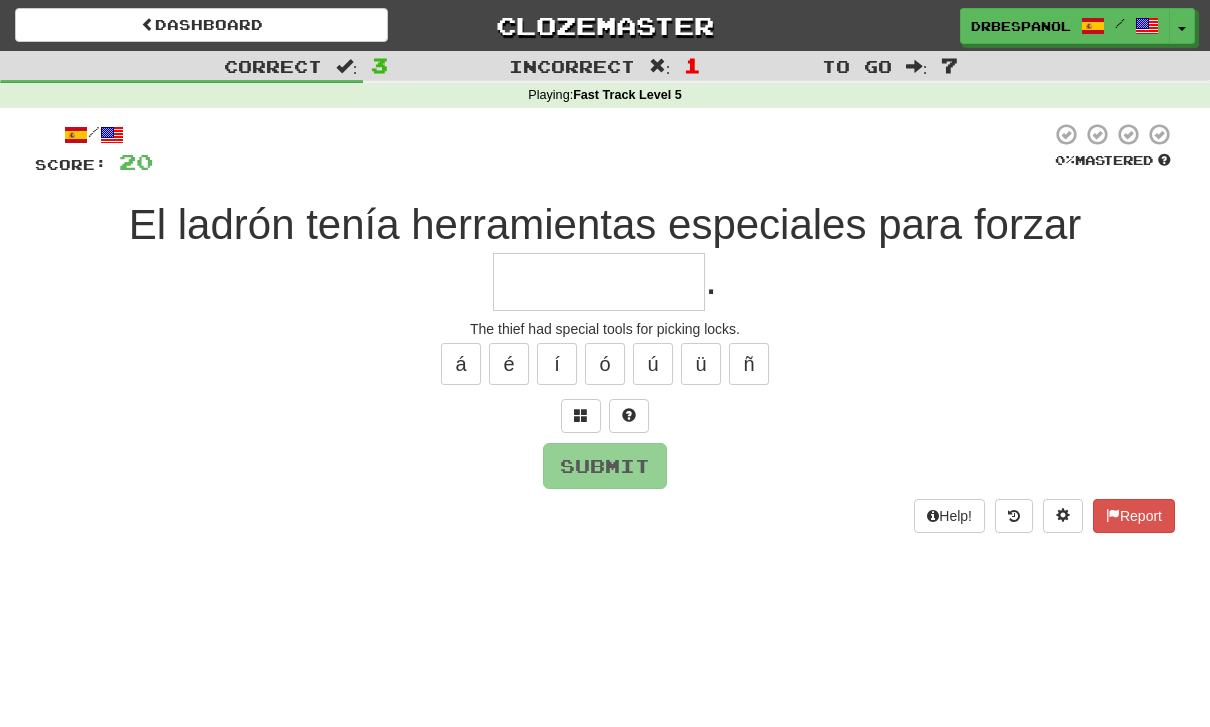 type on "*" 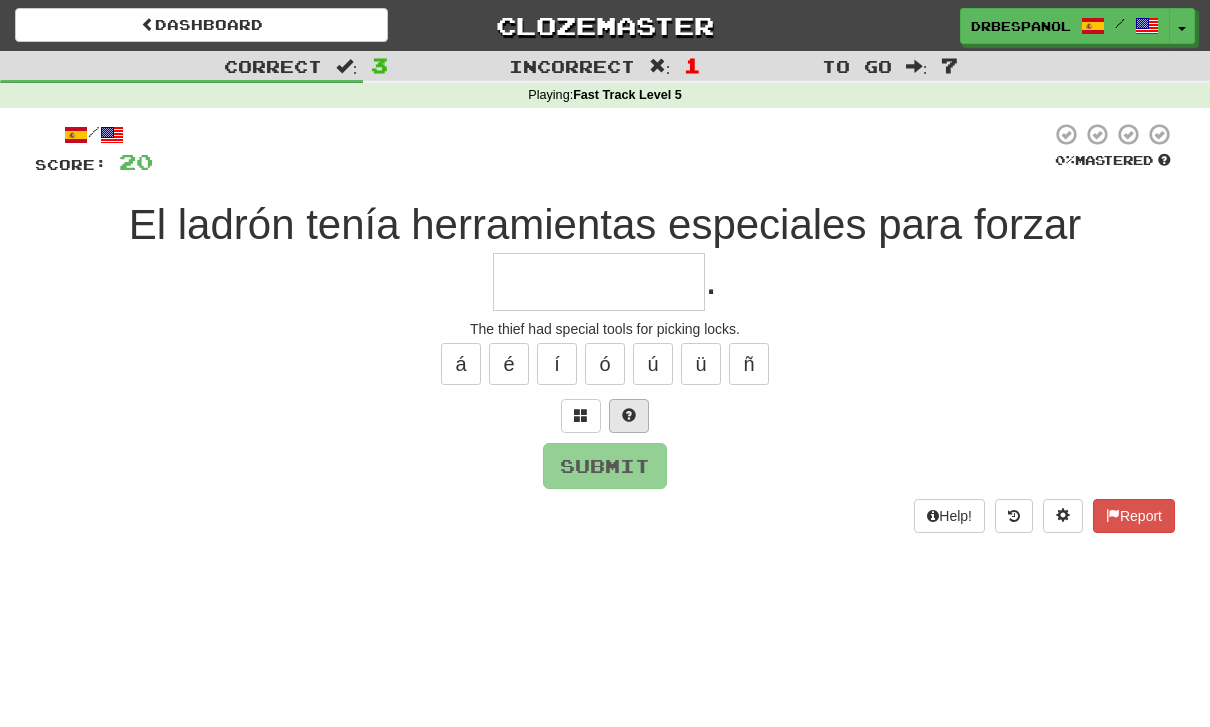 click at bounding box center (629, 416) 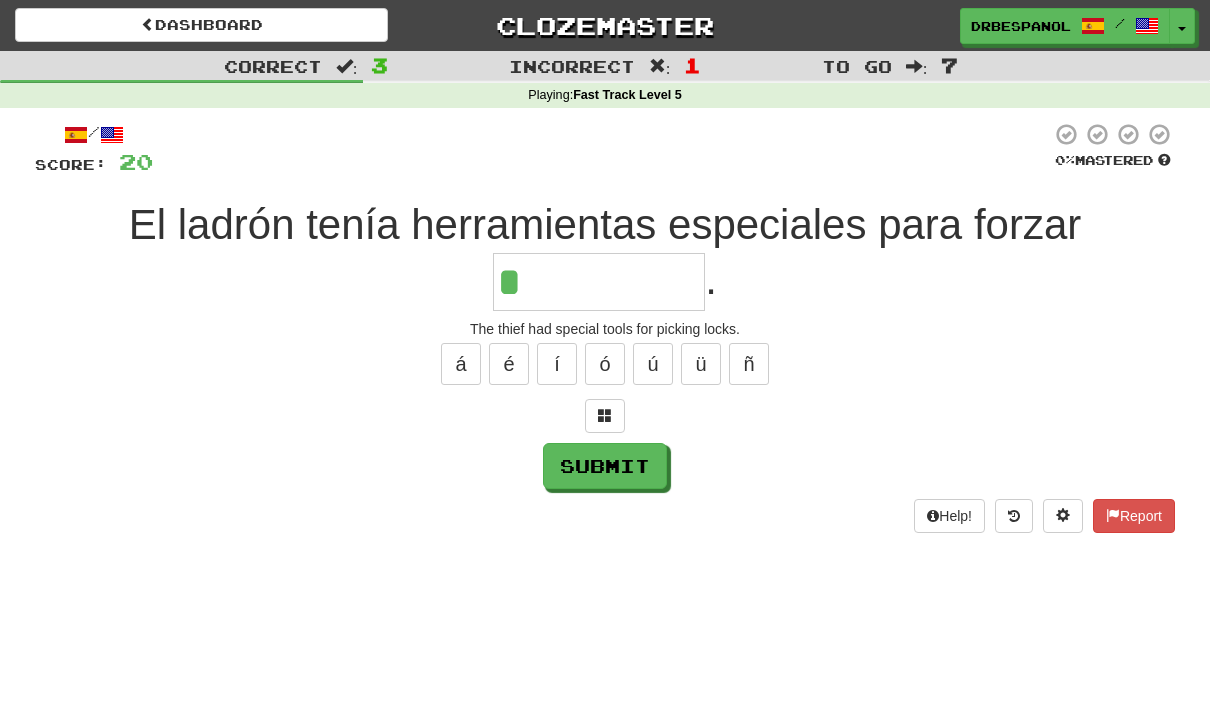 type on "**********" 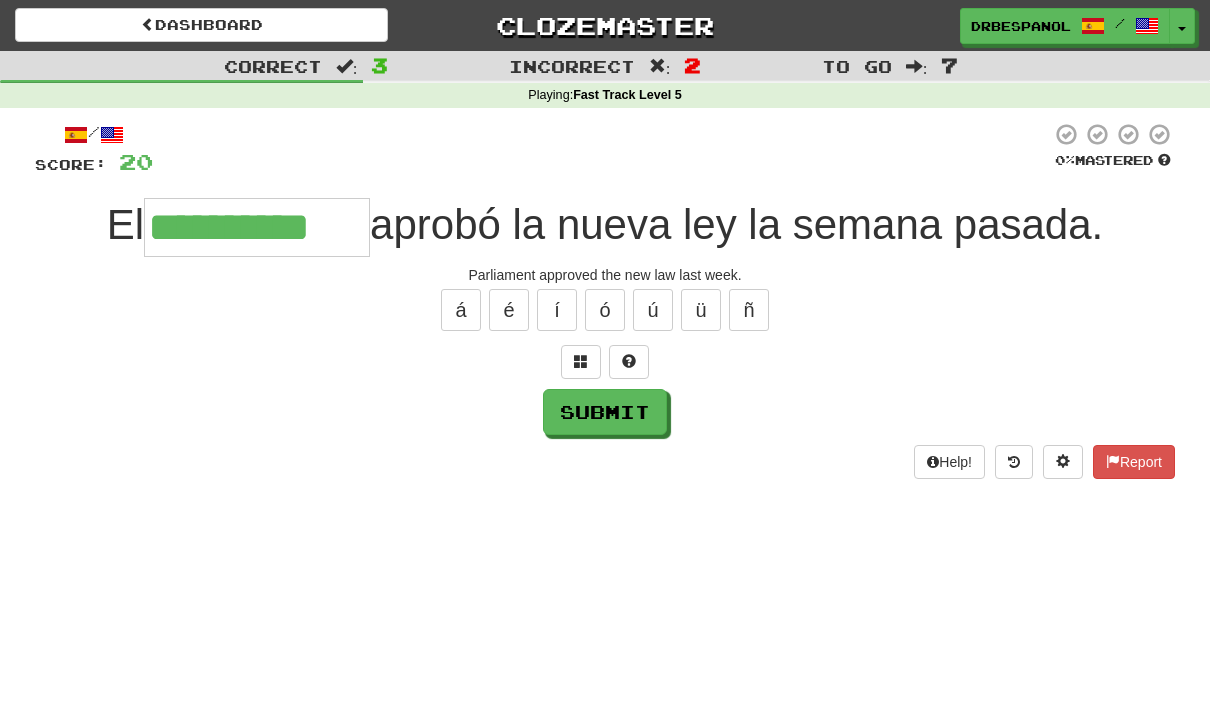type on "**********" 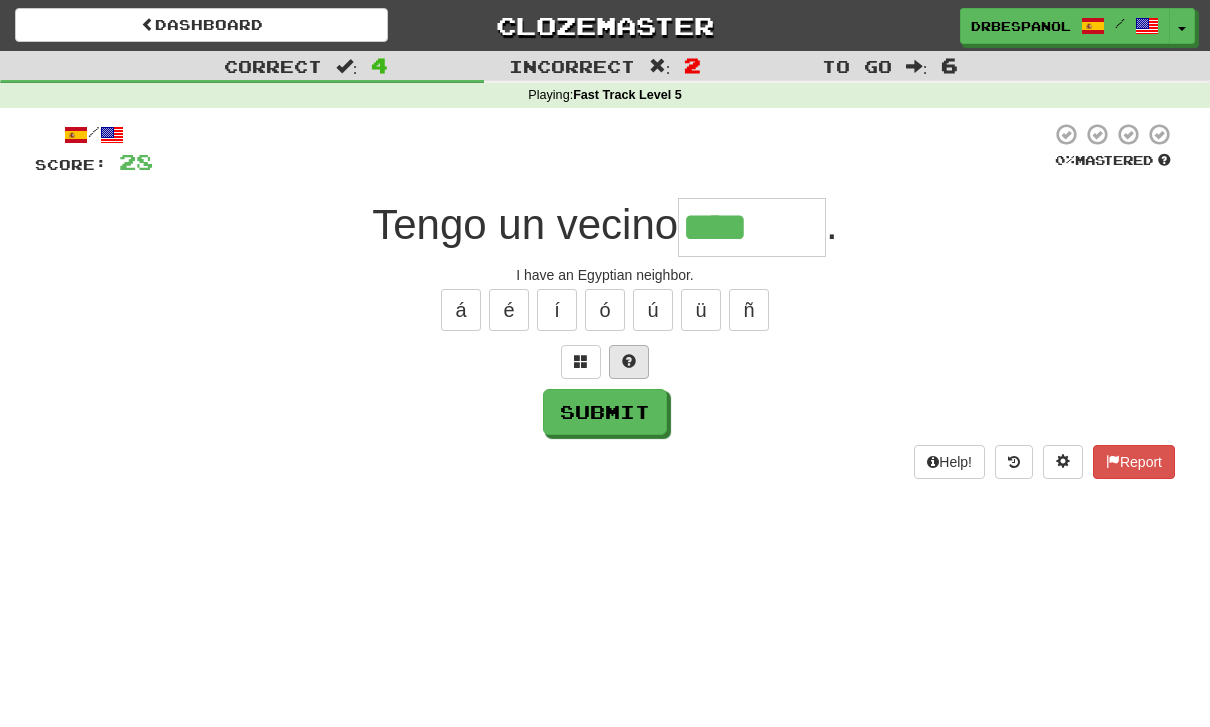 click at bounding box center (629, 362) 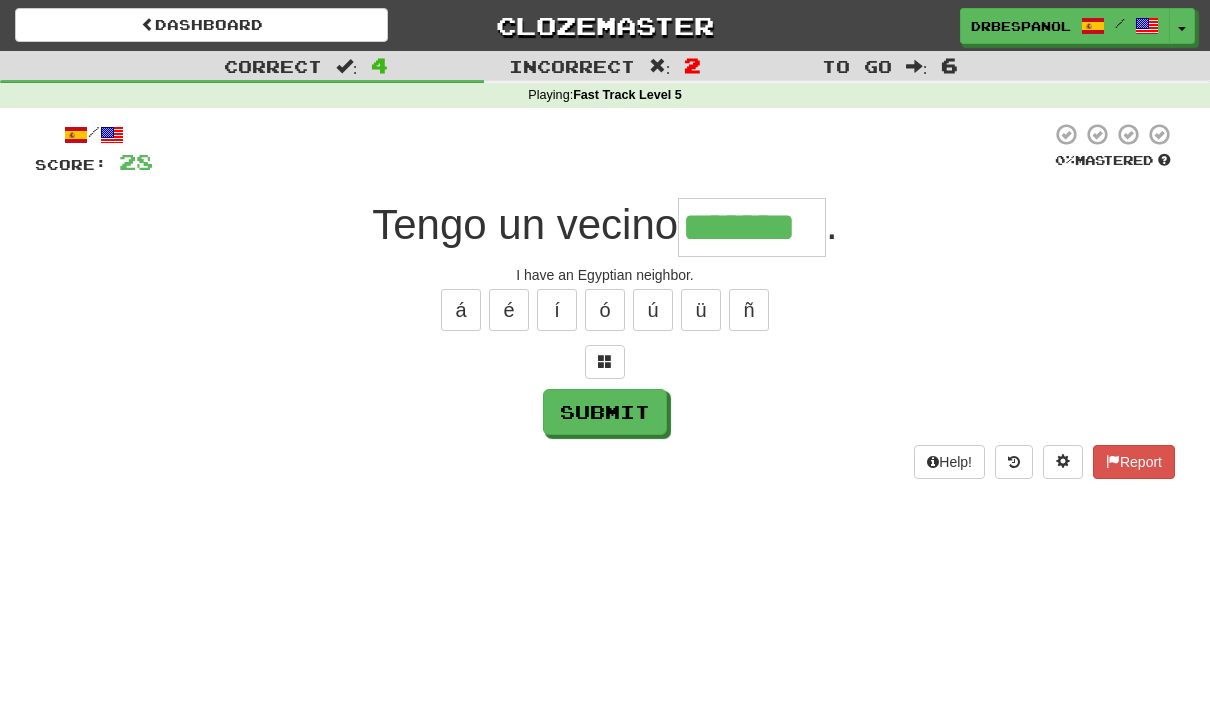 type on "*******" 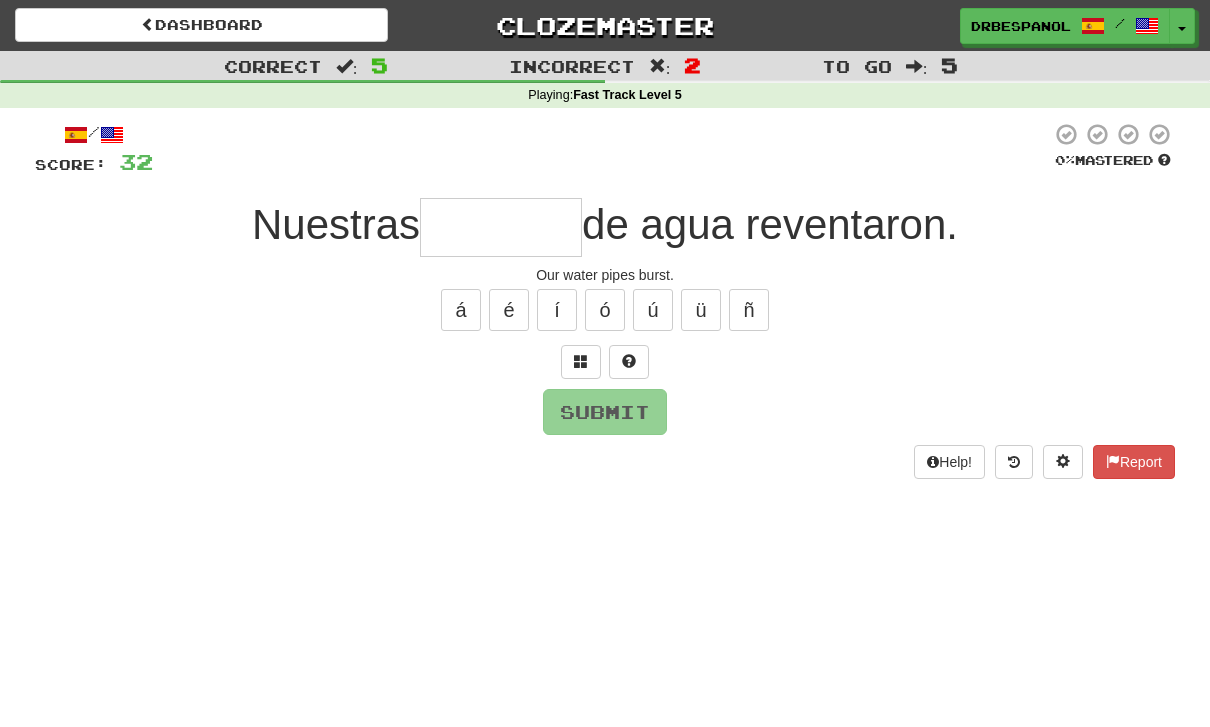 type on "********" 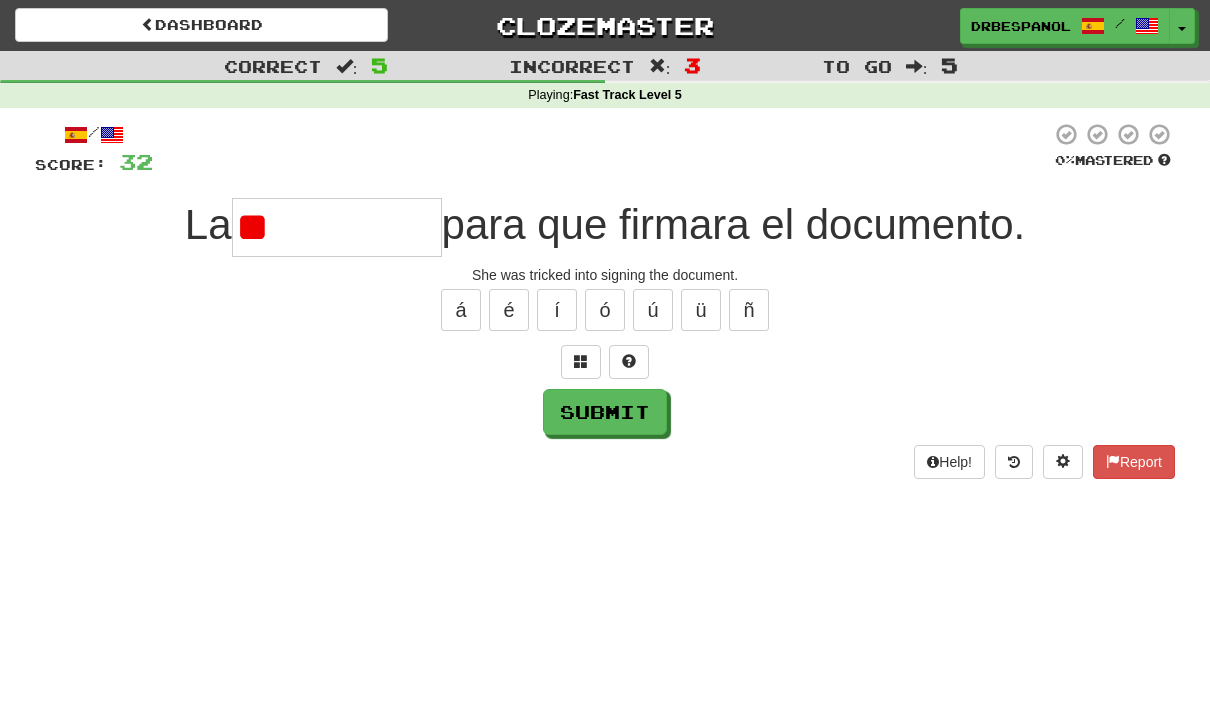 type on "*" 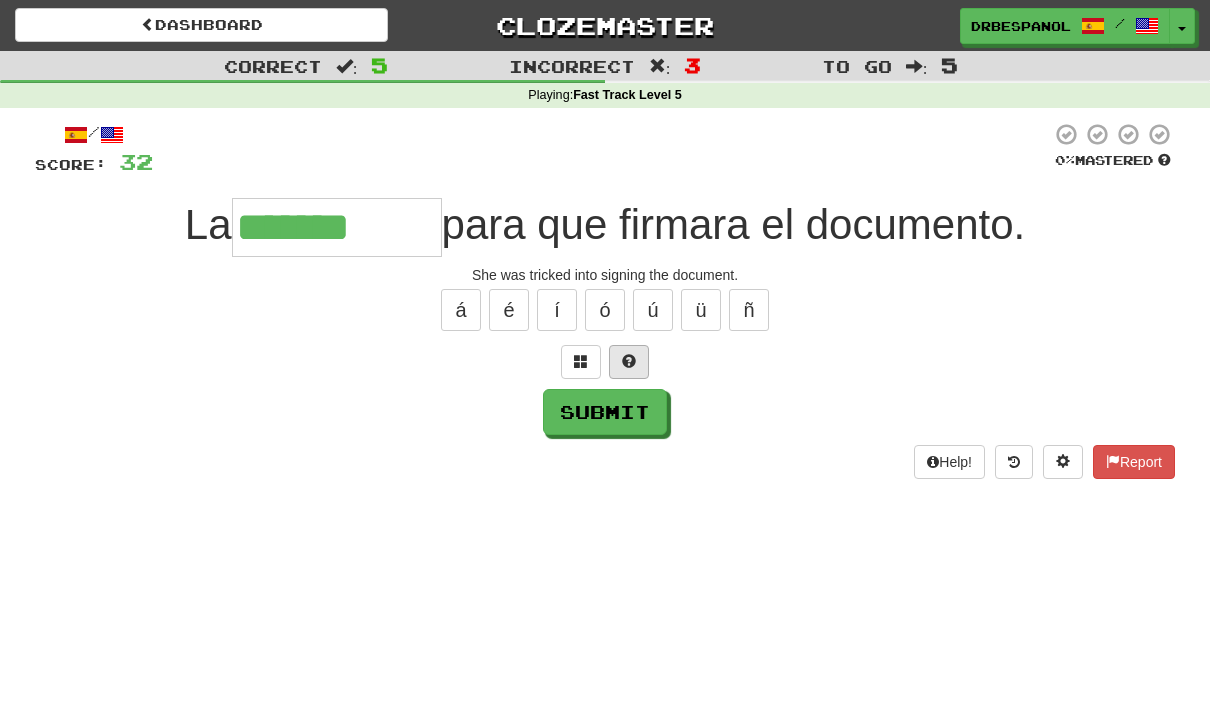 click at bounding box center (629, 361) 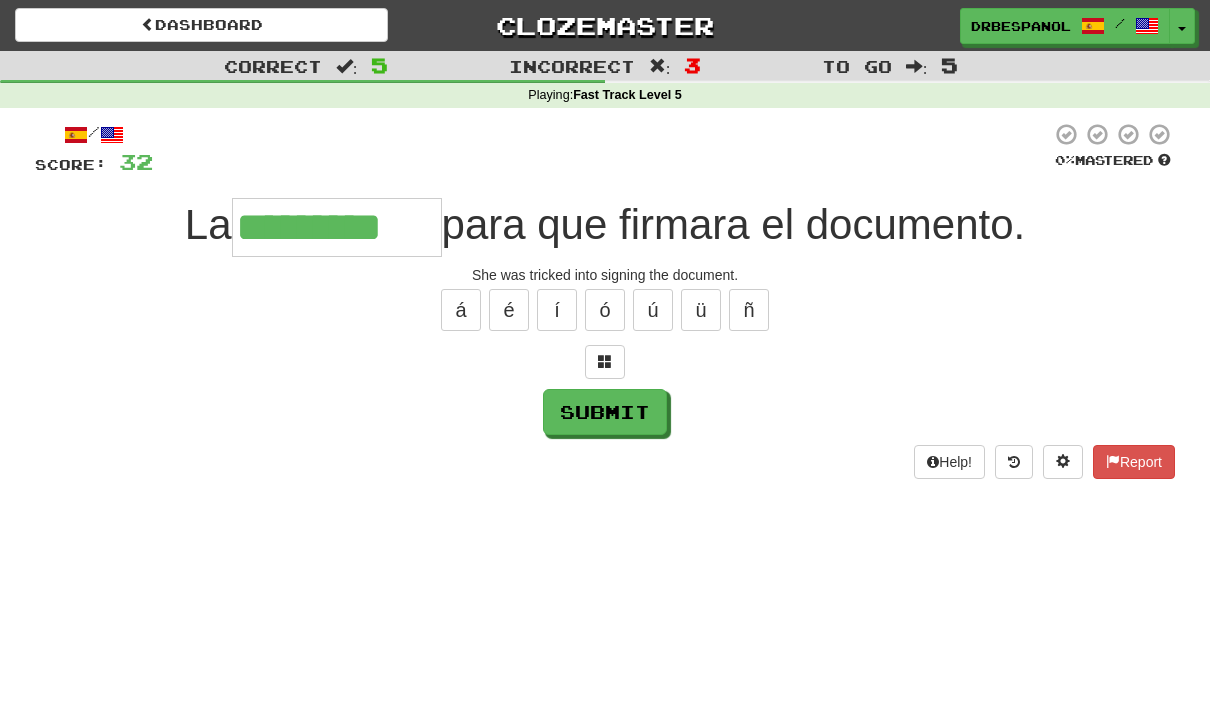 type on "*********" 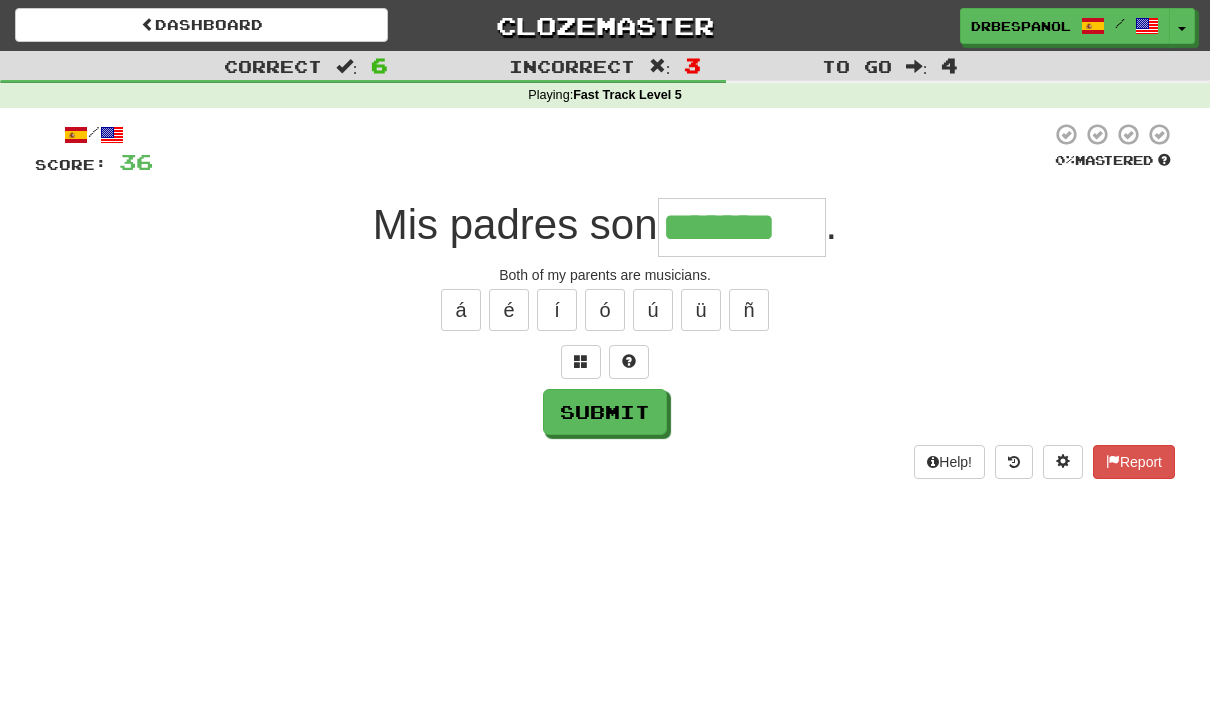 type on "*******" 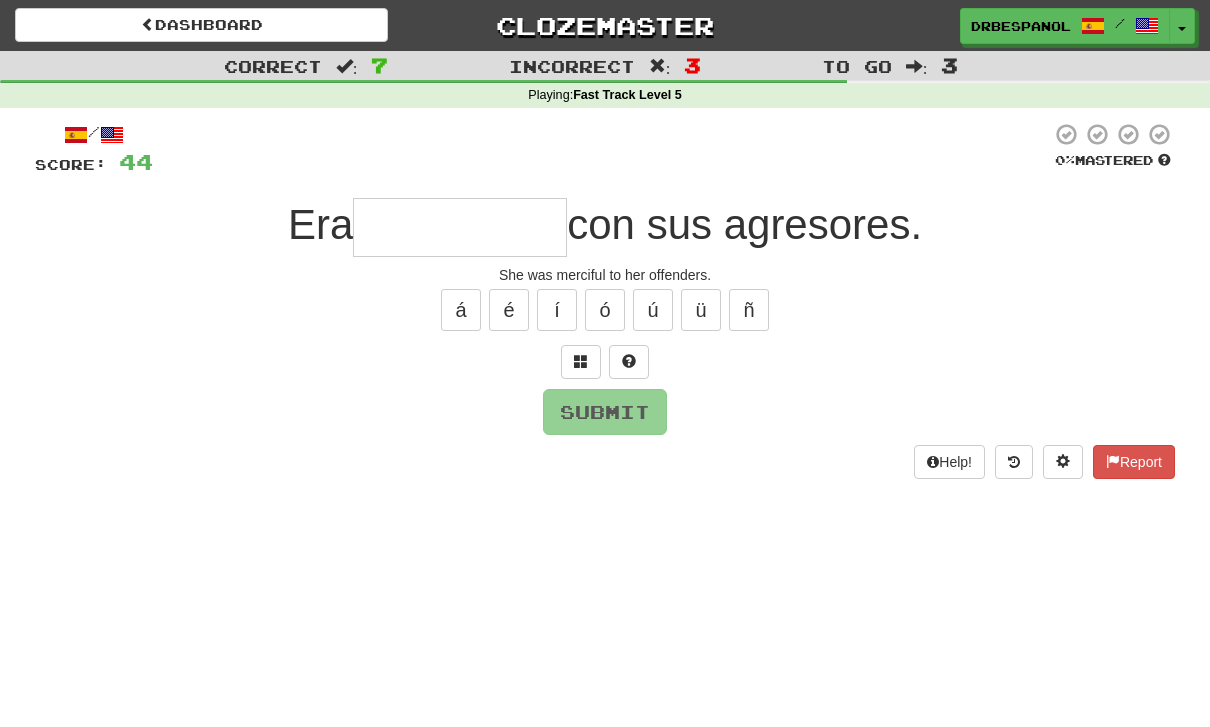 type on "*********" 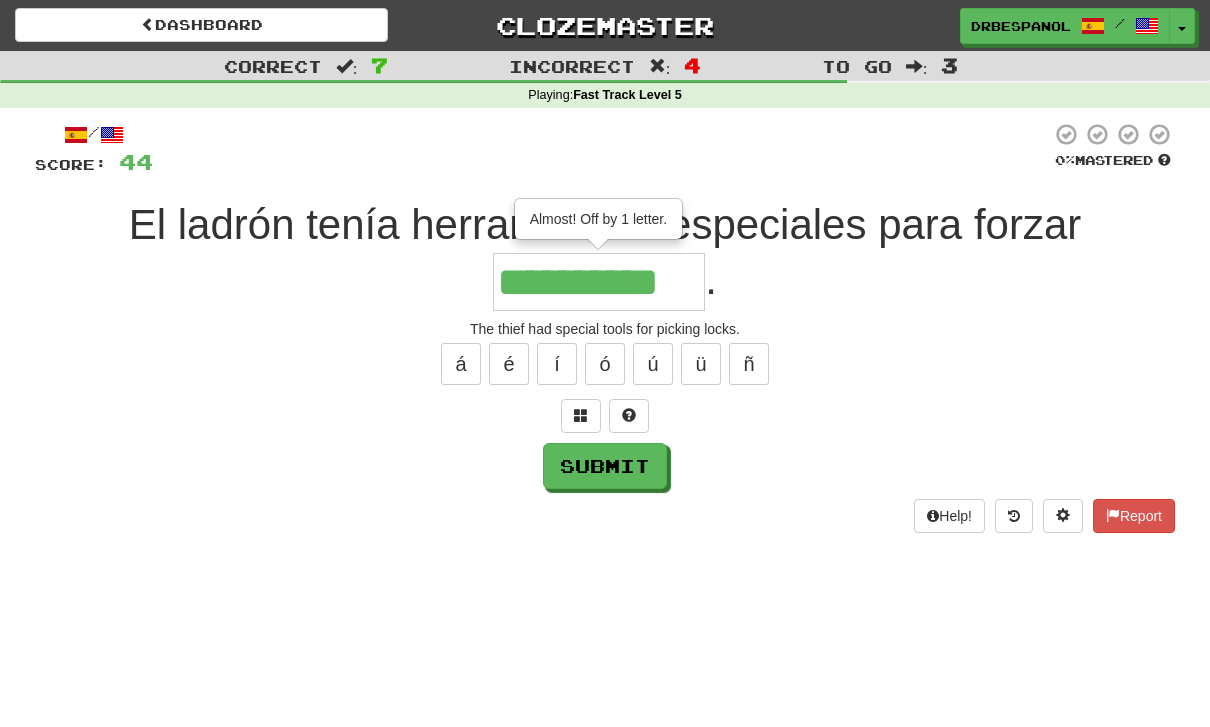 type on "**********" 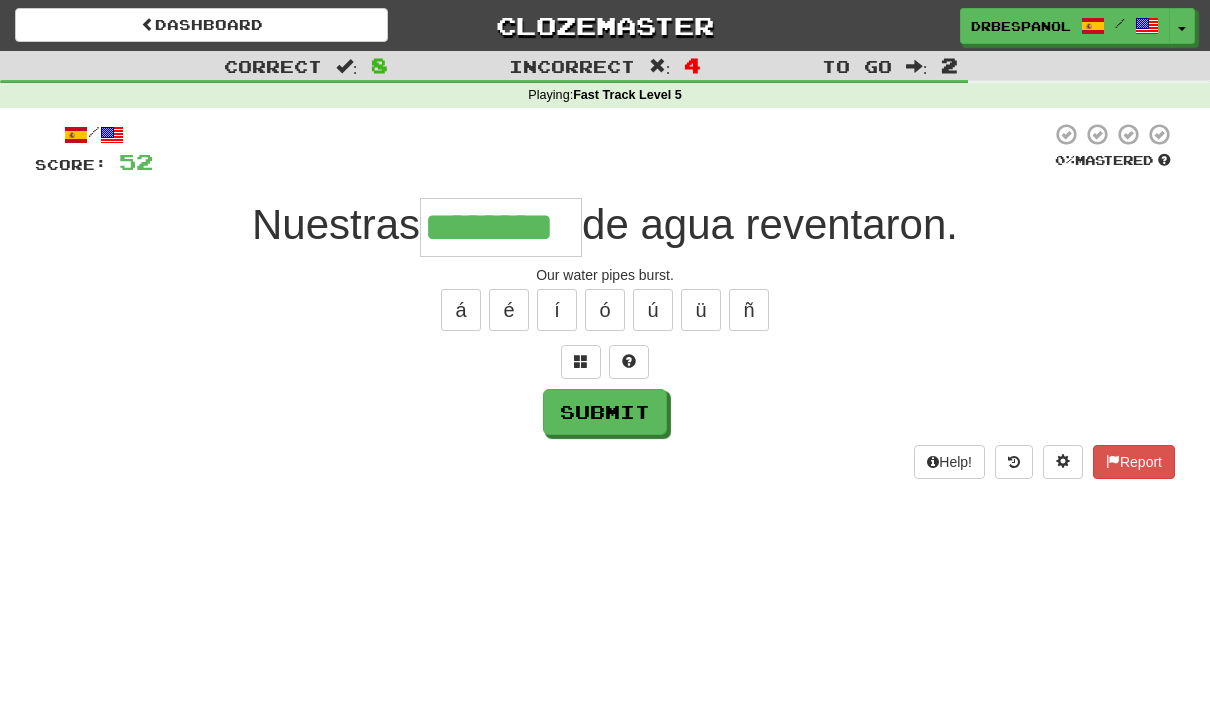 type on "********" 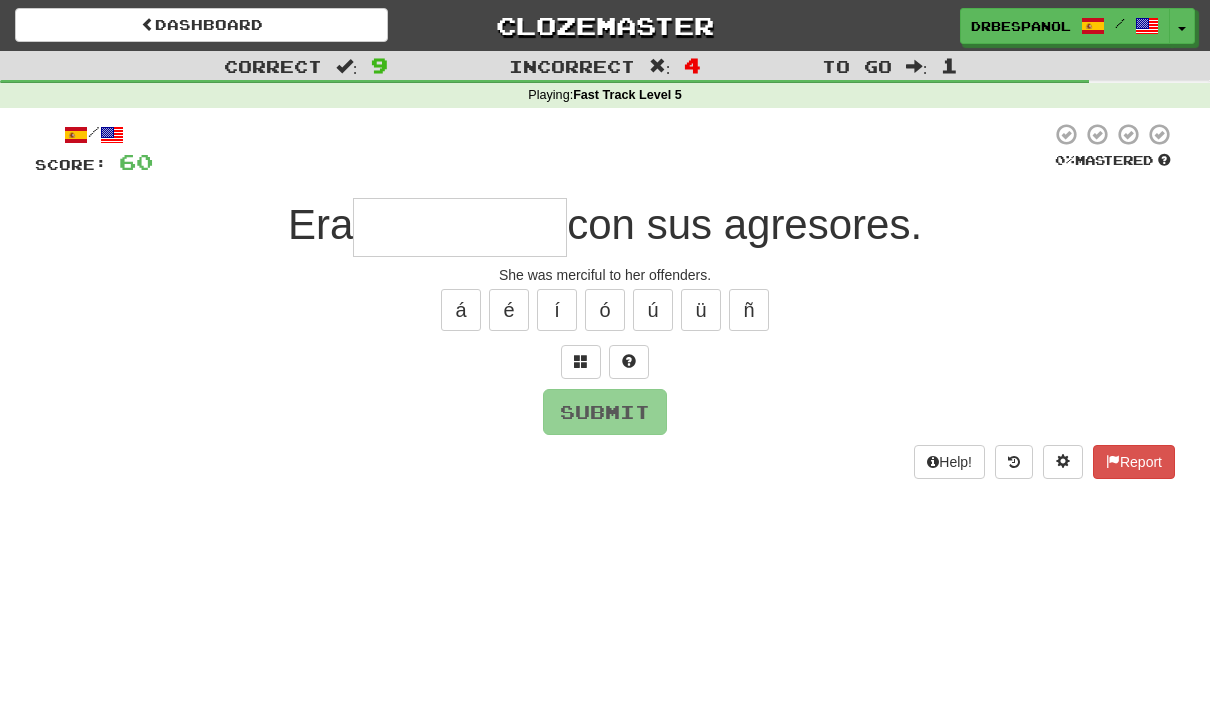 type on "*" 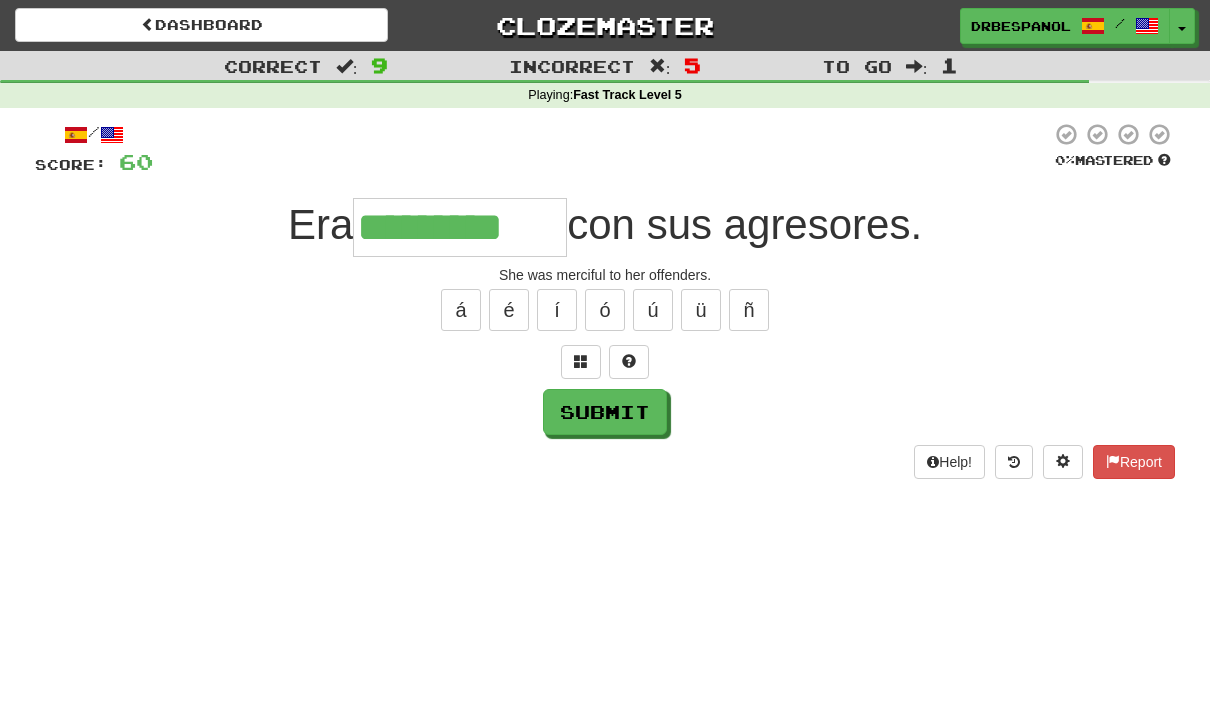 type on "*********" 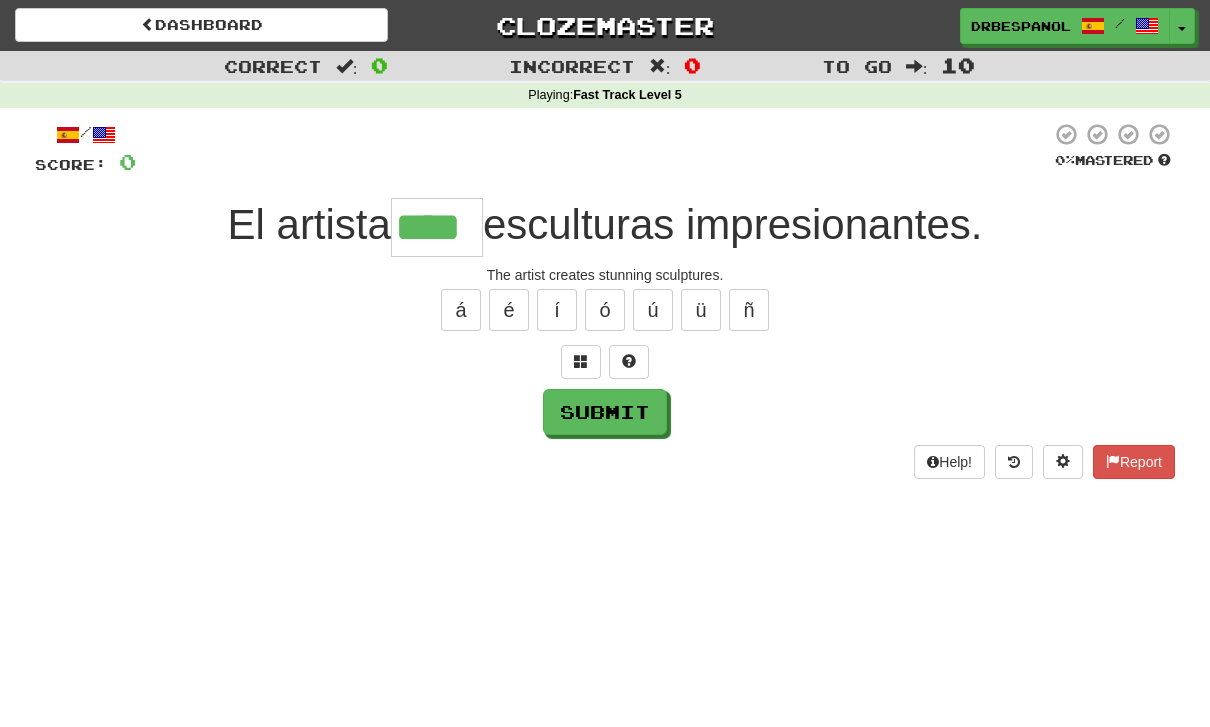 type on "****" 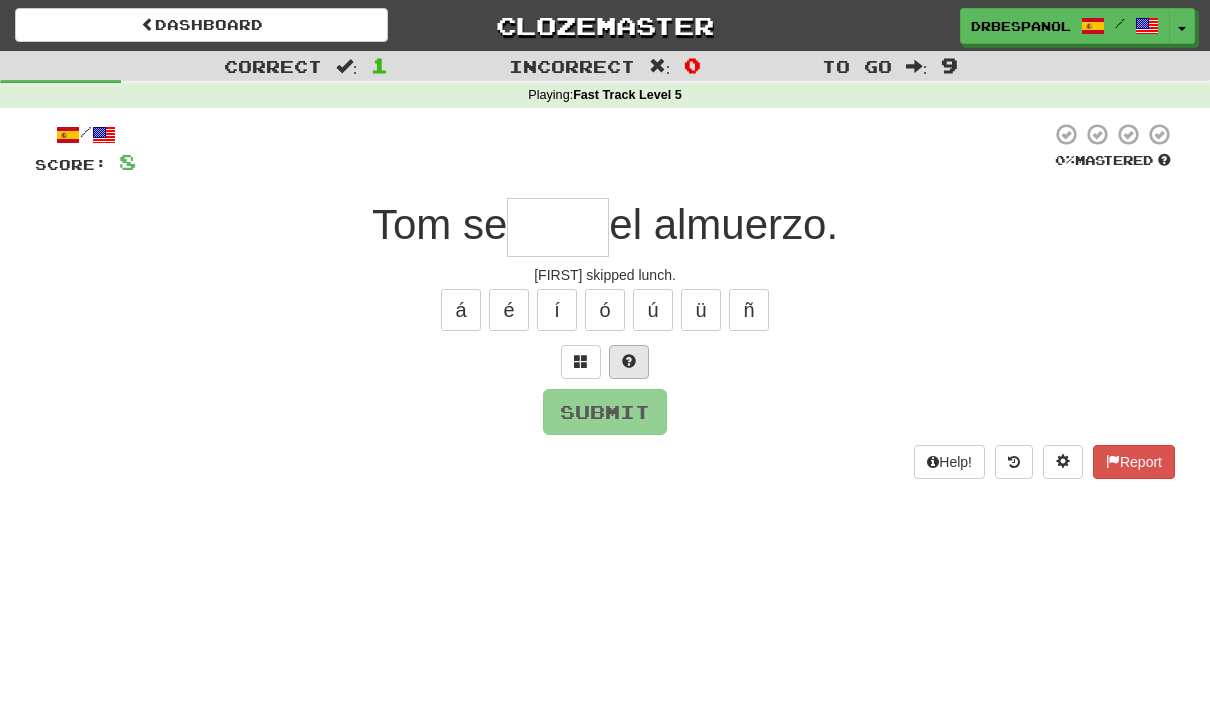 click at bounding box center [629, 362] 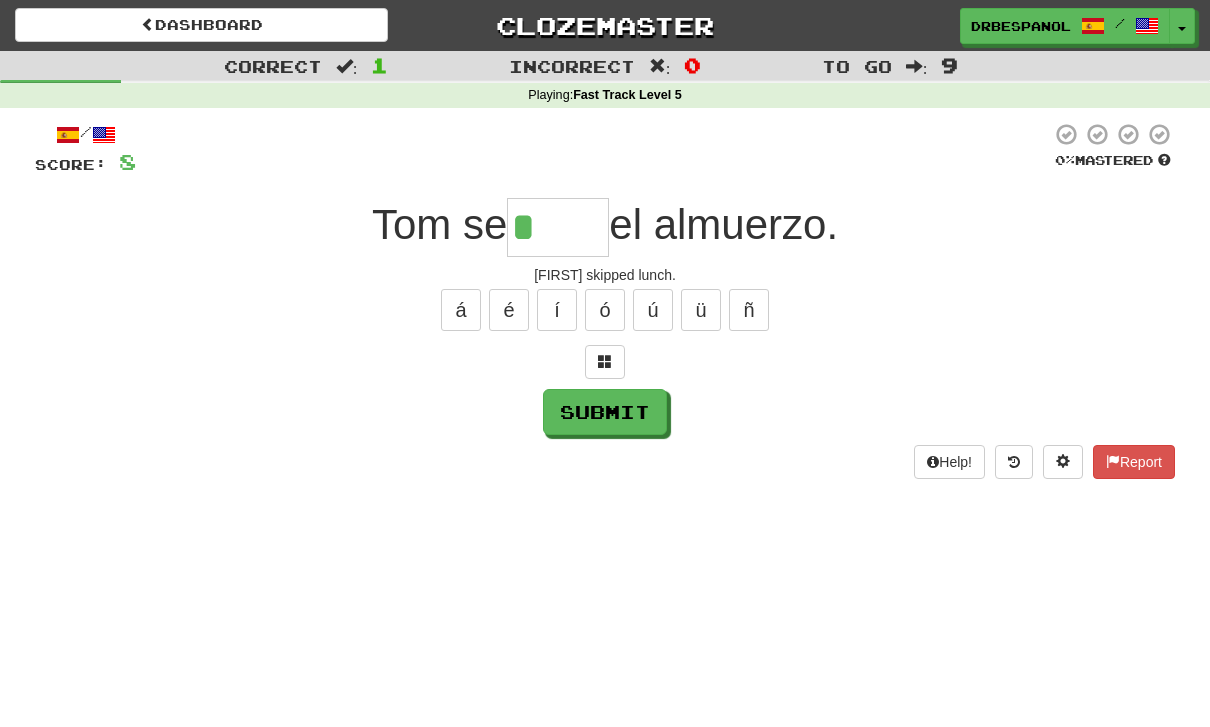 type on "*****" 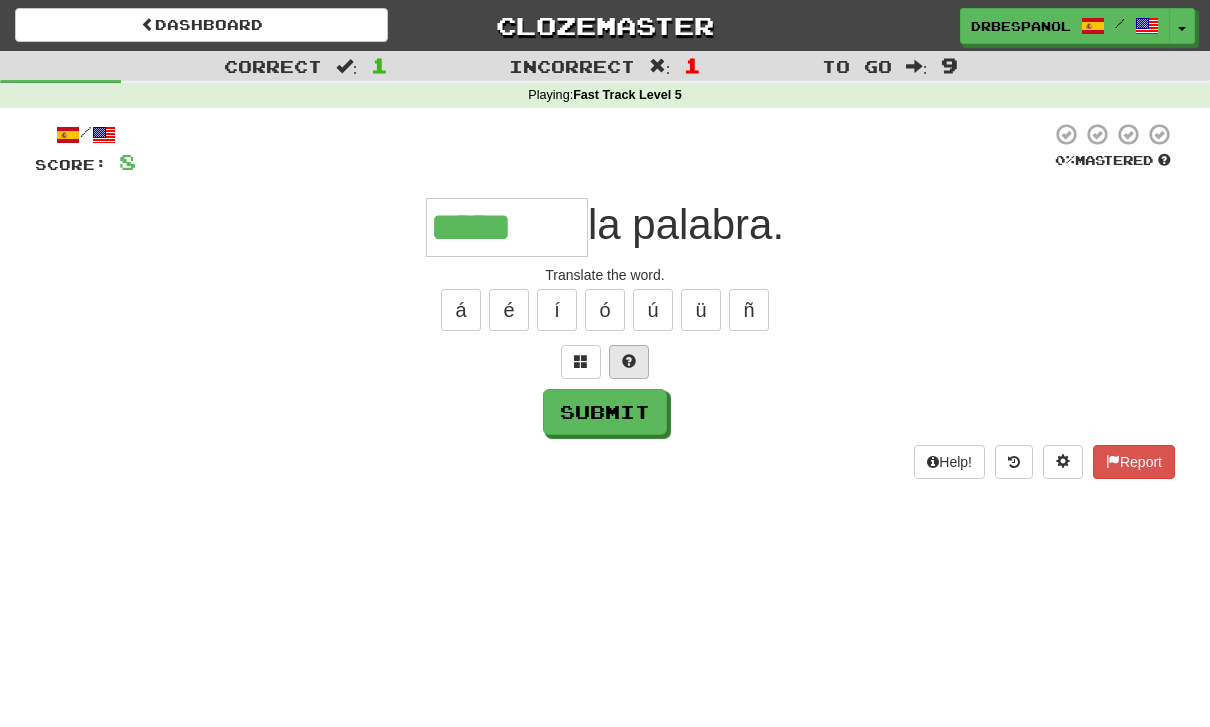 click at bounding box center (629, 362) 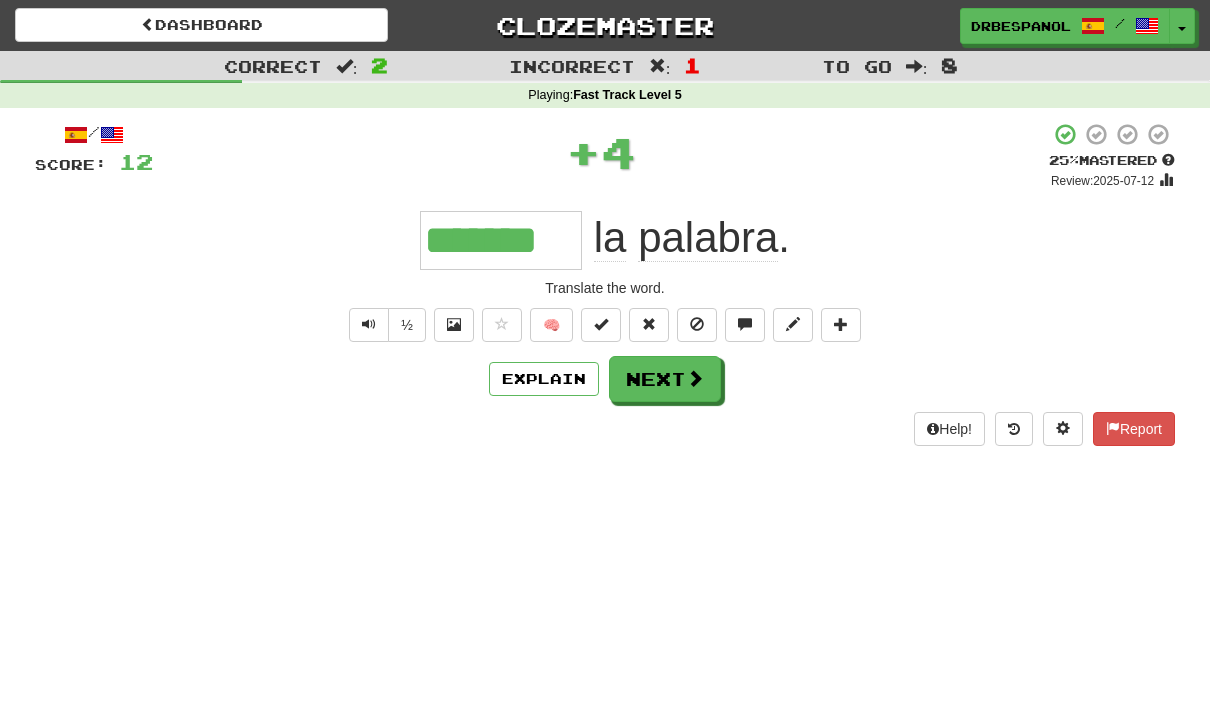 type on "*******" 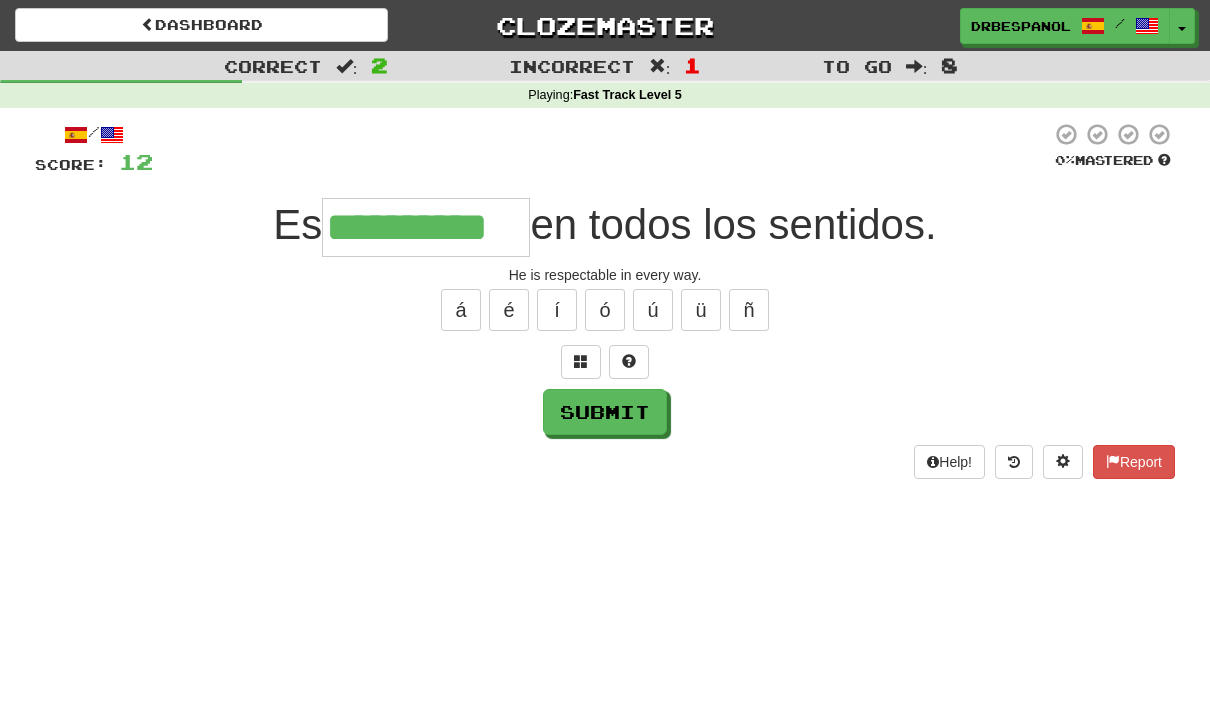 type on "**********" 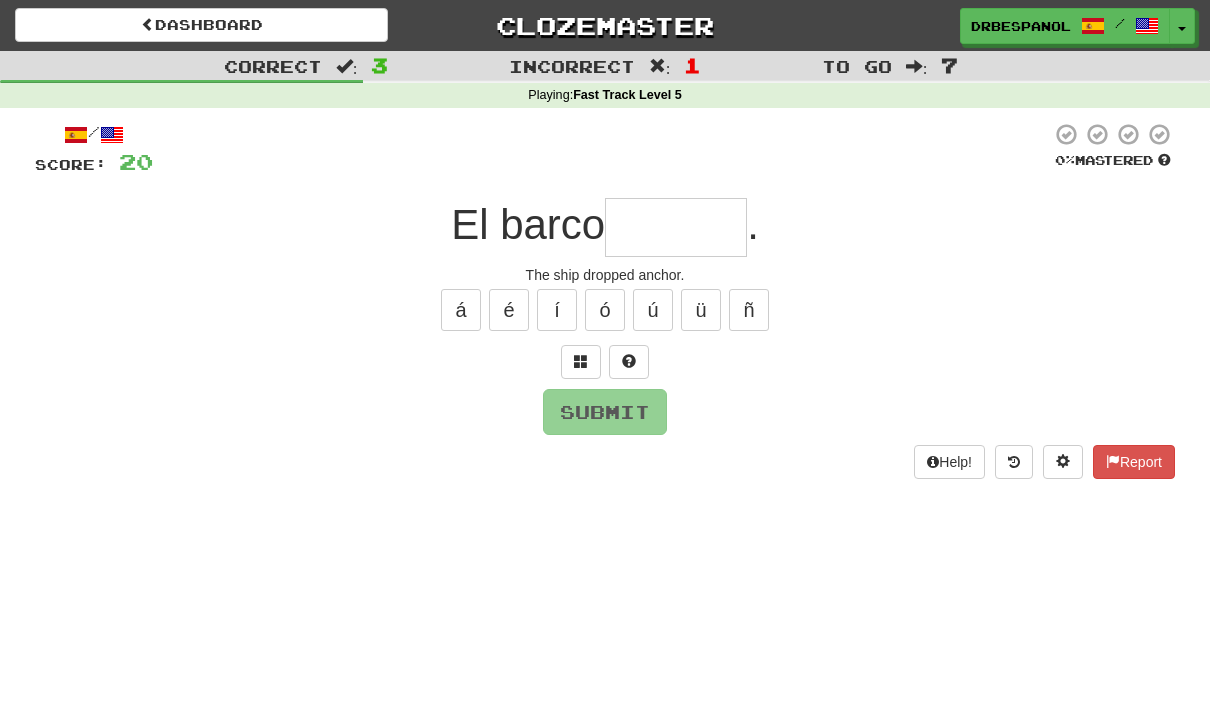 type on "******" 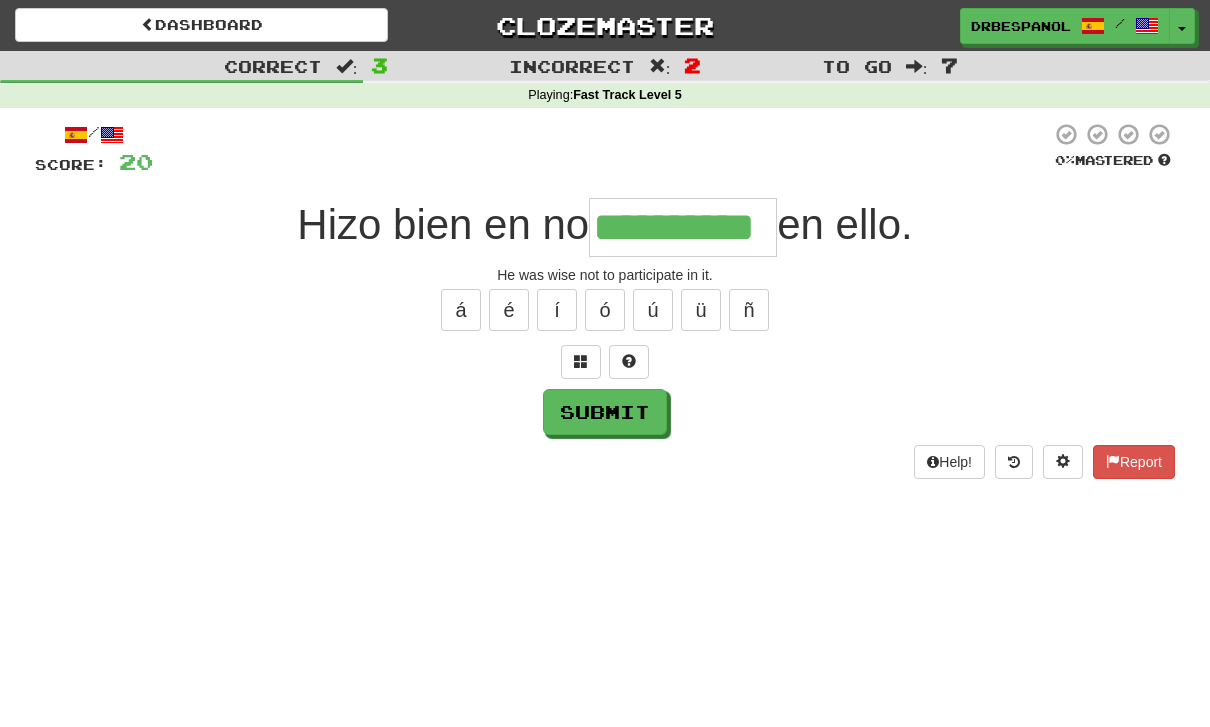 type on "**********" 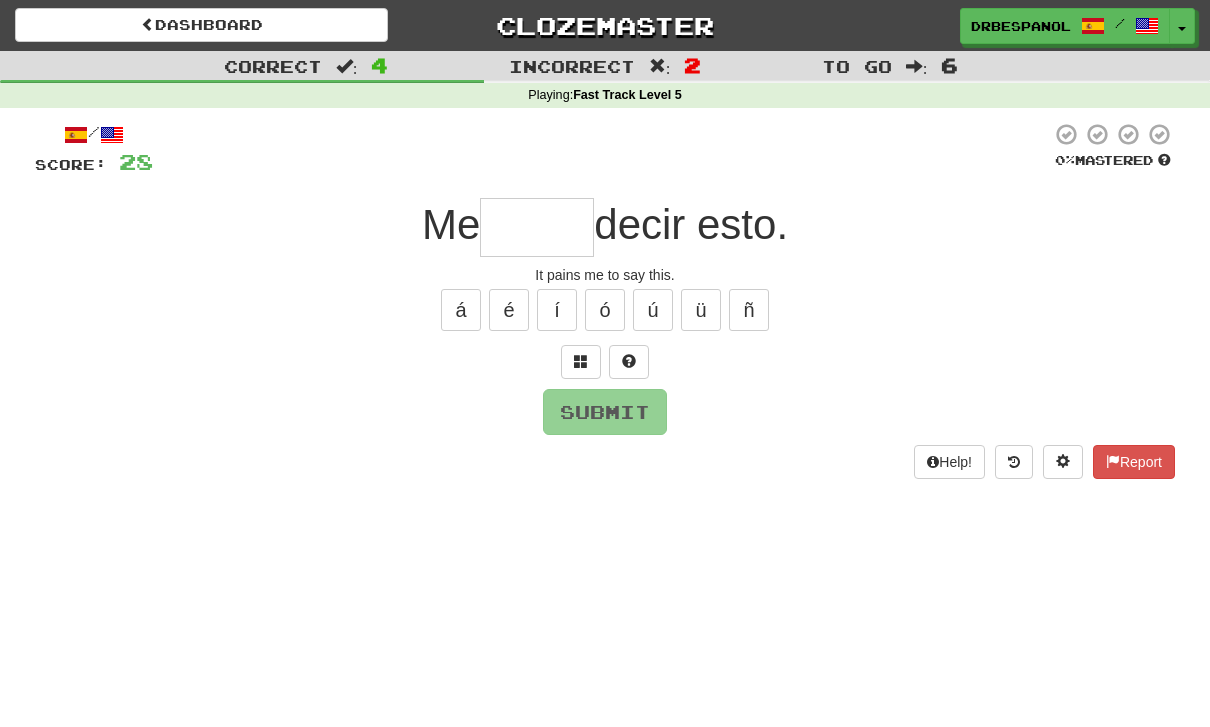 type on "*" 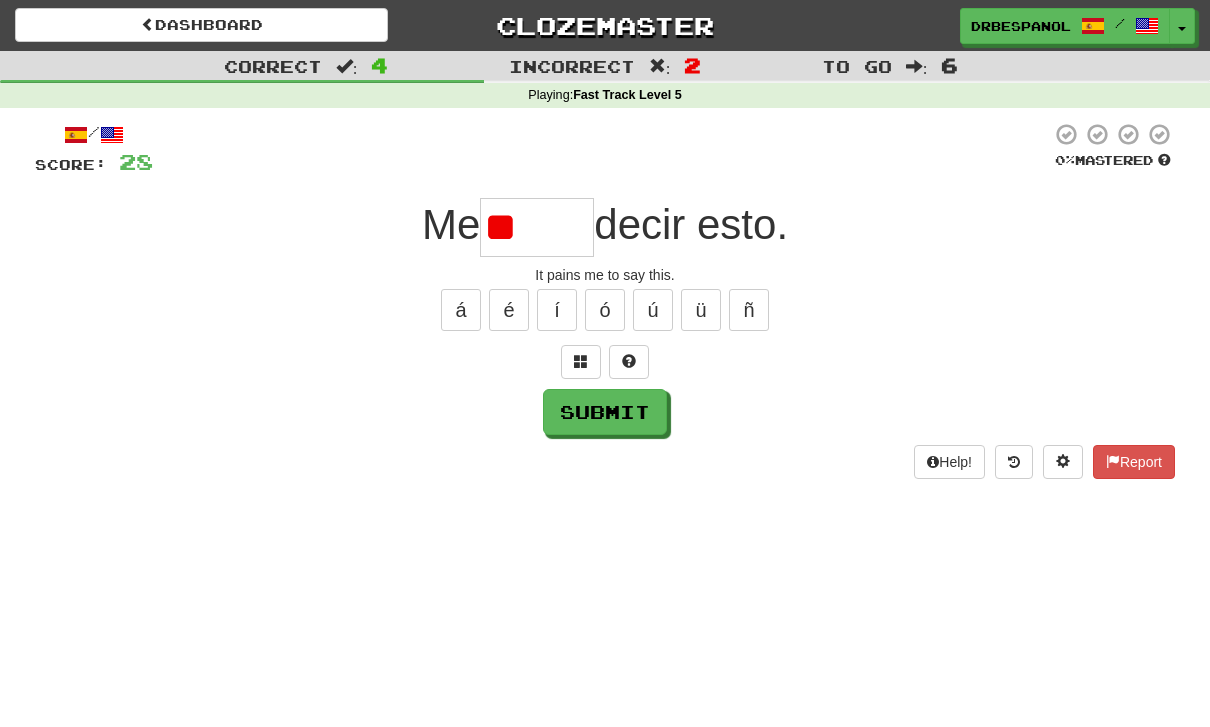 type on "*" 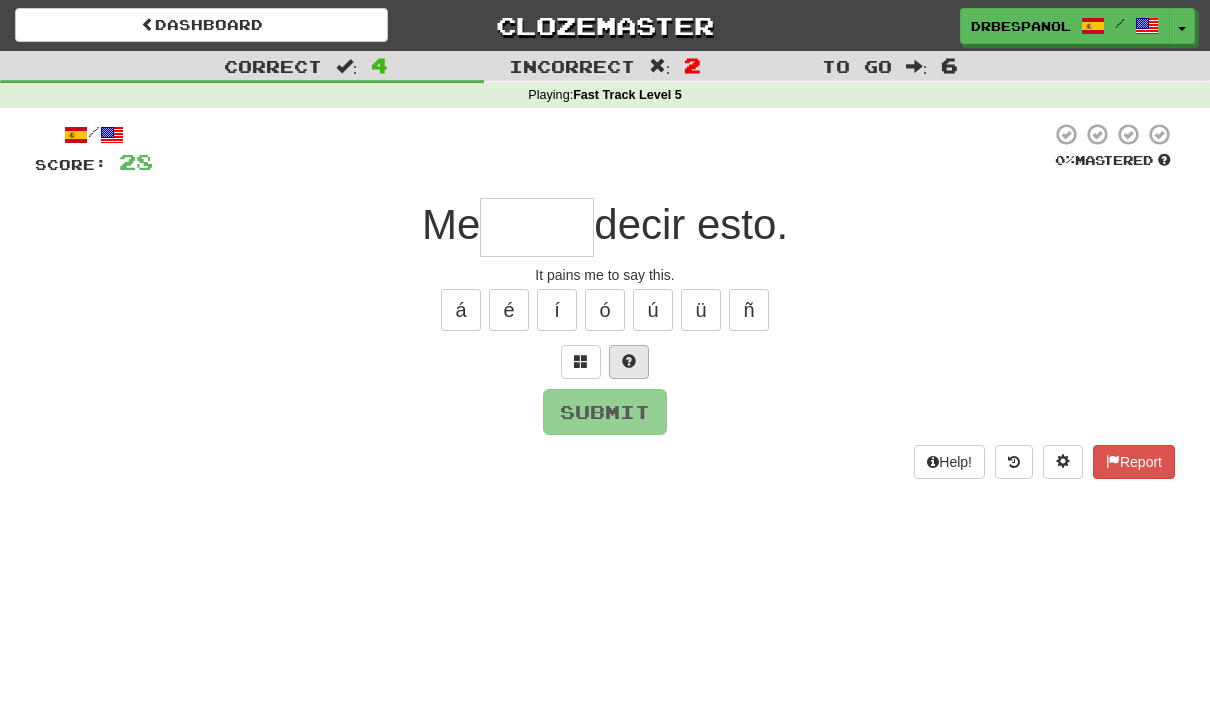 click at bounding box center (629, 361) 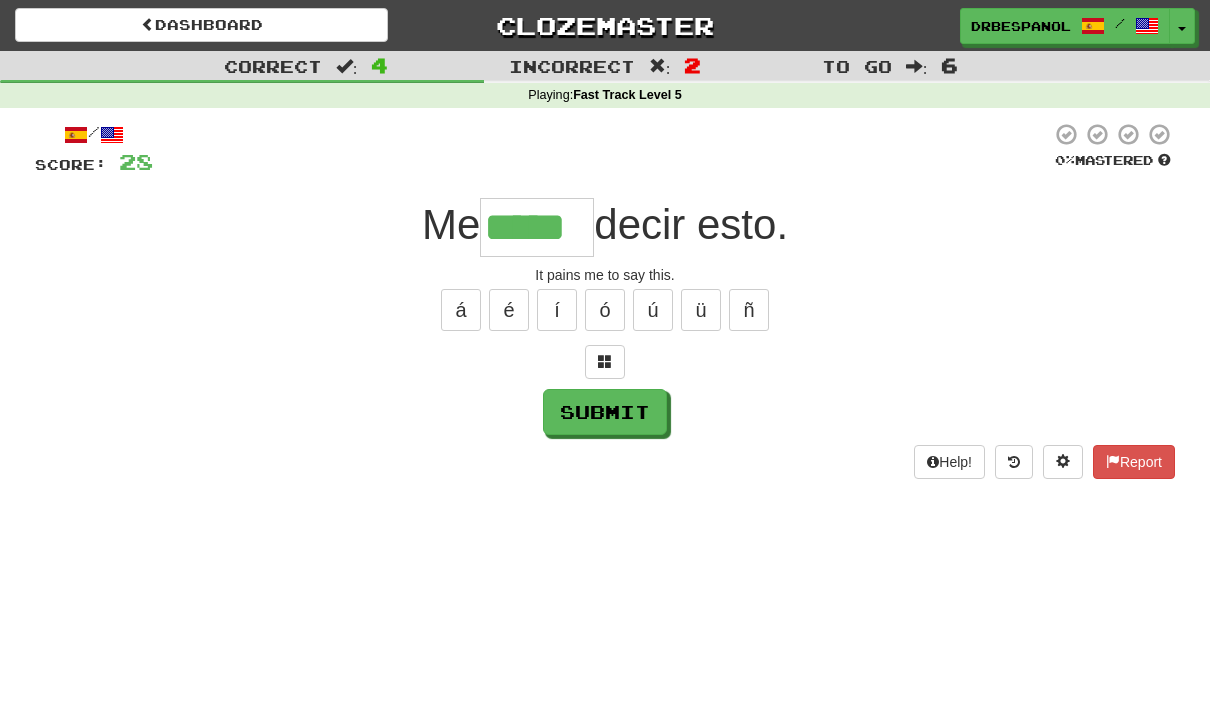 type on "*****" 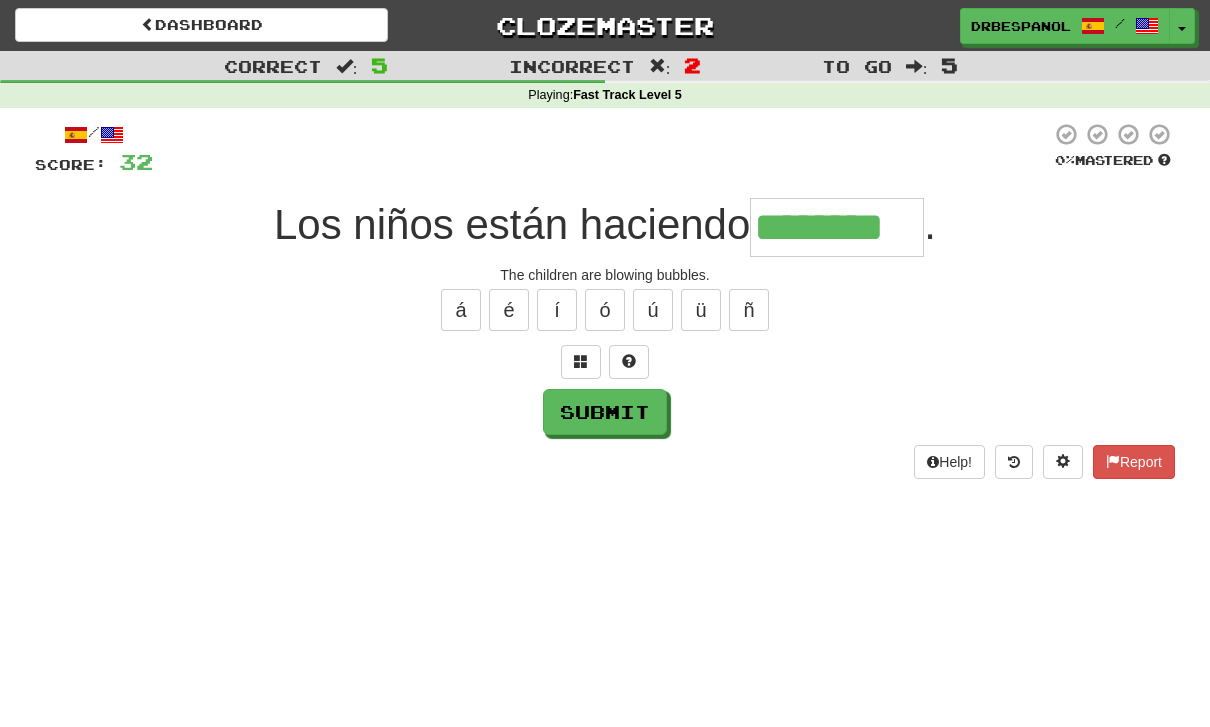 type on "********" 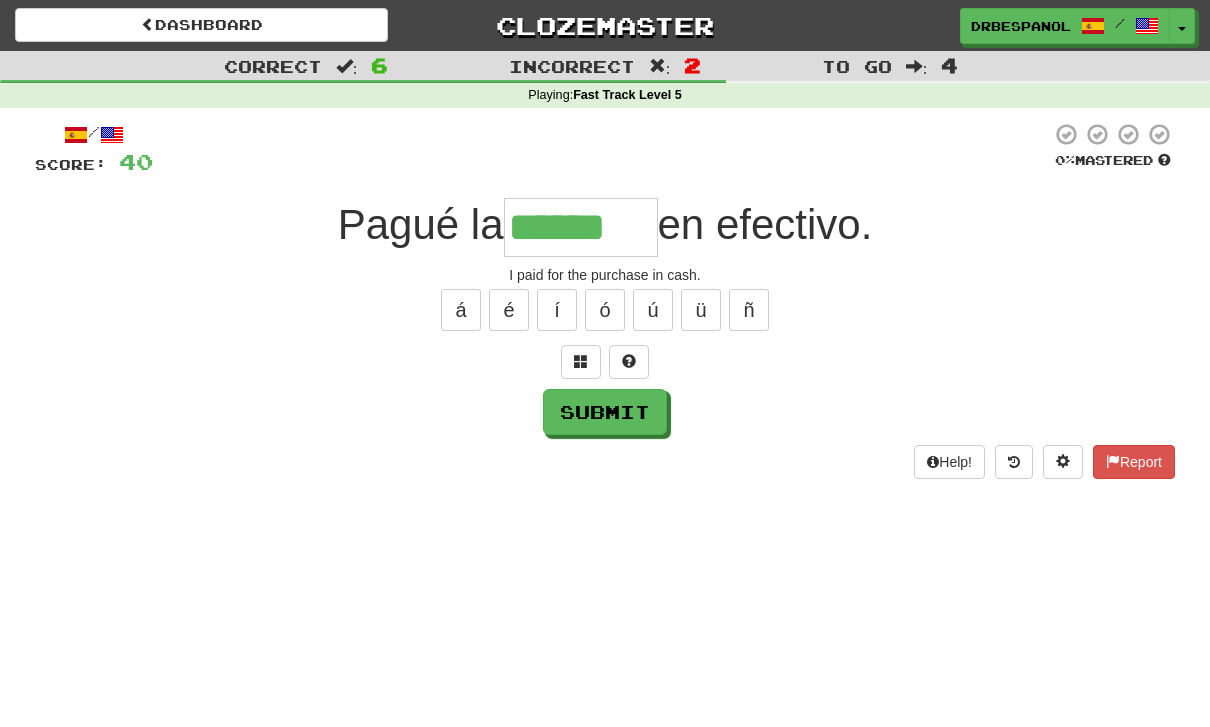 type on "******" 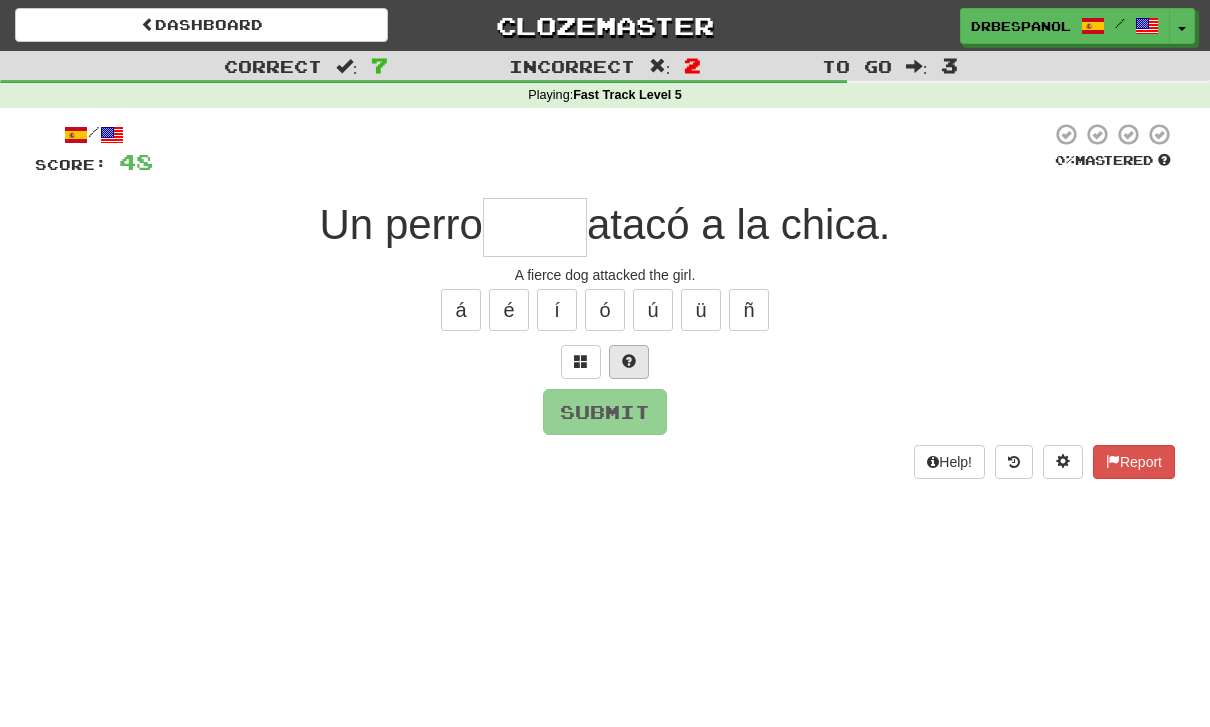 click at bounding box center (629, 361) 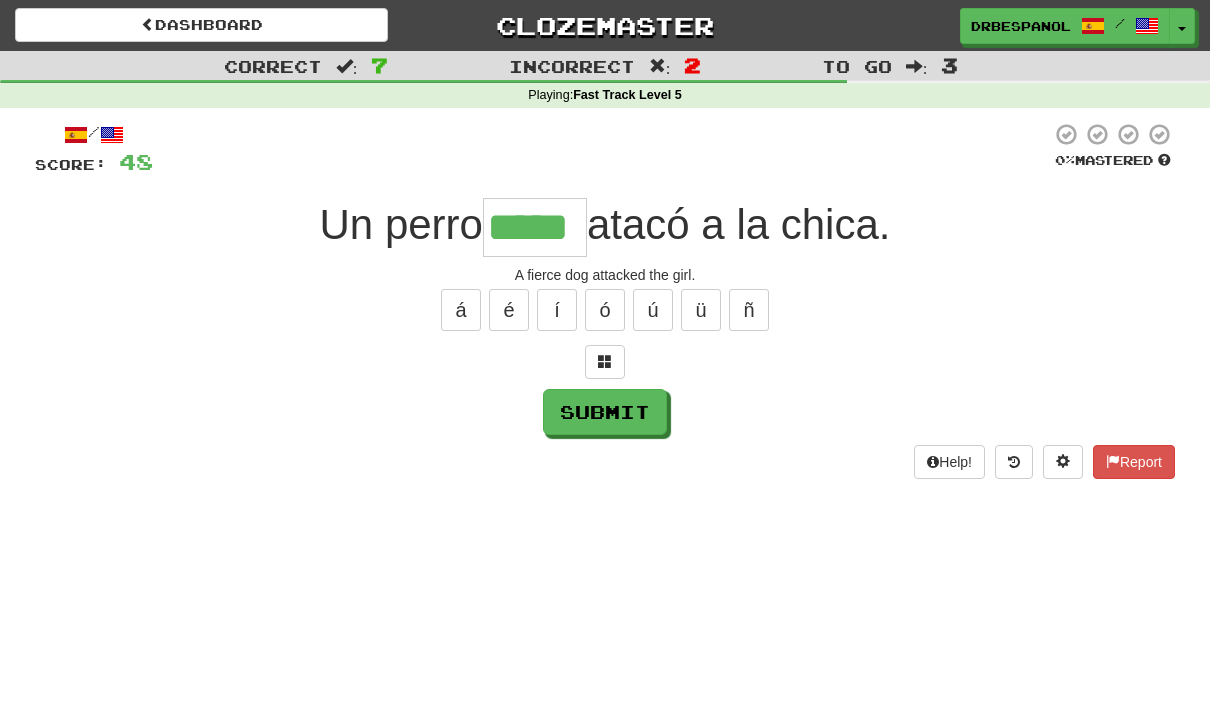 type on "*****" 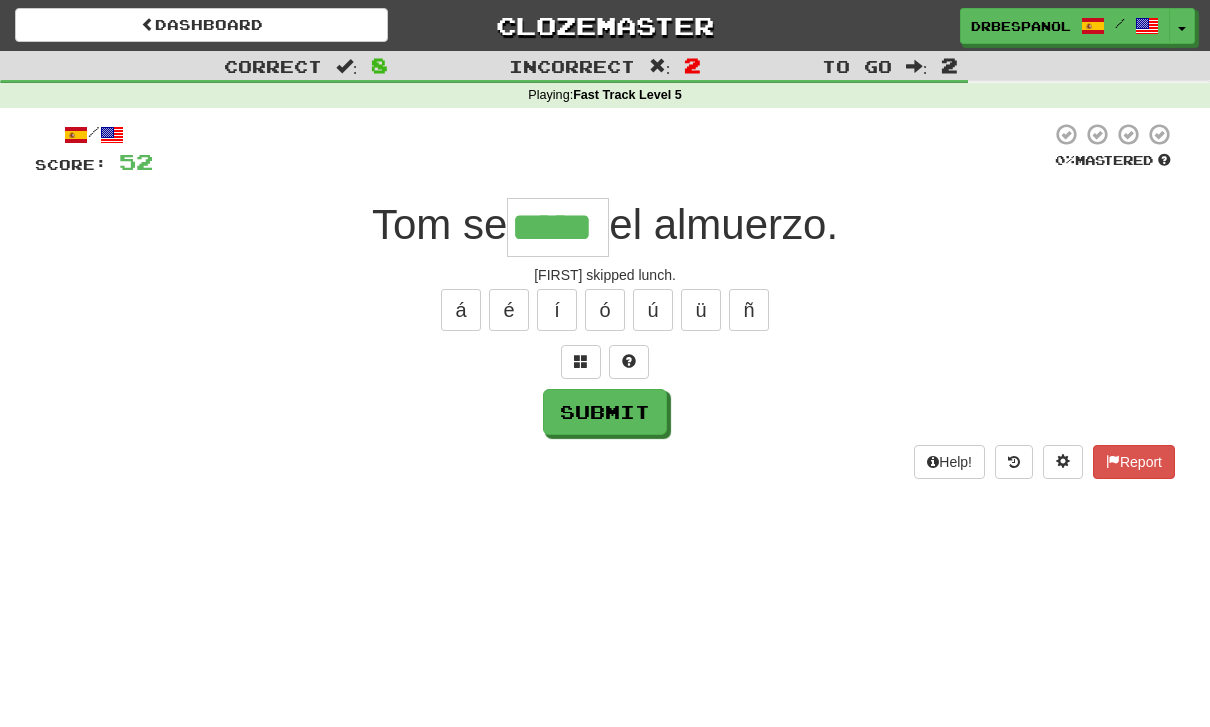 type on "*****" 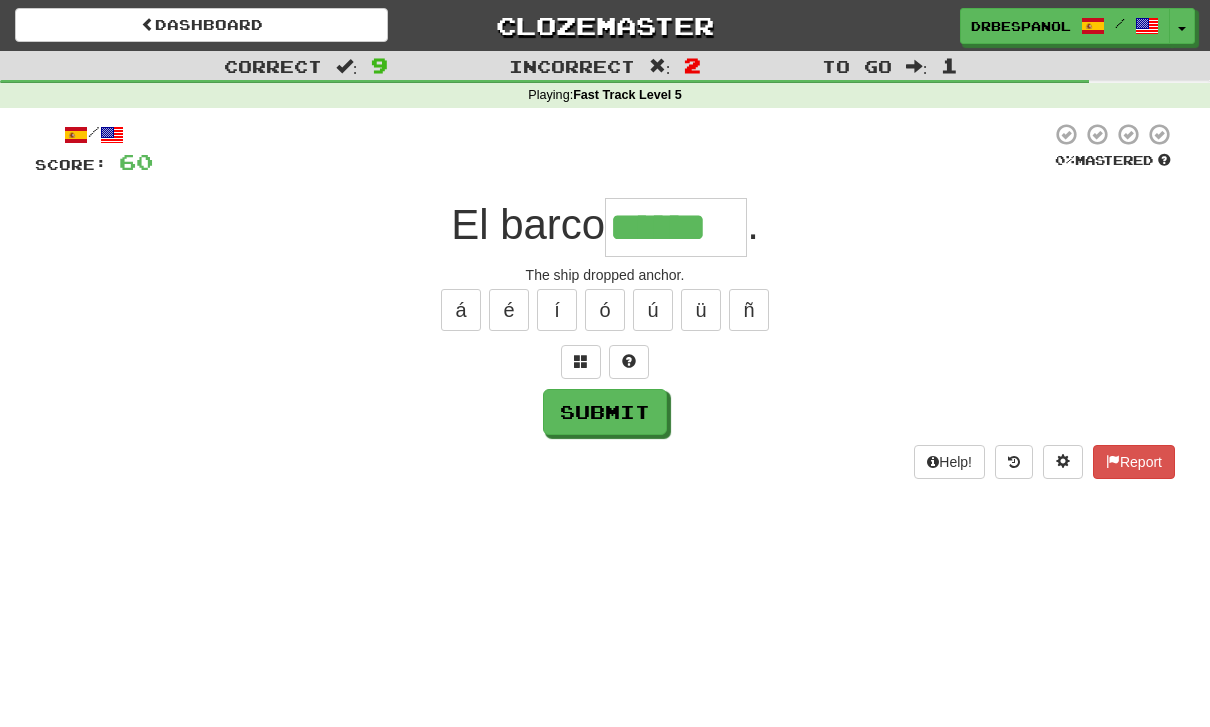 type on "******" 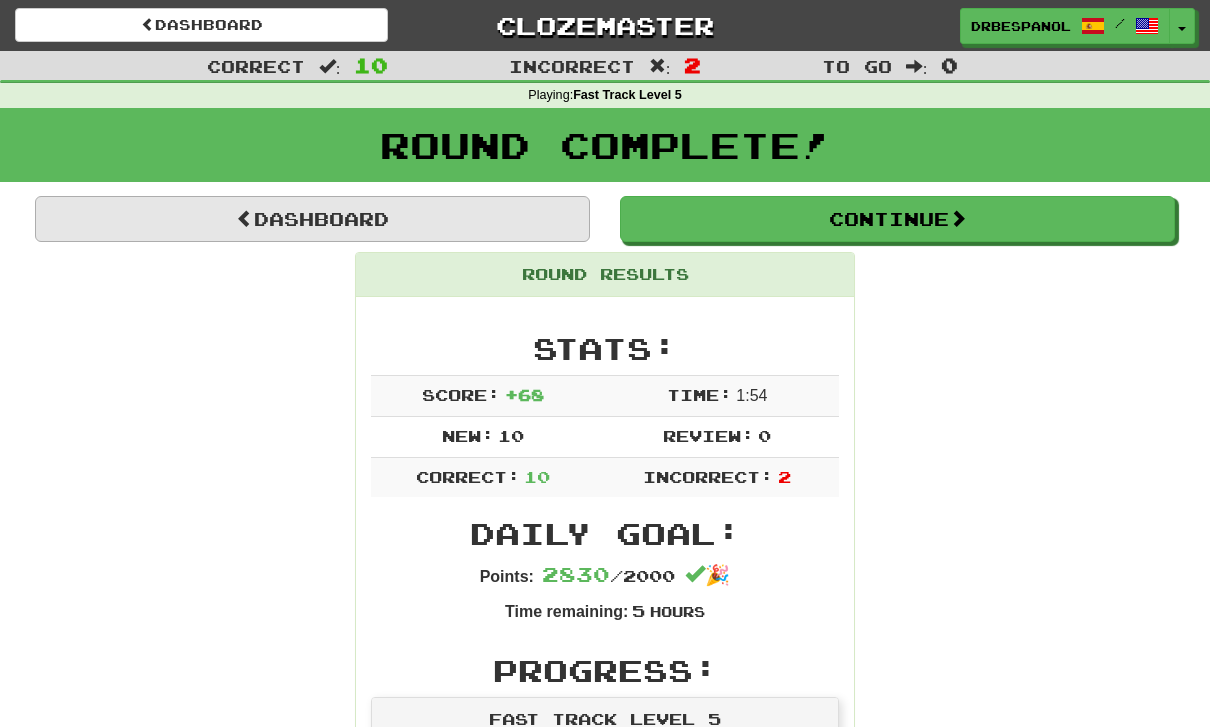 click on "Dashboard" at bounding box center [312, 219] 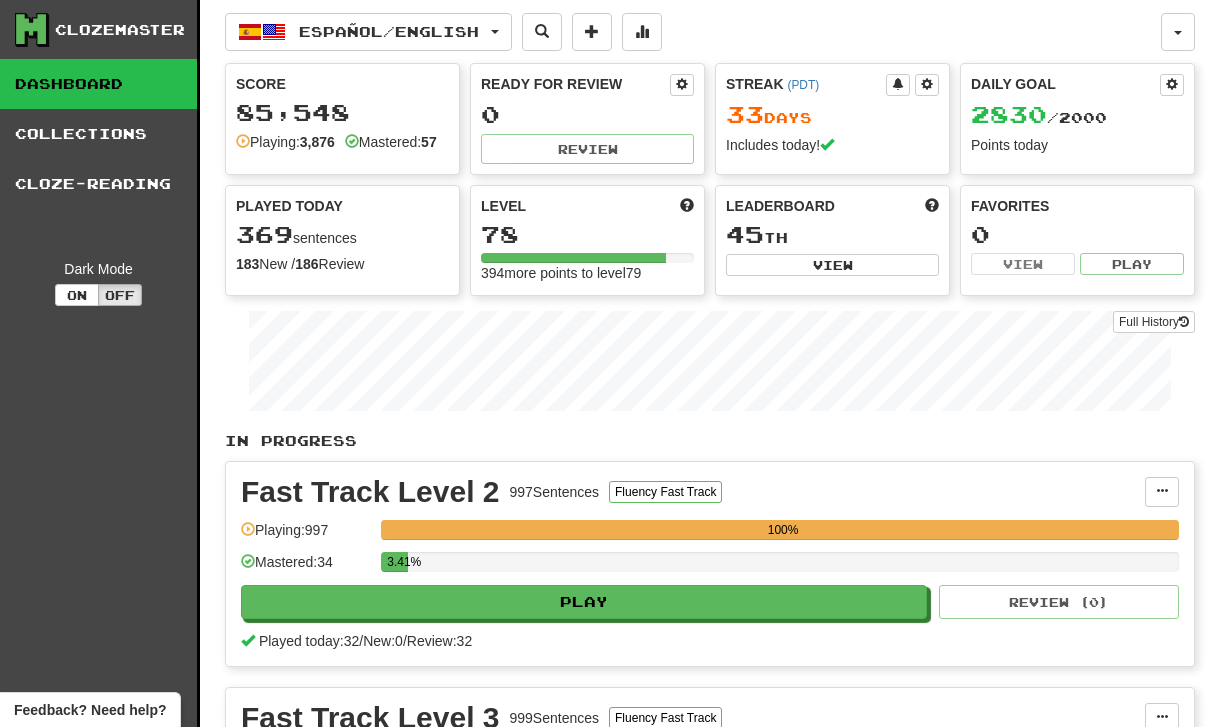 scroll, scrollTop: 0, scrollLeft: 0, axis: both 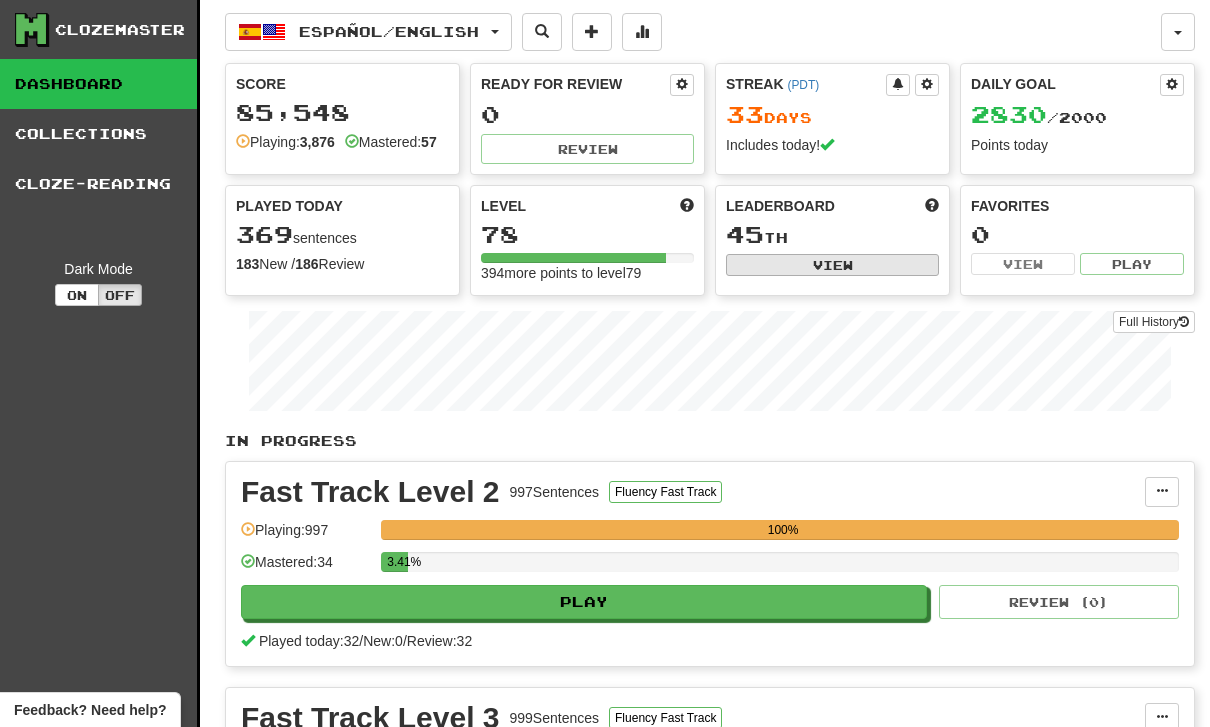 click on "View" at bounding box center [832, 265] 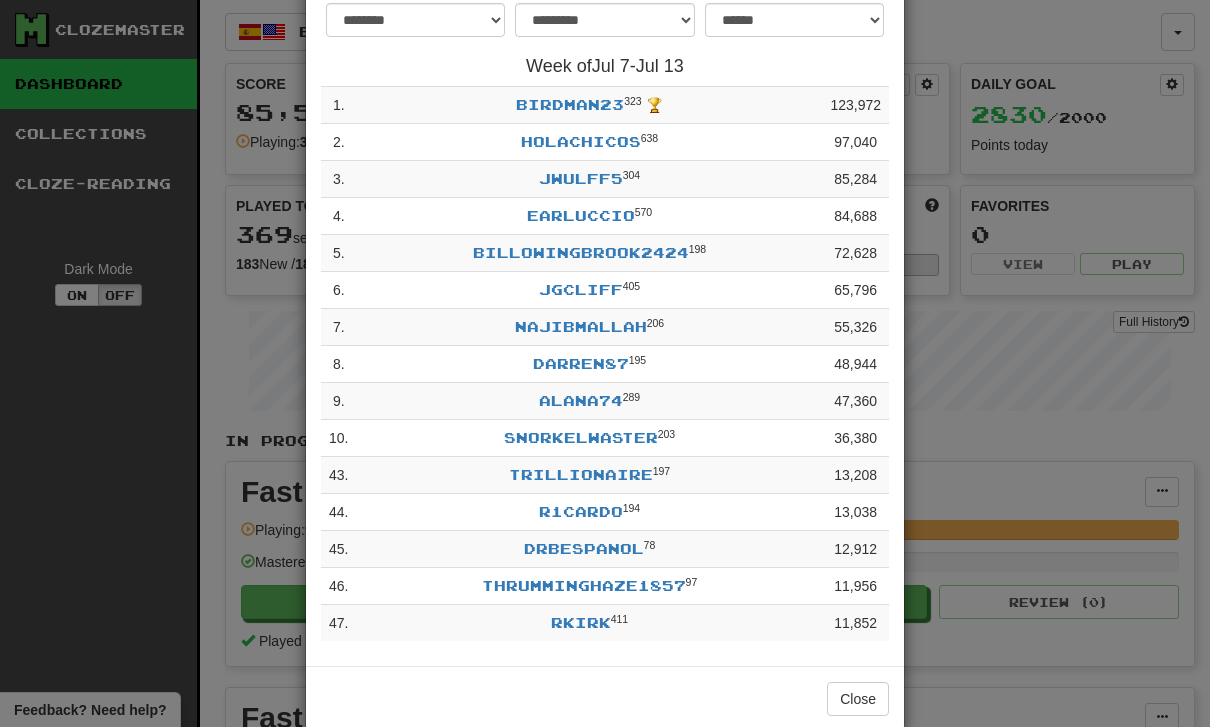 scroll, scrollTop: 87, scrollLeft: 0, axis: vertical 